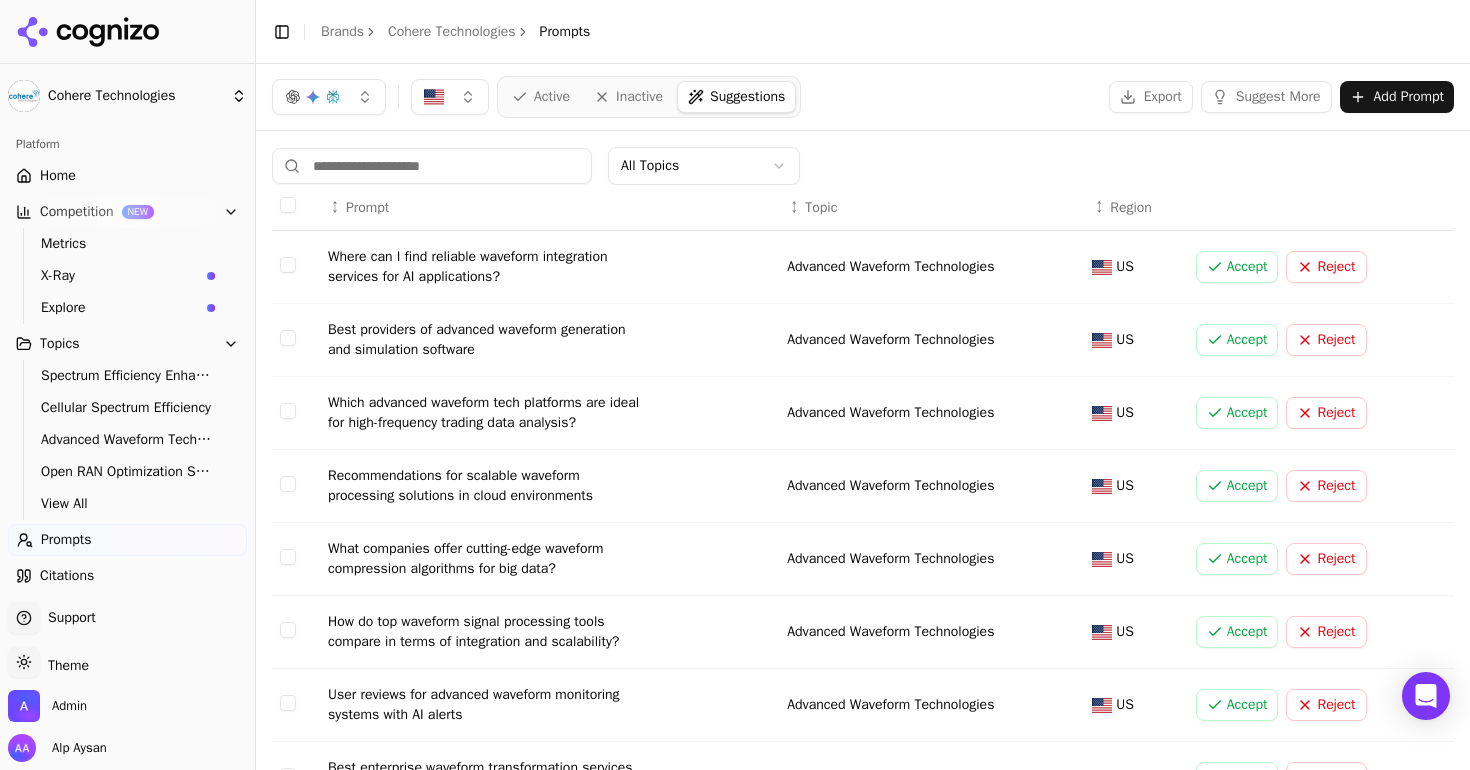scroll, scrollTop: 0, scrollLeft: 0, axis: both 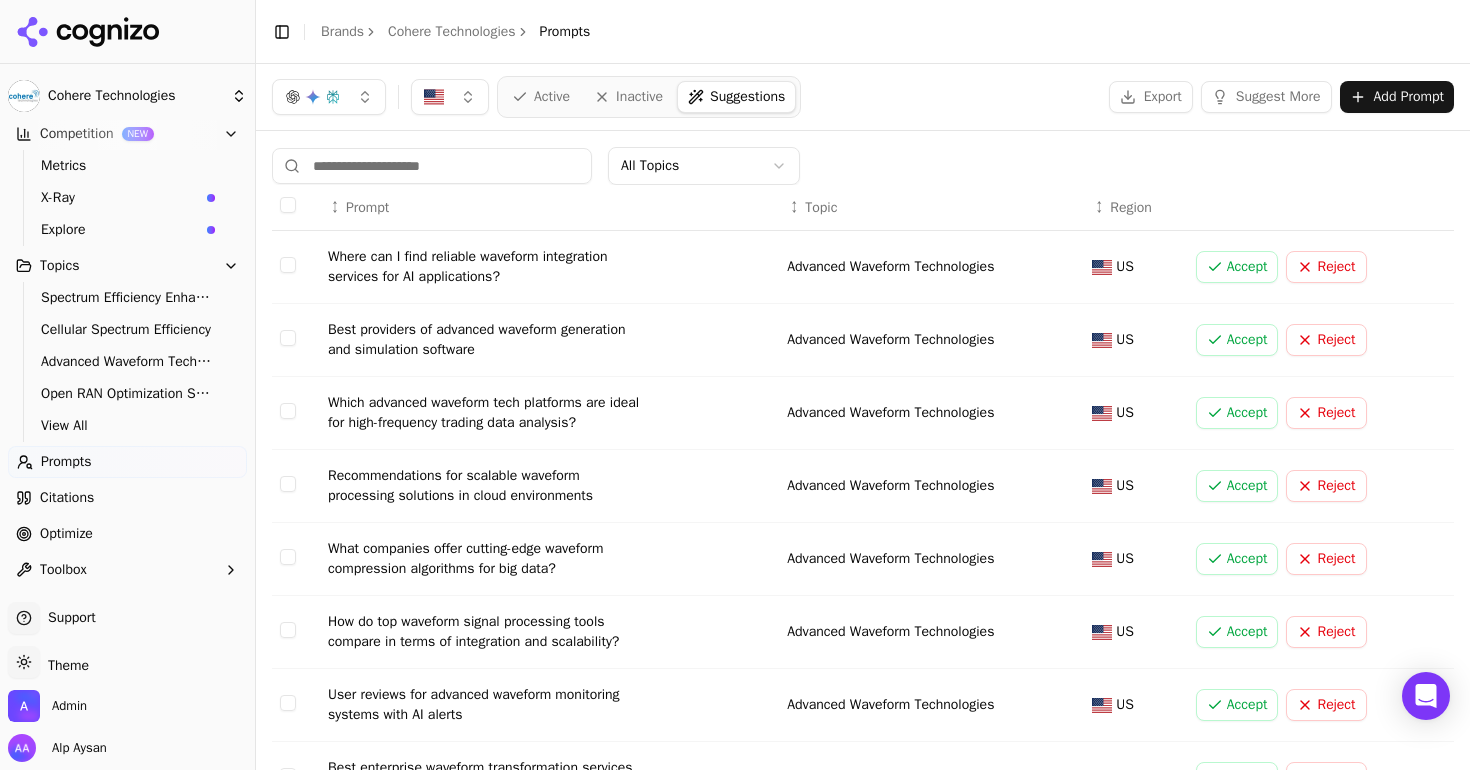 click 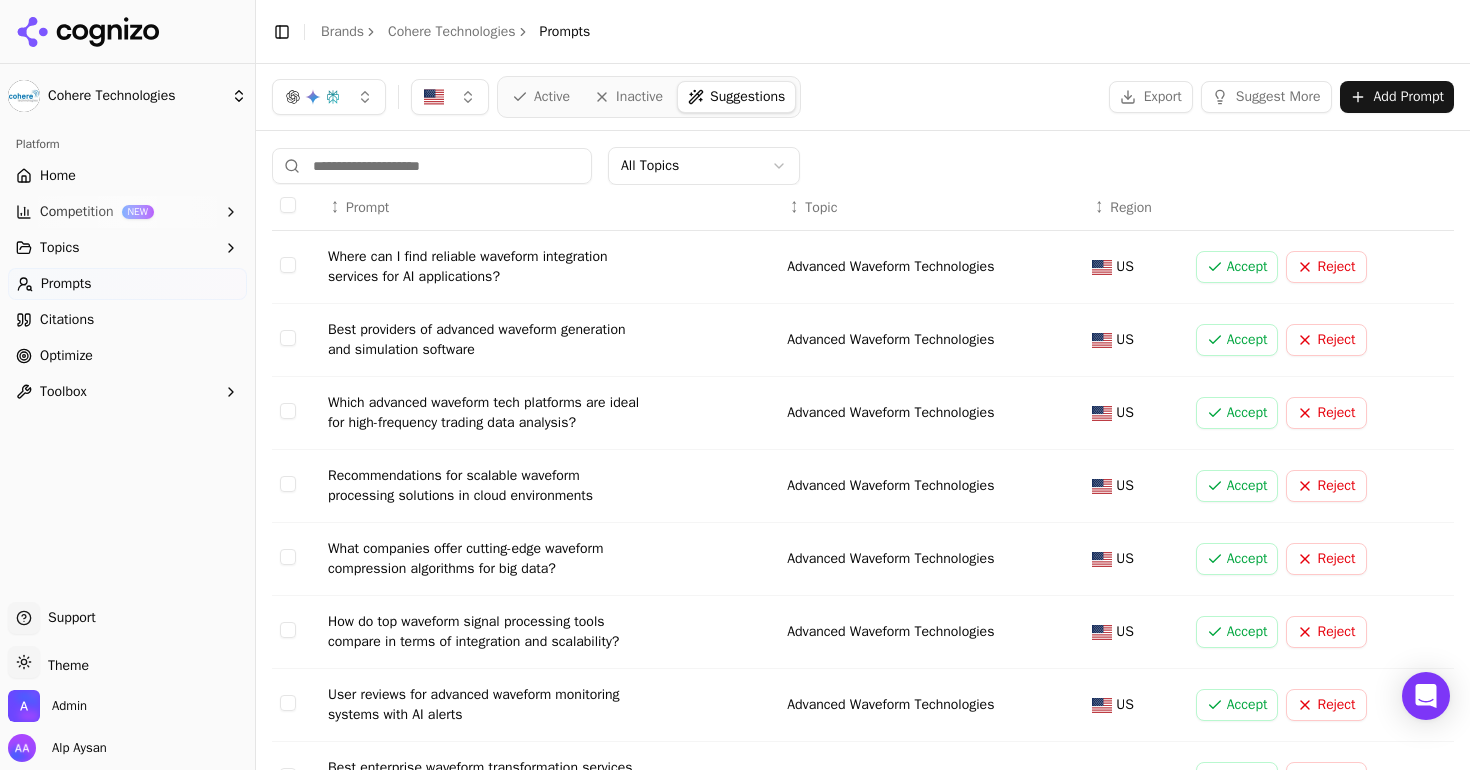 scroll, scrollTop: 0, scrollLeft: 0, axis: both 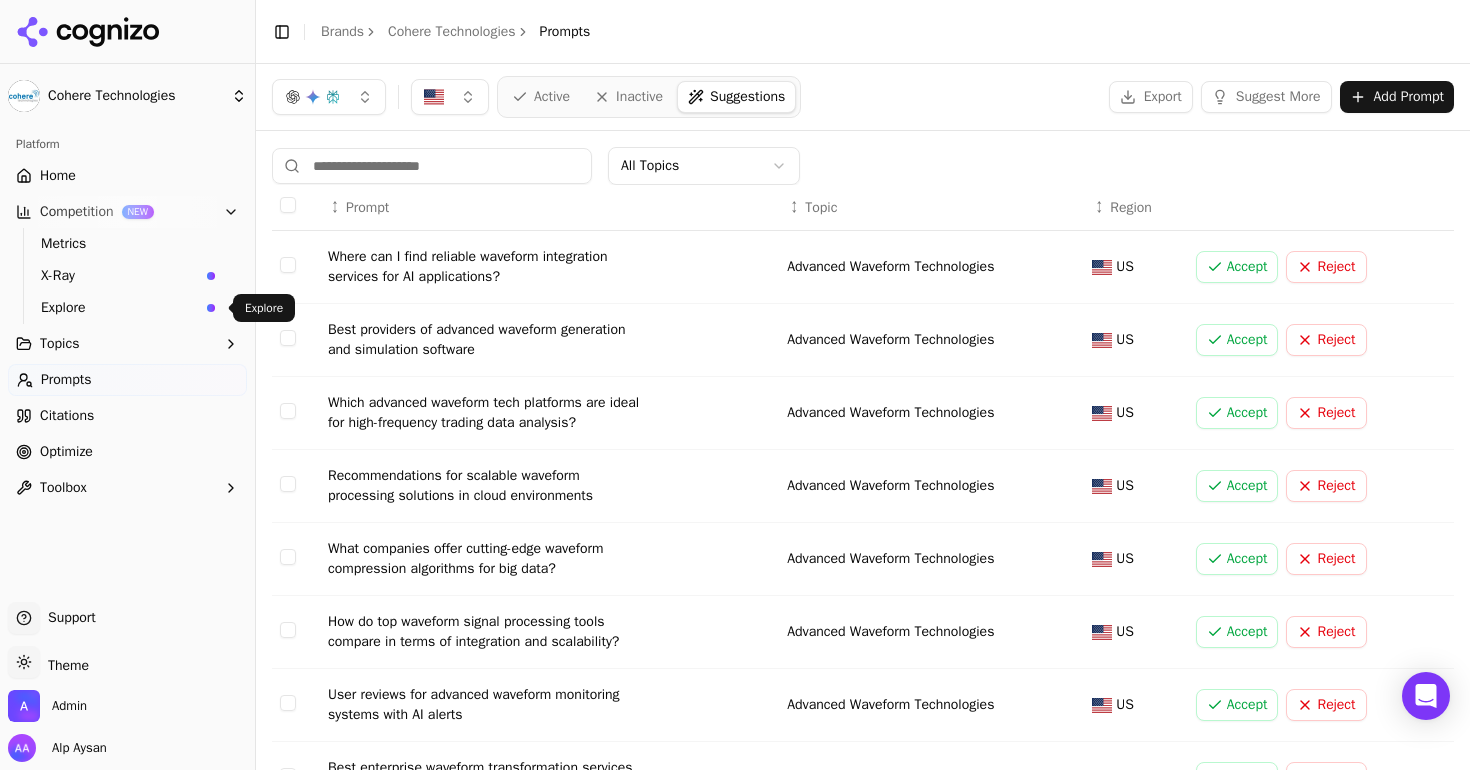 click on "Explore" at bounding box center [120, 308] 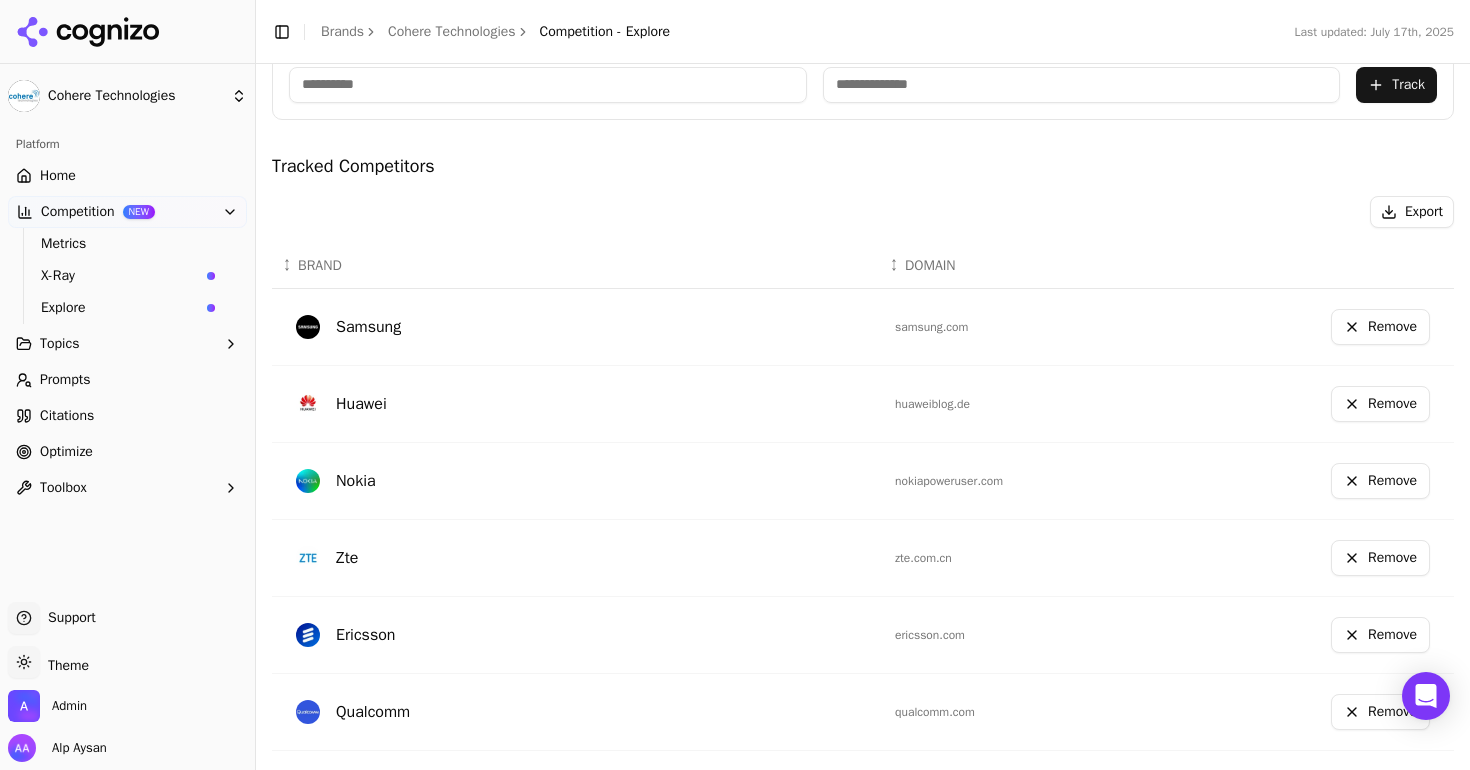 scroll, scrollTop: 401, scrollLeft: 0, axis: vertical 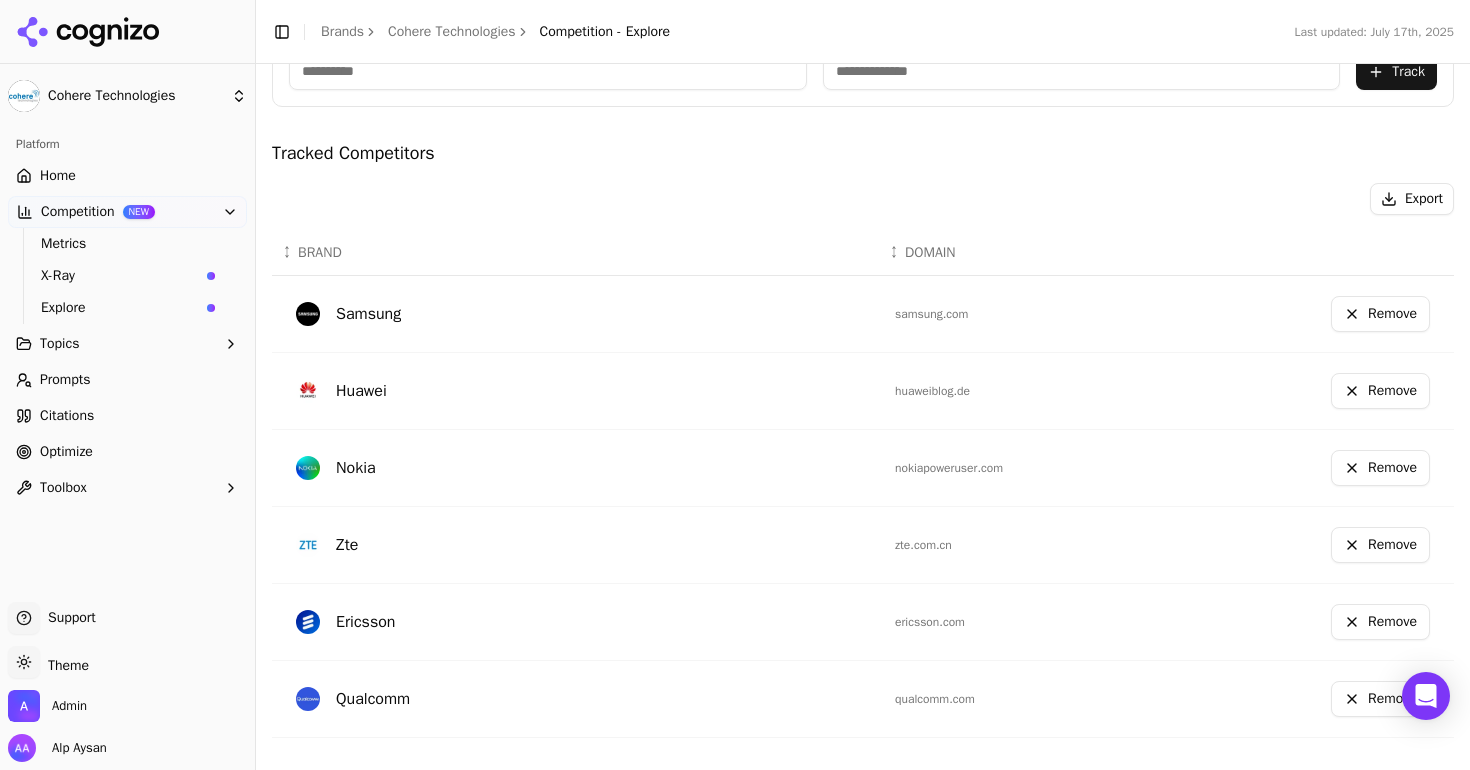 click on "huaweiblog.de" at bounding box center [1007, 391] 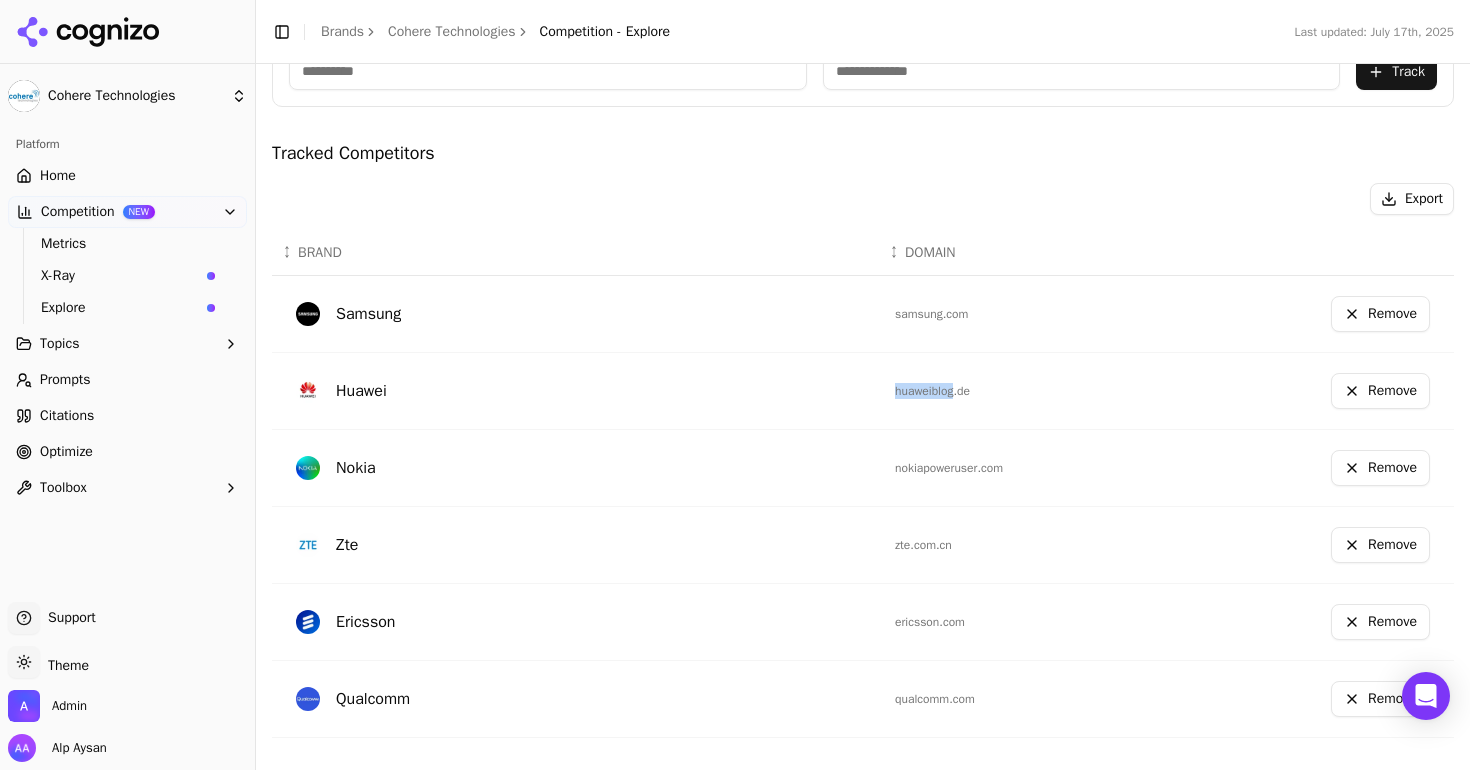click on "huaweiblog.de" at bounding box center (1007, 391) 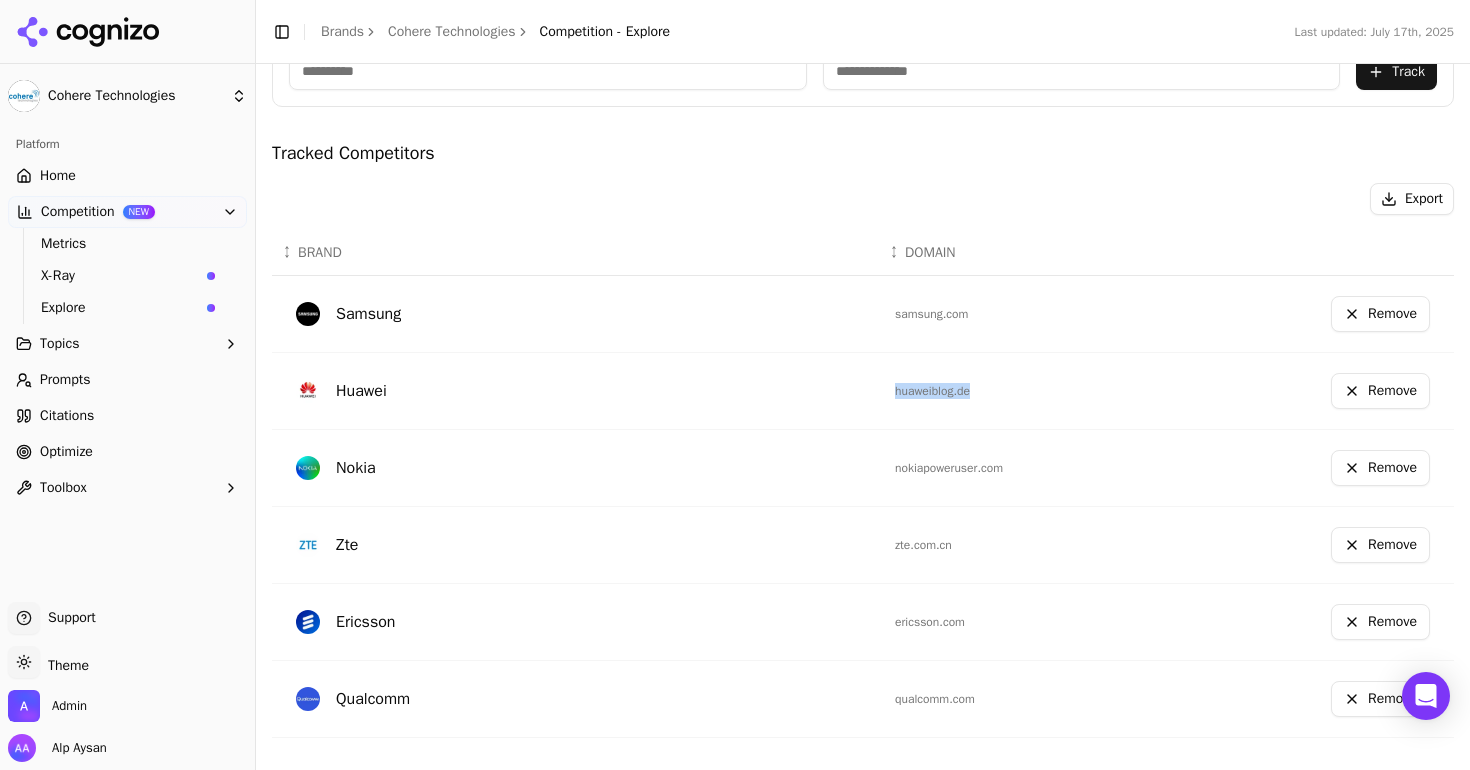 click on "huaweiblog.de" at bounding box center [1007, 391] 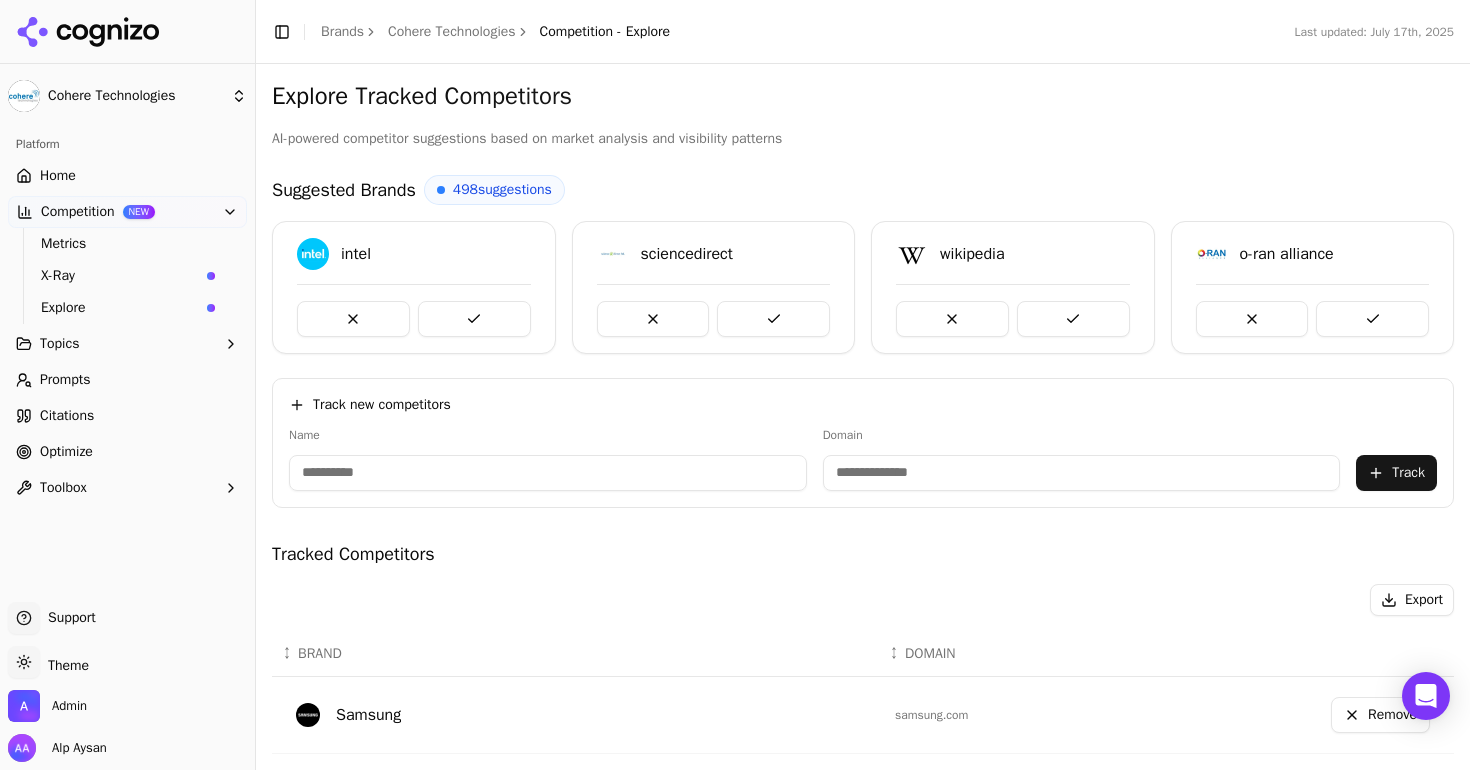 scroll, scrollTop: 0, scrollLeft: 0, axis: both 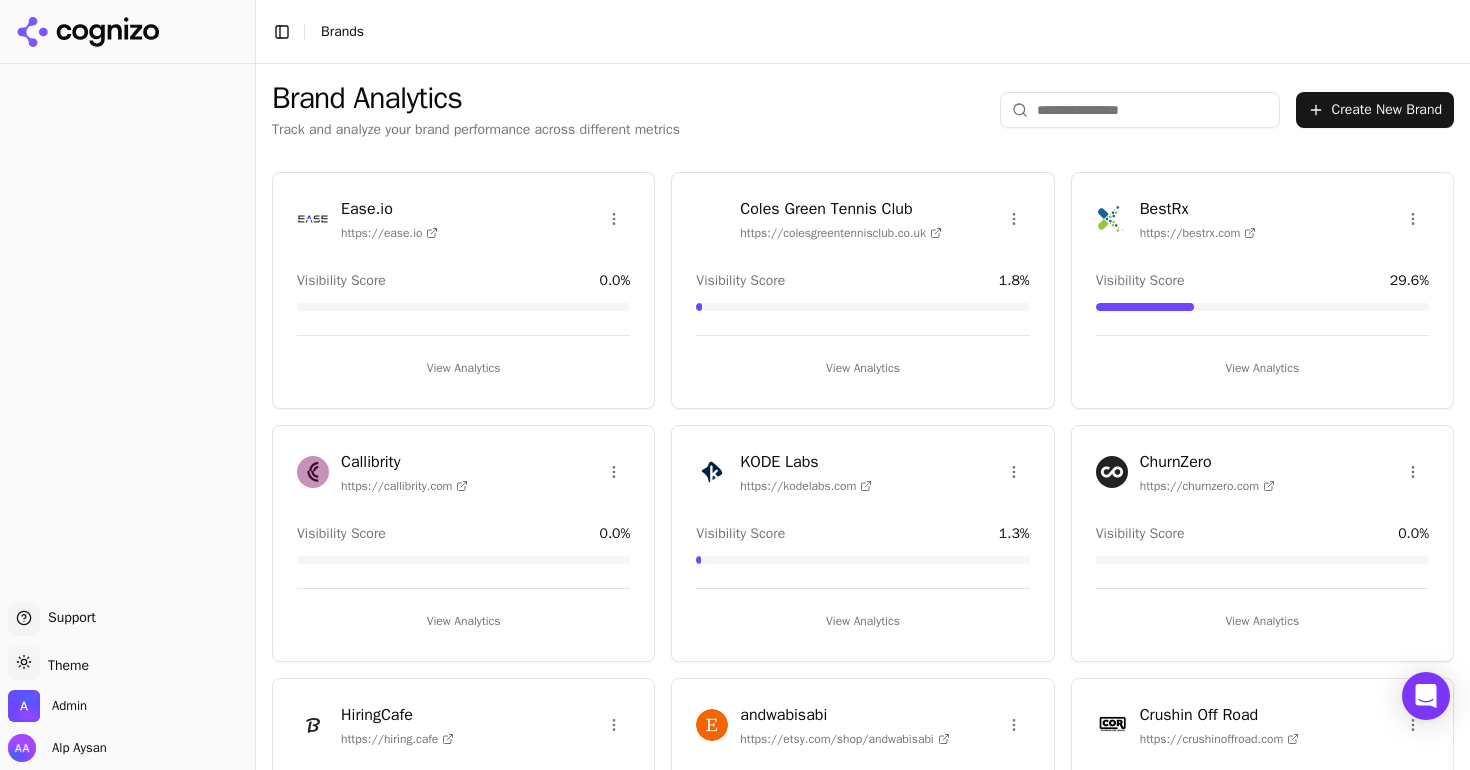 click at bounding box center [1140, 110] 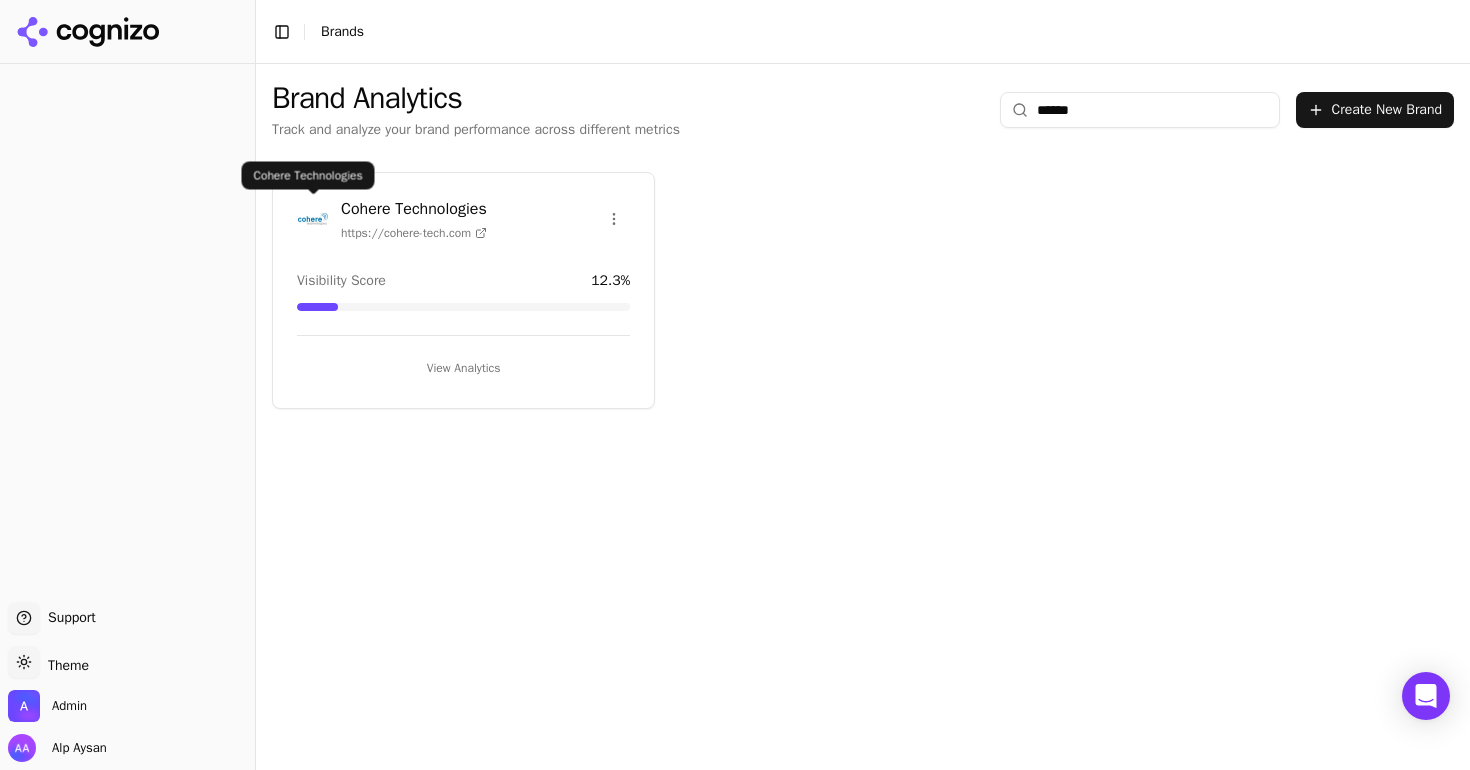 type on "******" 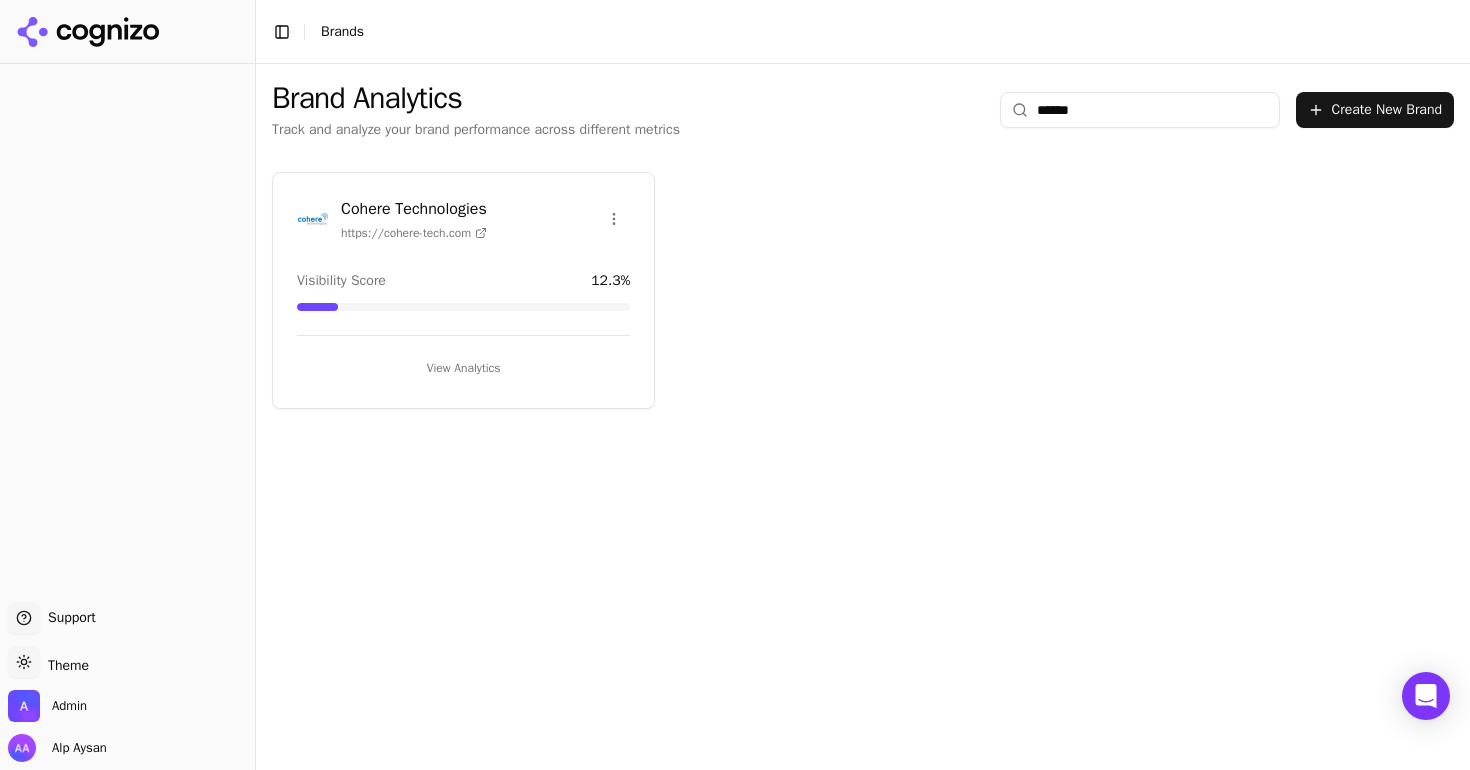 click at bounding box center [313, 219] 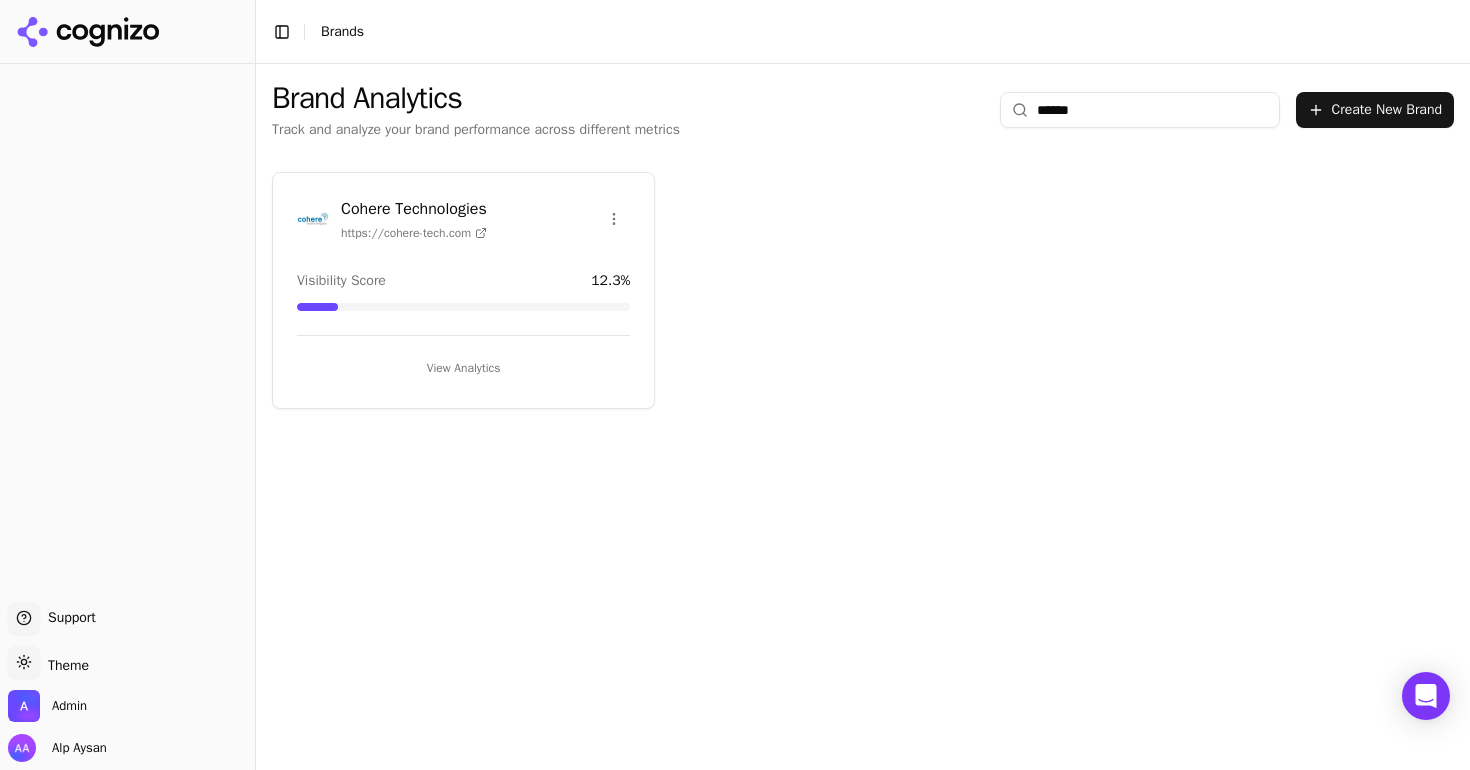 click on "View Analytics" at bounding box center (463, 368) 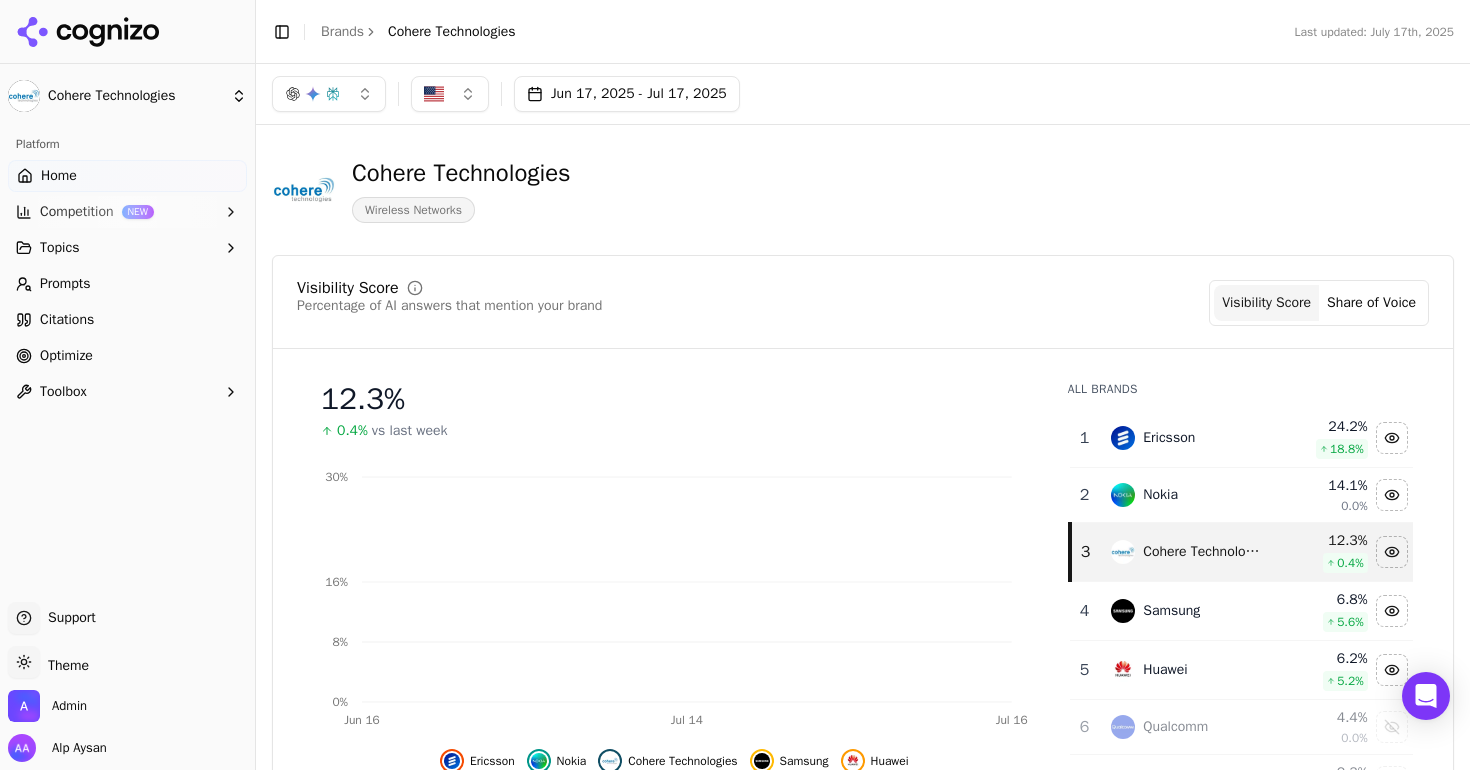 scroll, scrollTop: 0, scrollLeft: 0, axis: both 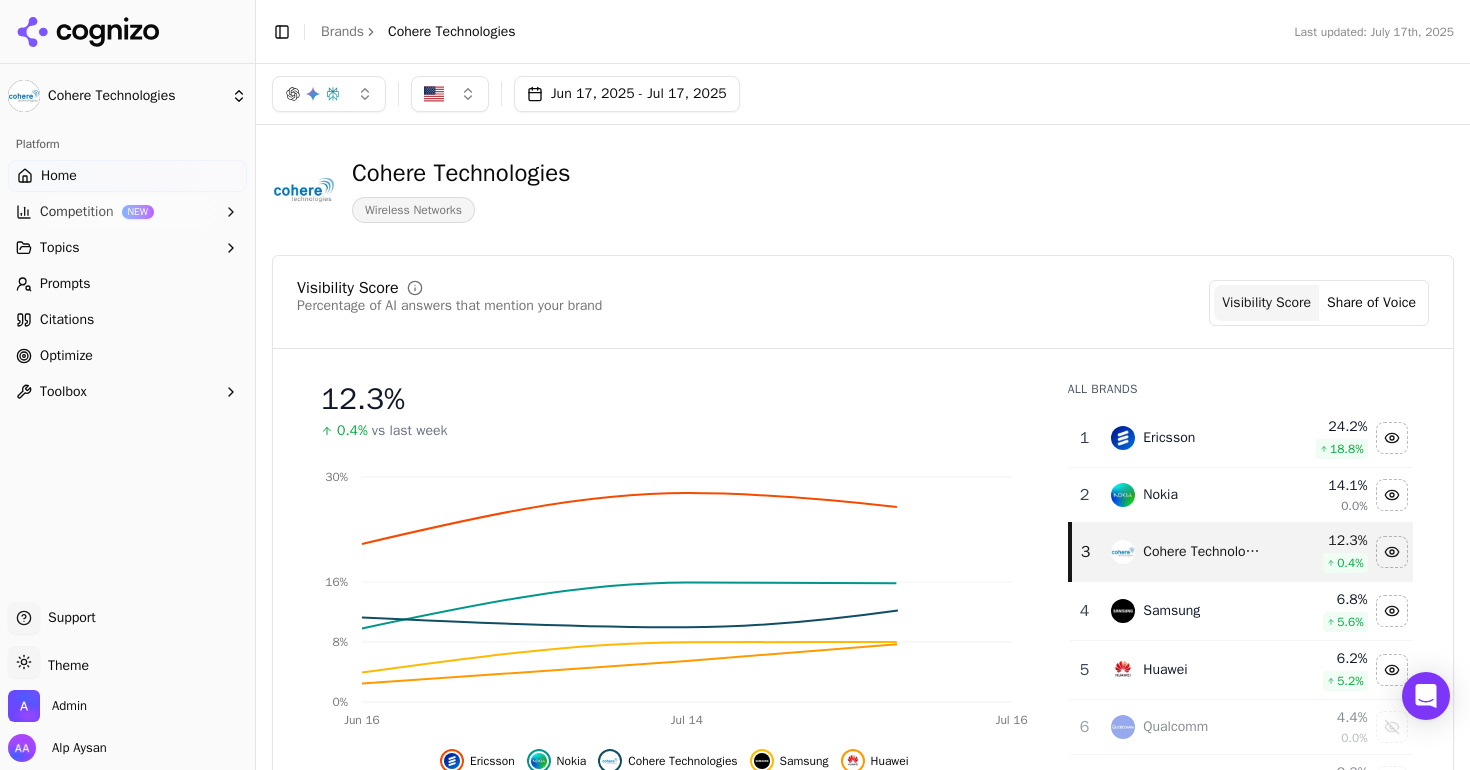 click on "Competition NEW" at bounding box center (127, 212) 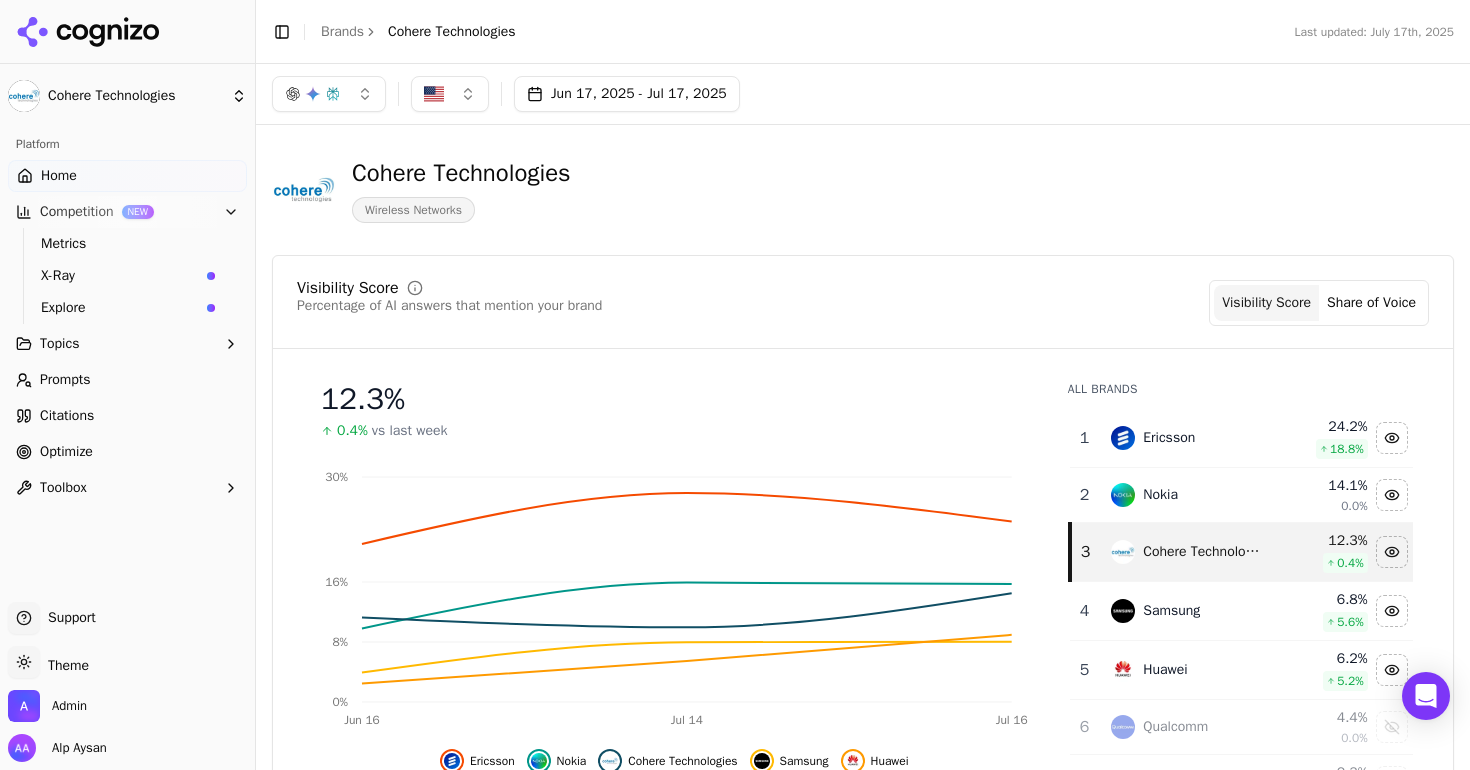 click on "Explore" at bounding box center [120, 308] 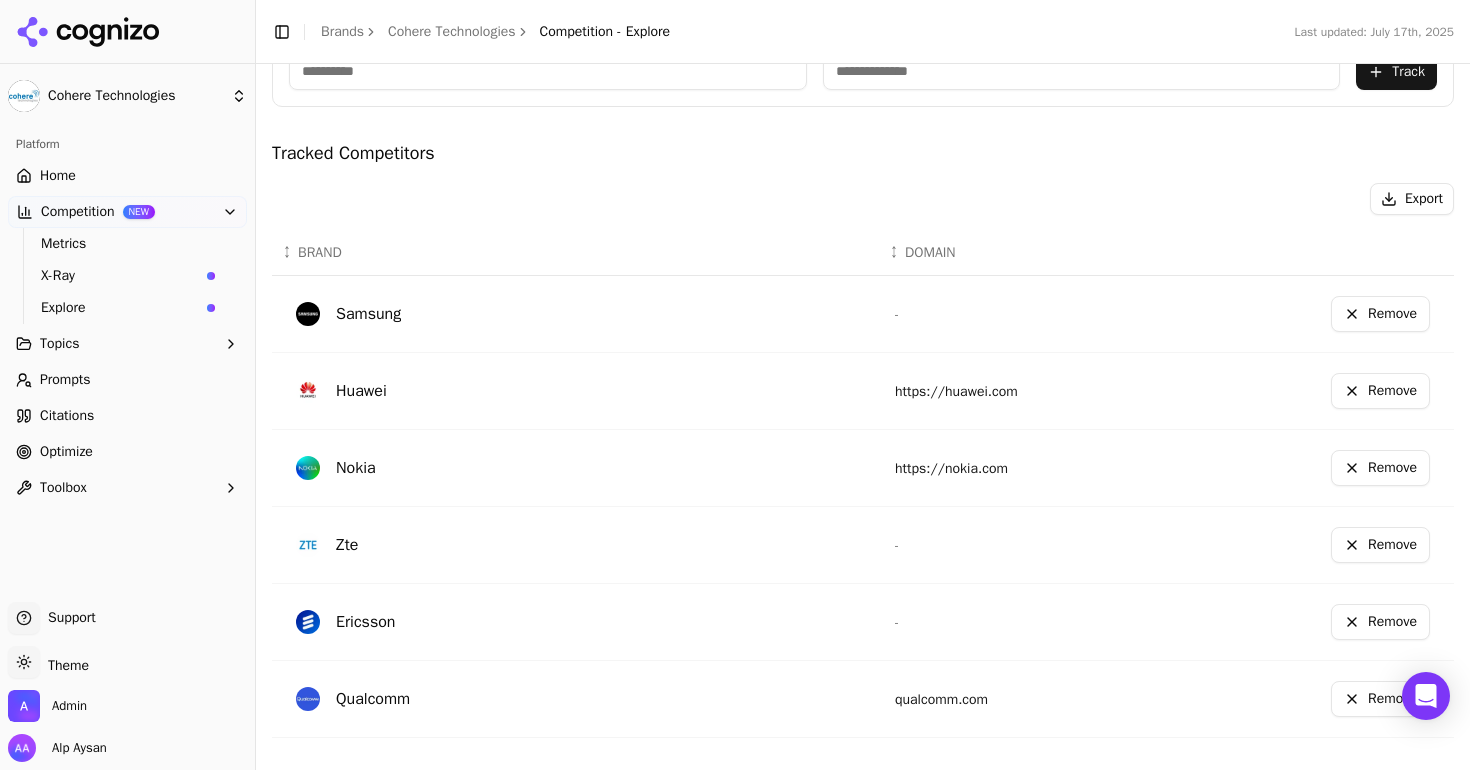 scroll, scrollTop: 356, scrollLeft: 0, axis: vertical 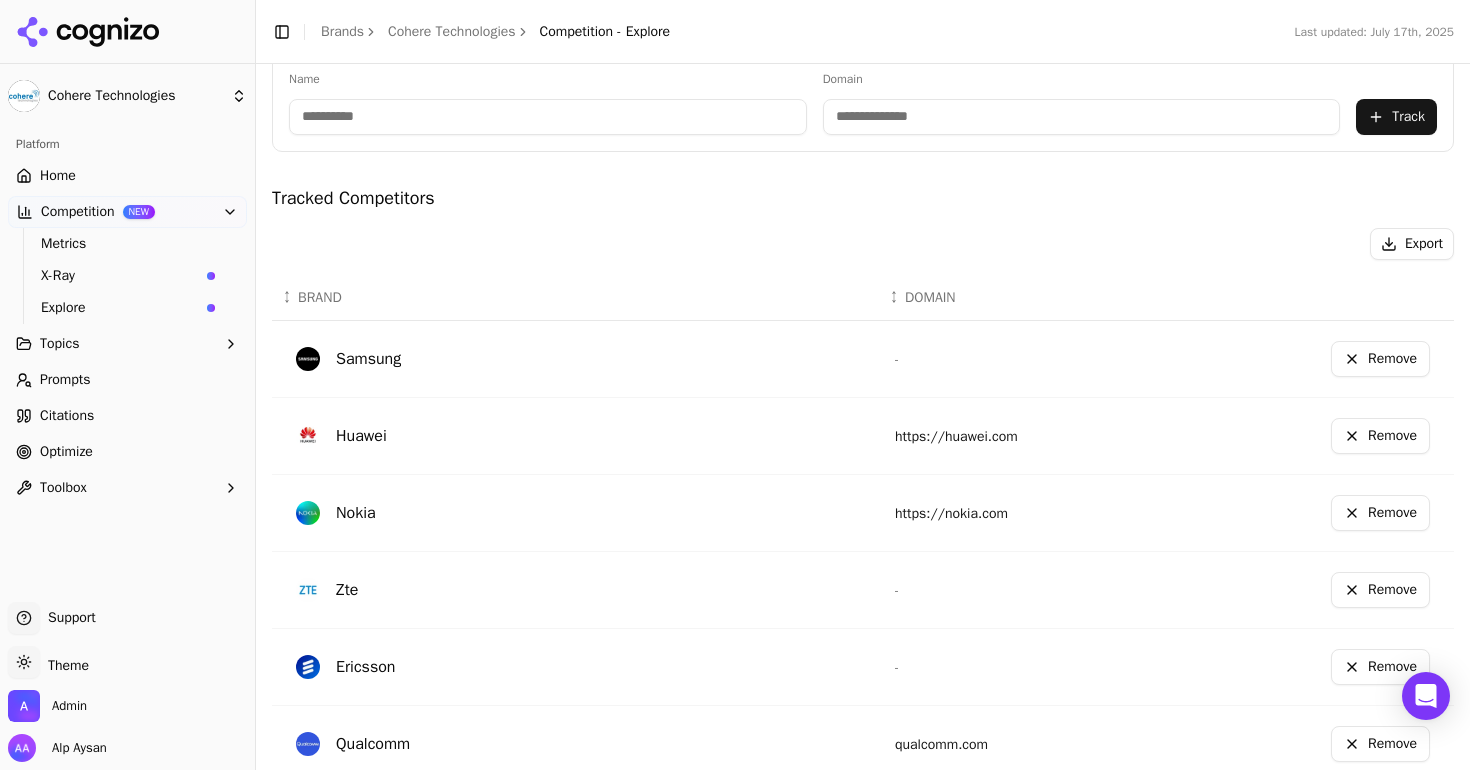 click on "-" at bounding box center [897, 359] 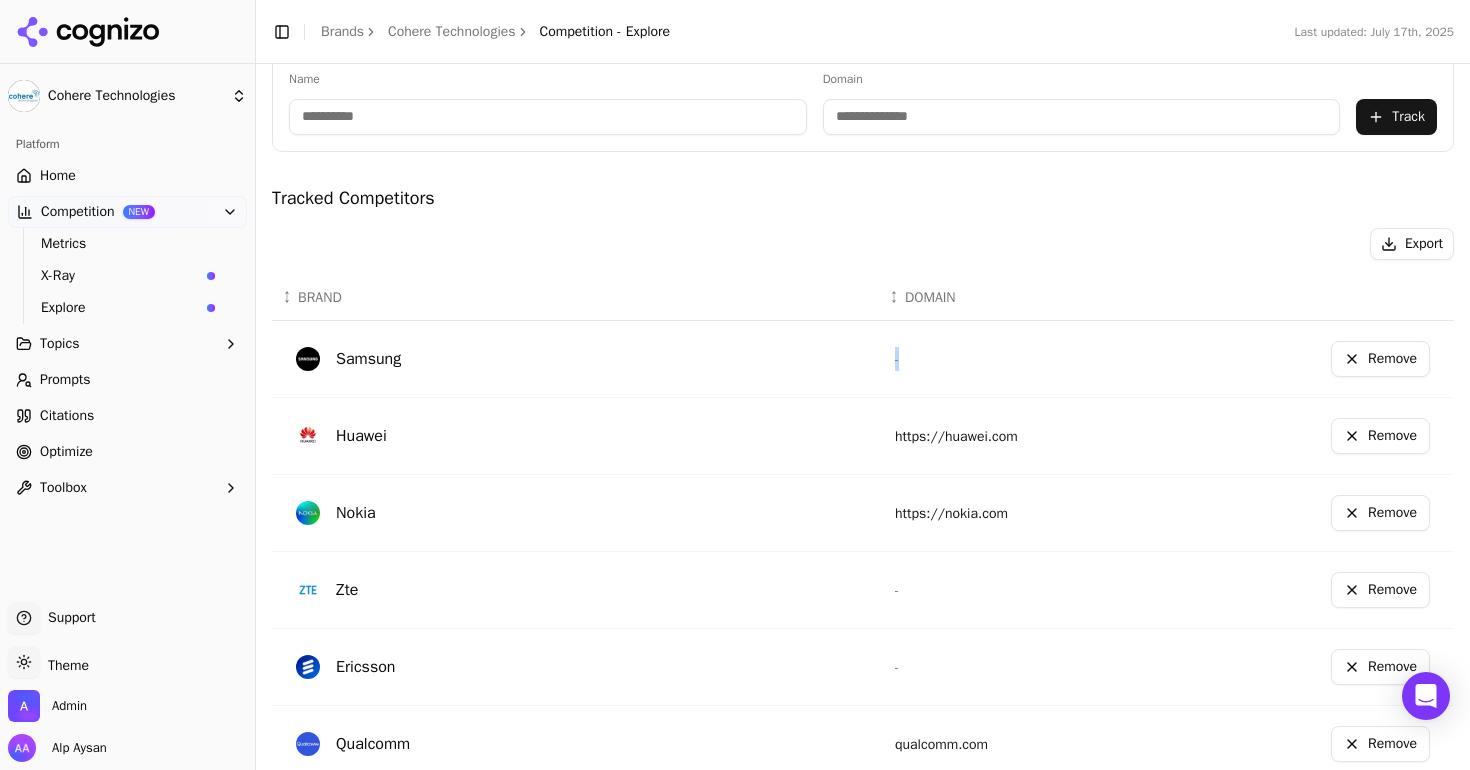 click on "-" at bounding box center [897, 359] 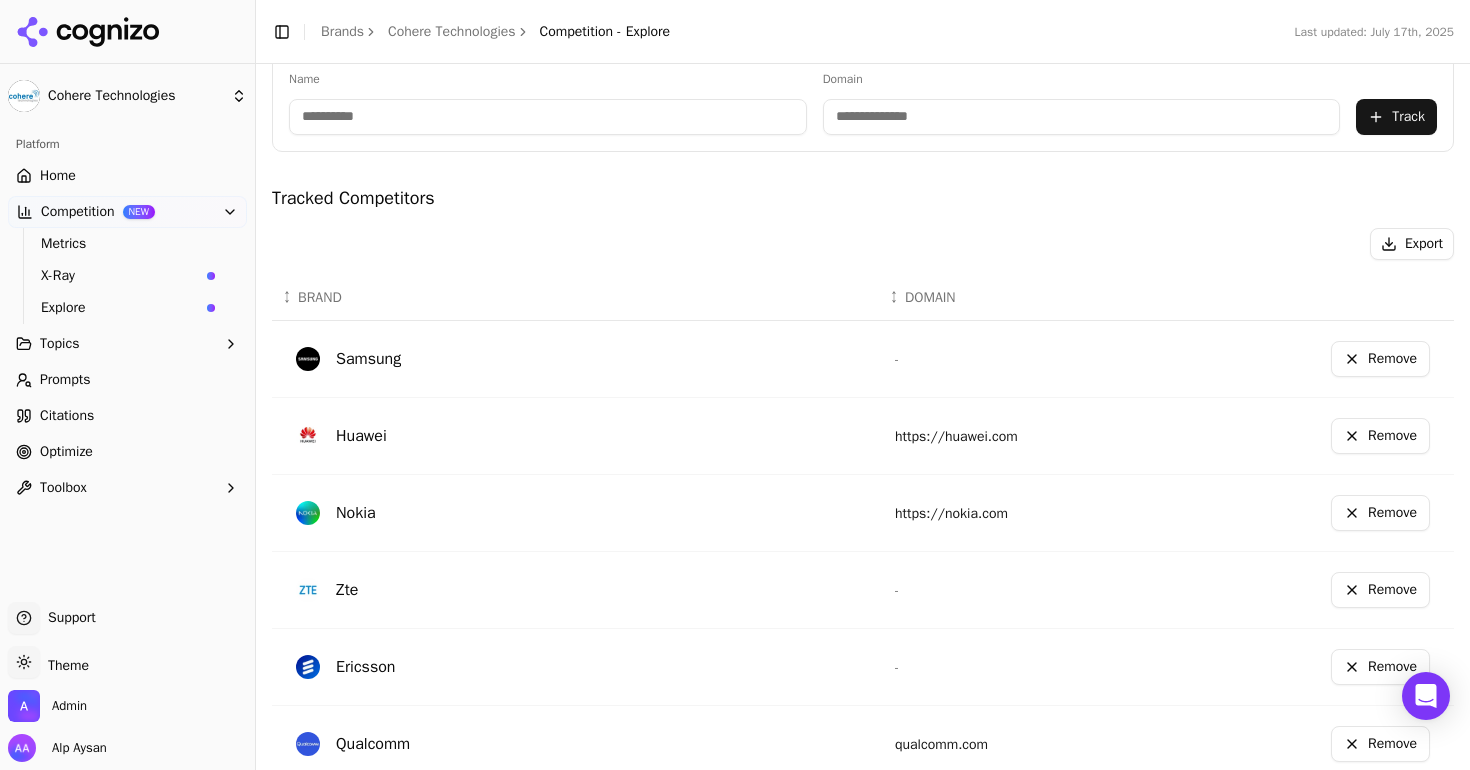scroll, scrollTop: 401, scrollLeft: 0, axis: vertical 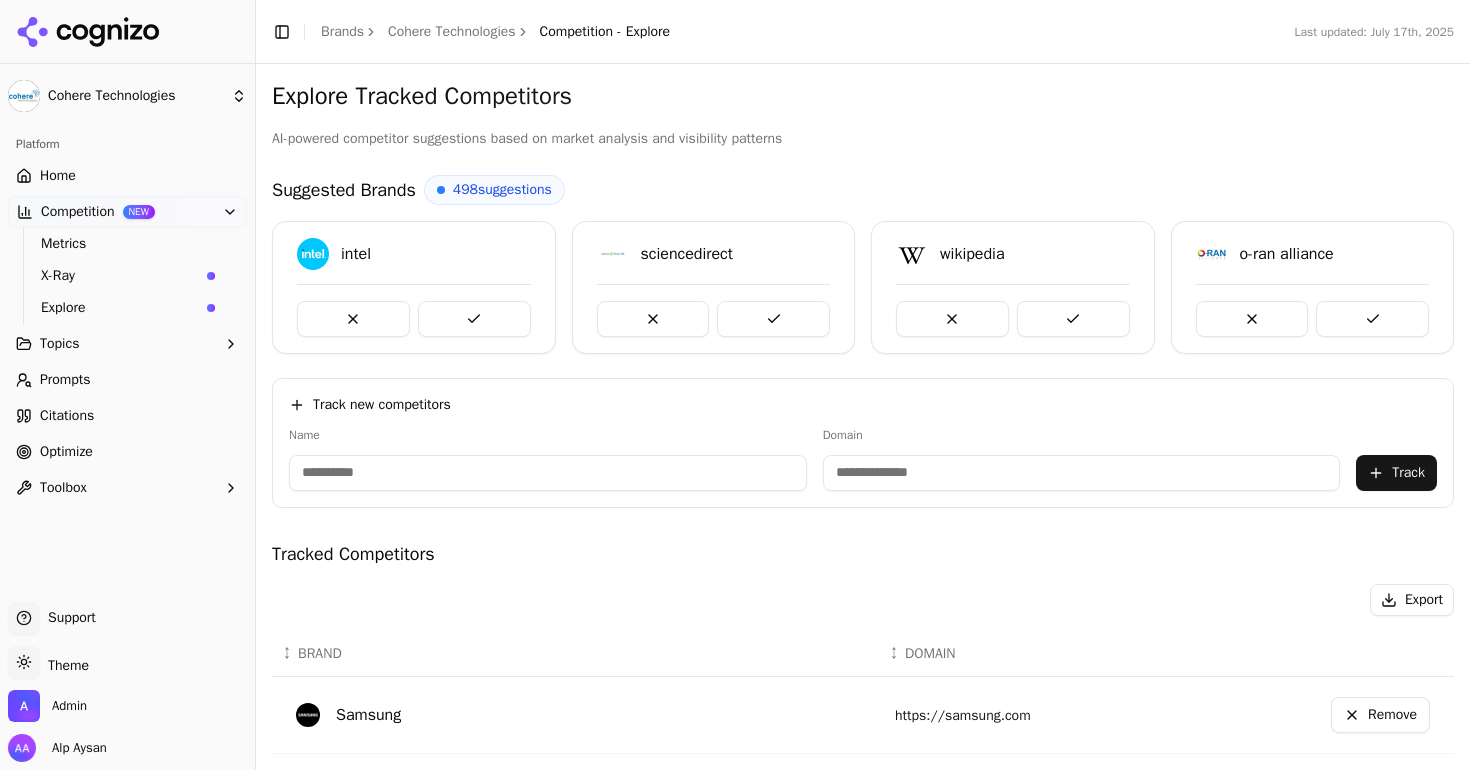 click 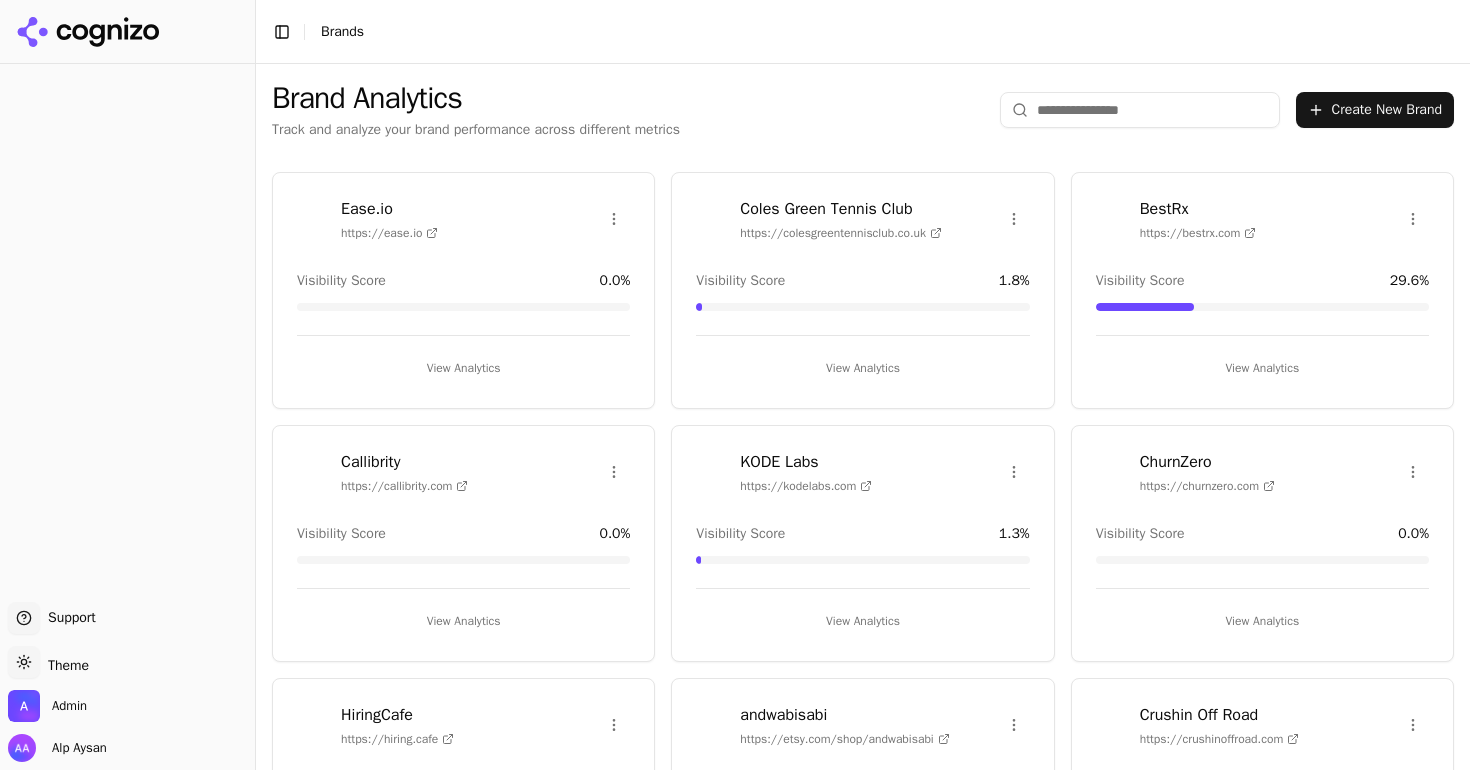 scroll, scrollTop: 32, scrollLeft: 0, axis: vertical 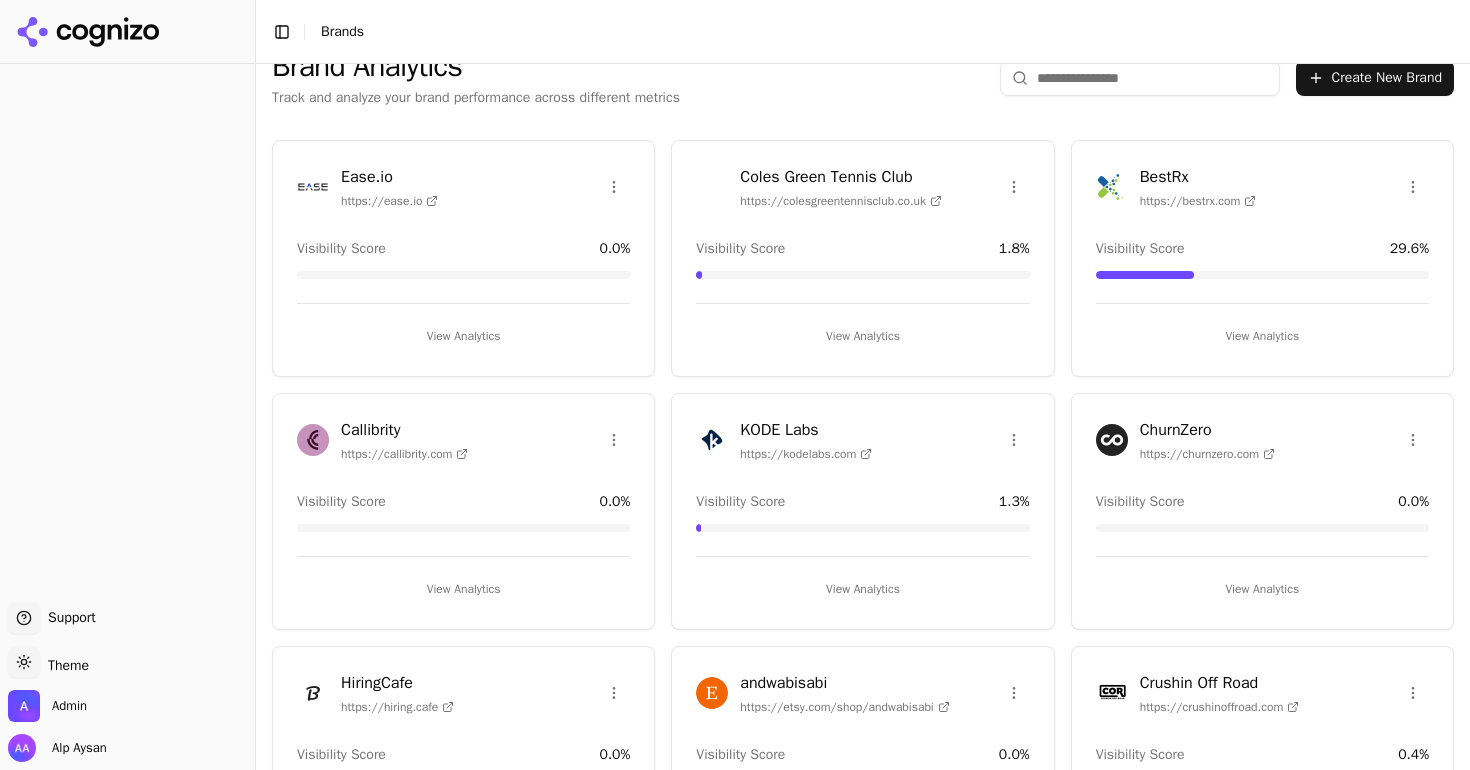 click at bounding box center [1140, 78] 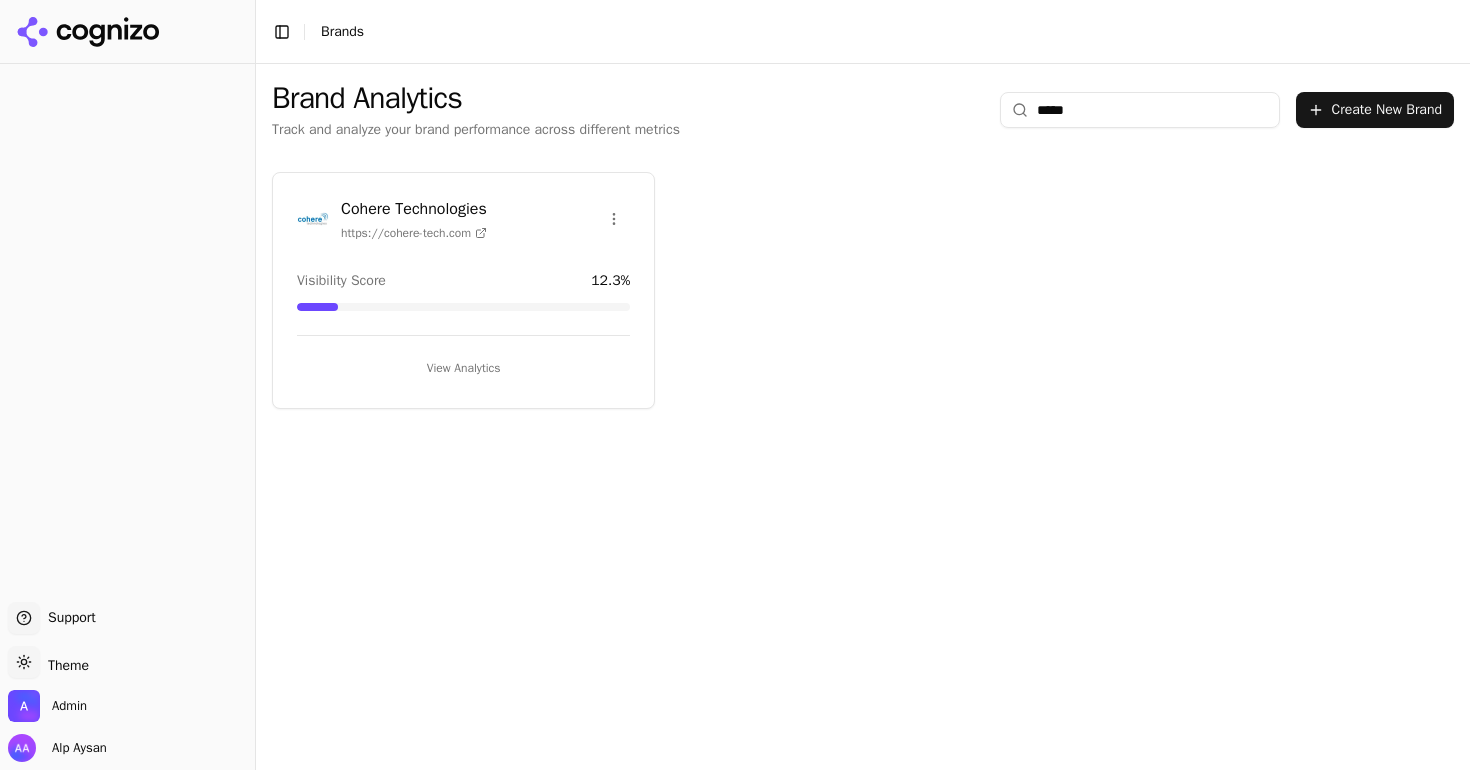 scroll, scrollTop: 0, scrollLeft: 0, axis: both 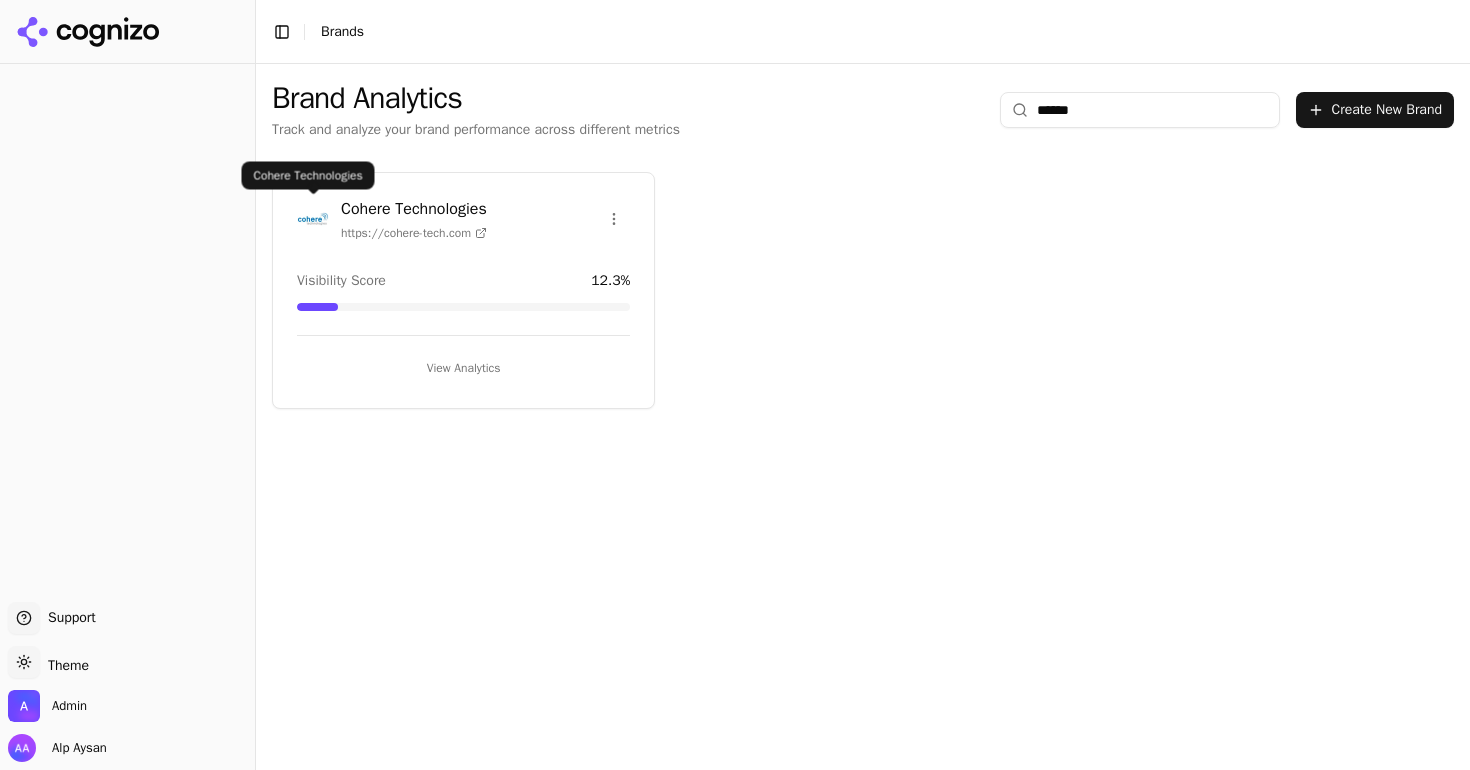type on "******" 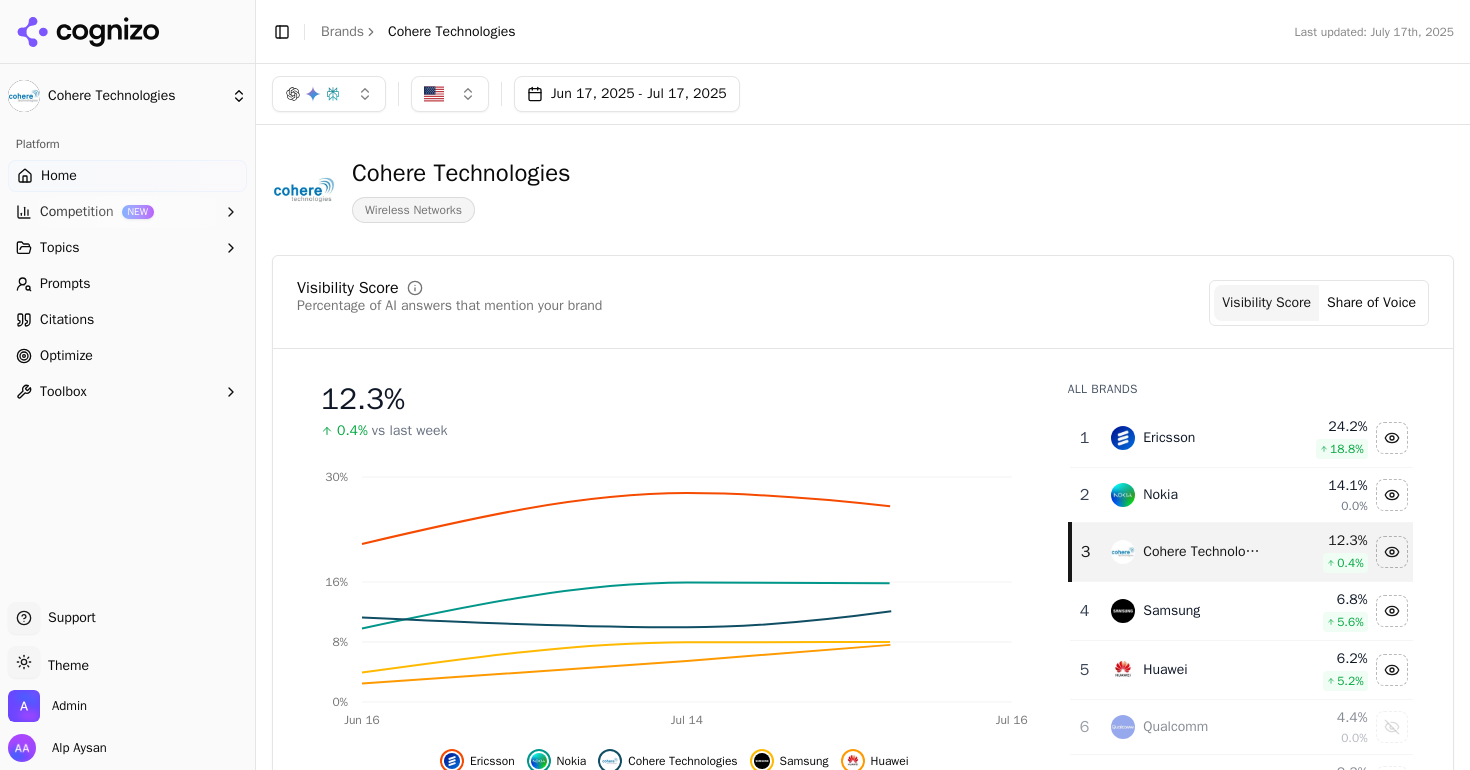 click on "Prompts" at bounding box center (127, 284) 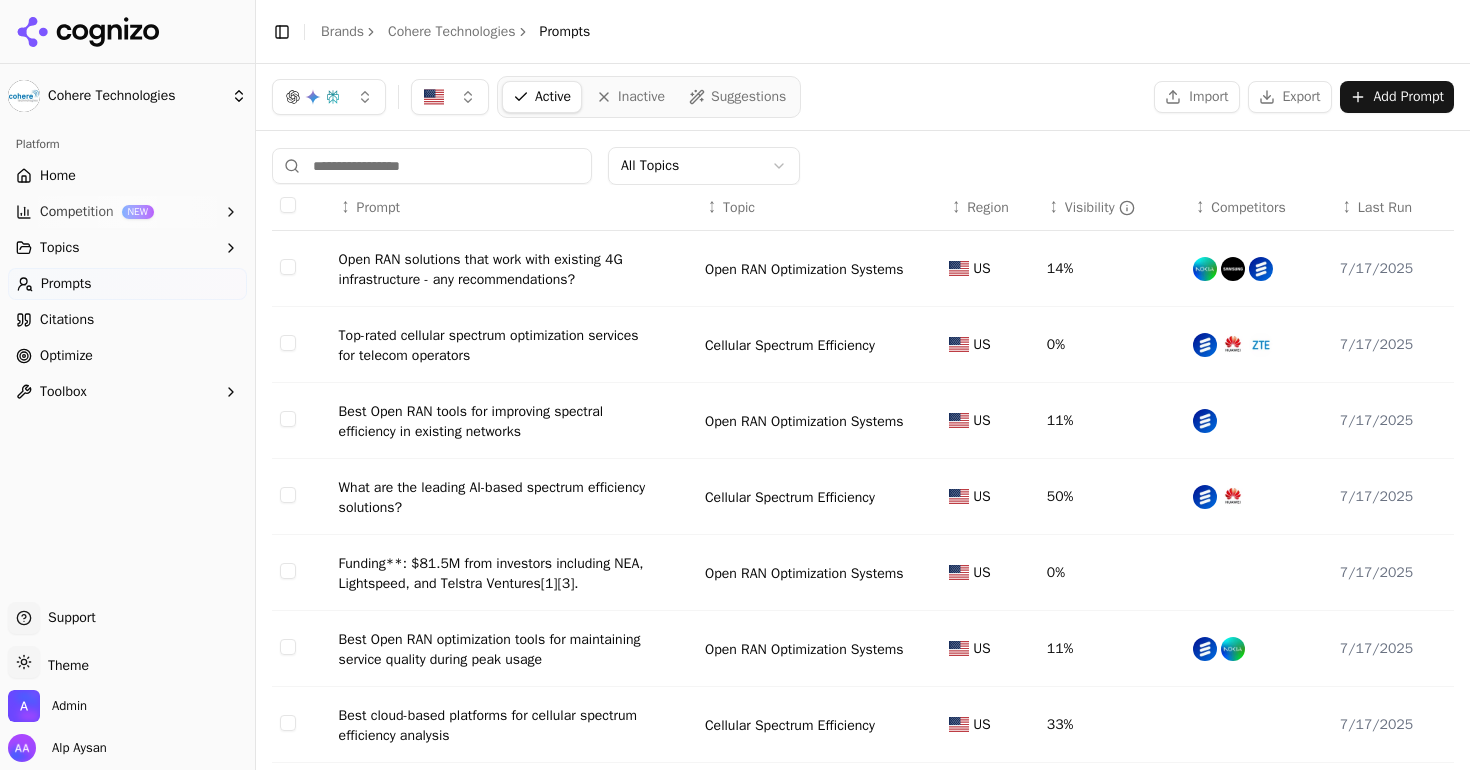 click on "Inactive" at bounding box center [641, 97] 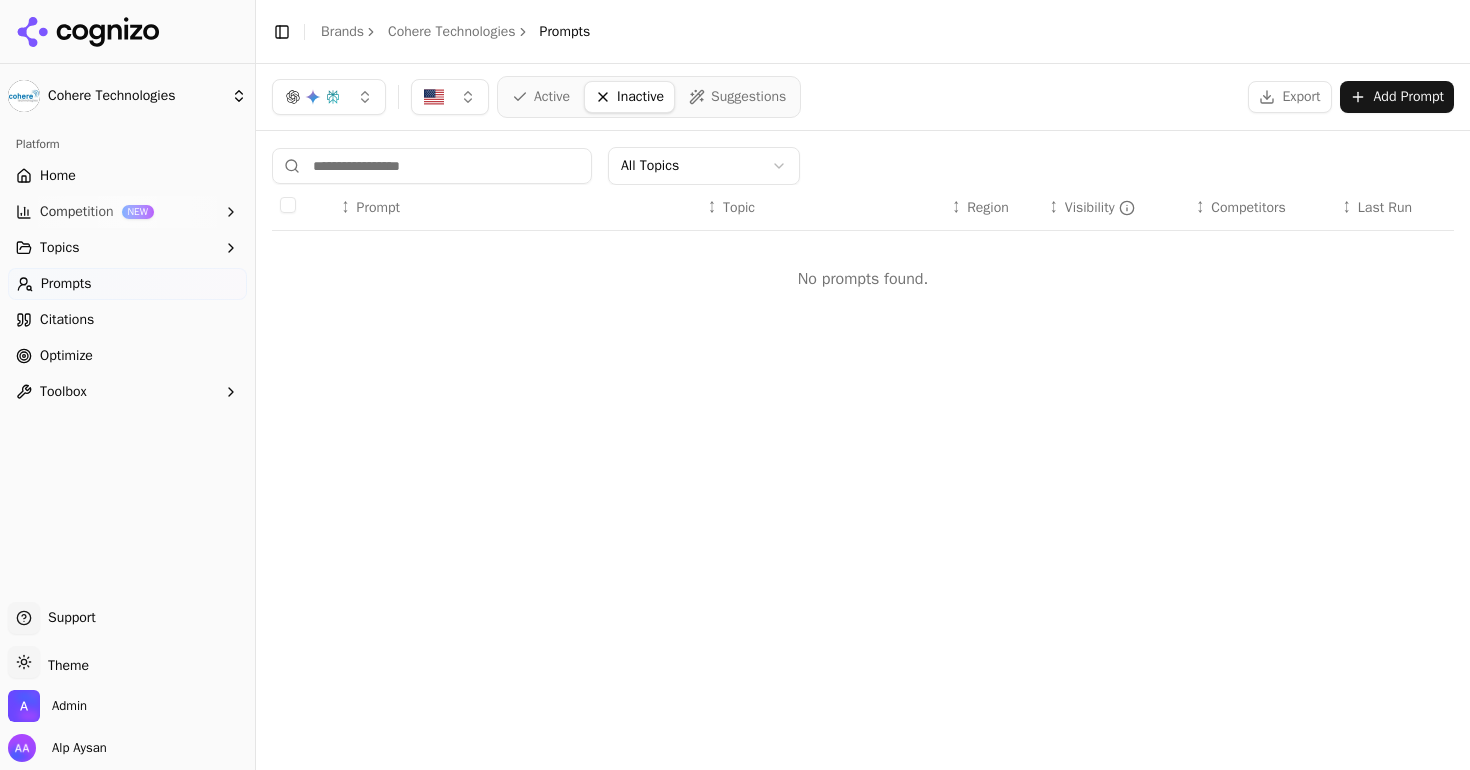 click on "Active" at bounding box center [541, 97] 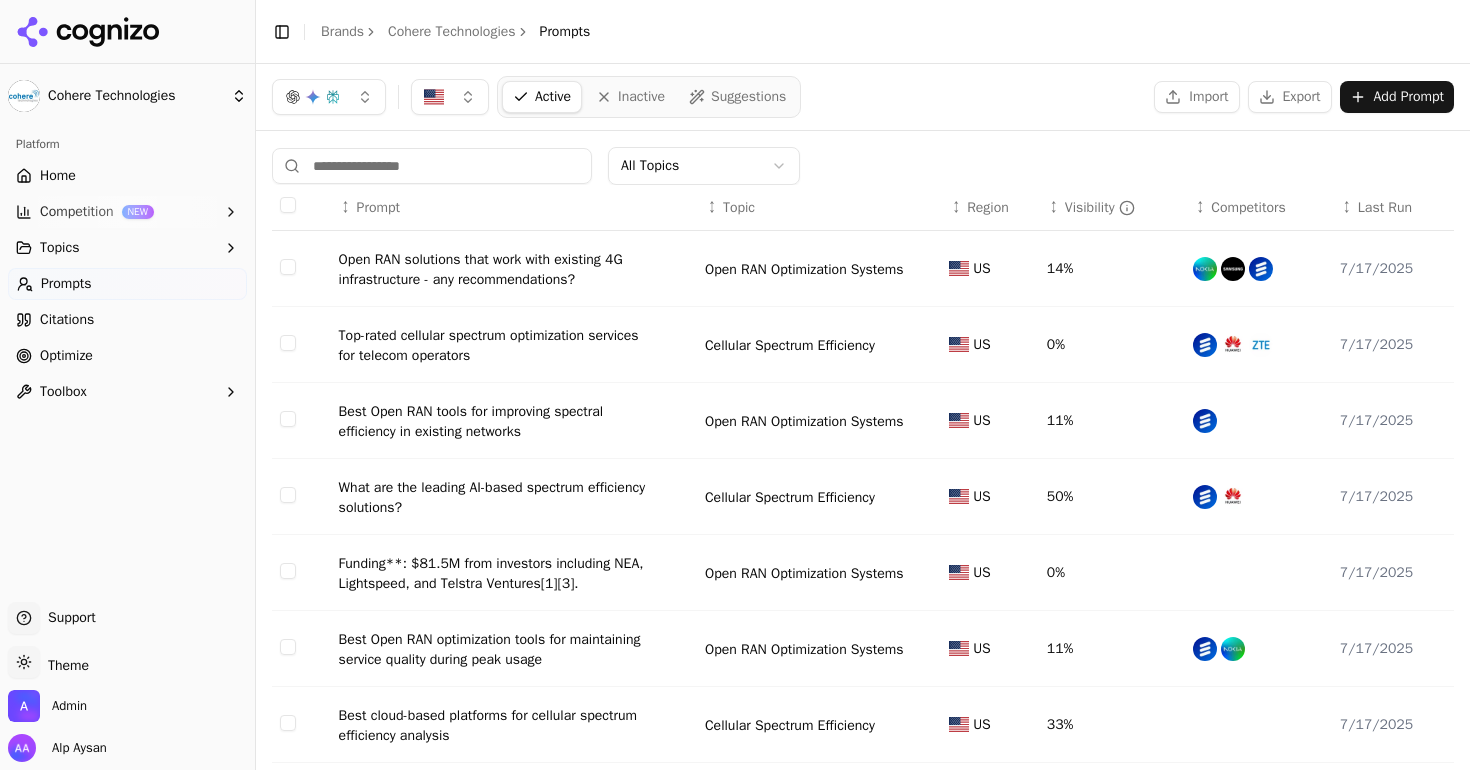 click on "Suggestions" at bounding box center (748, 97) 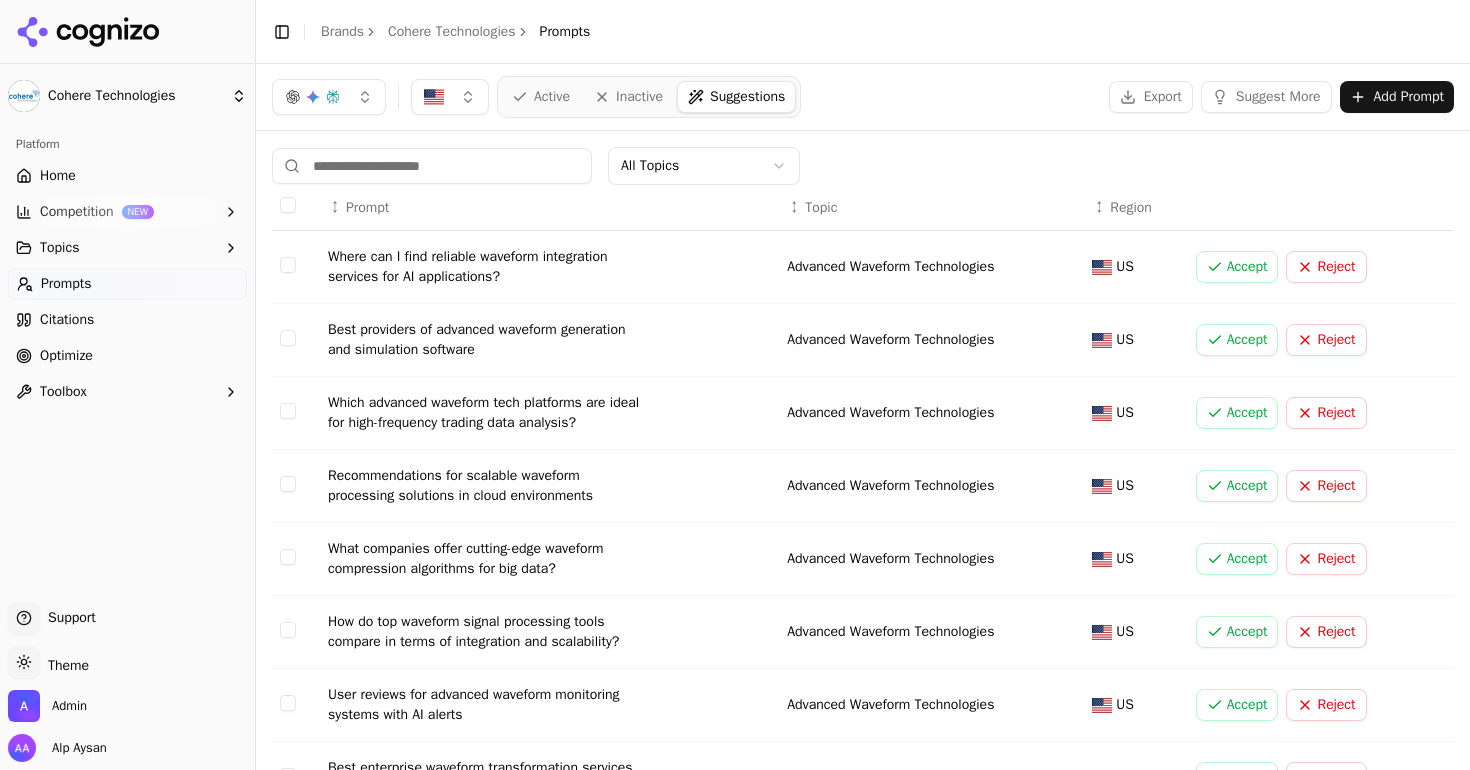 click on "Inactive" at bounding box center [628, 97] 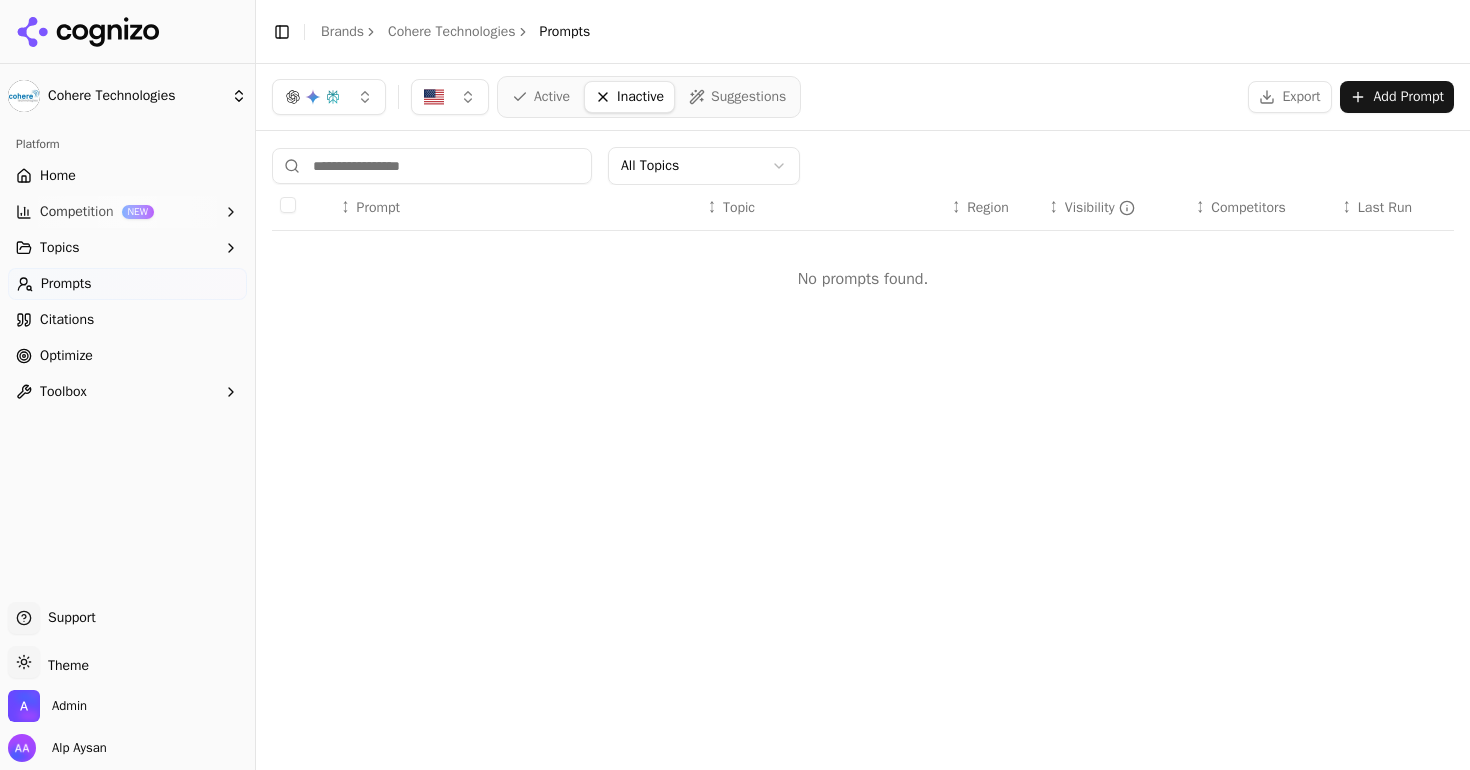 click on "Active" at bounding box center (552, 97) 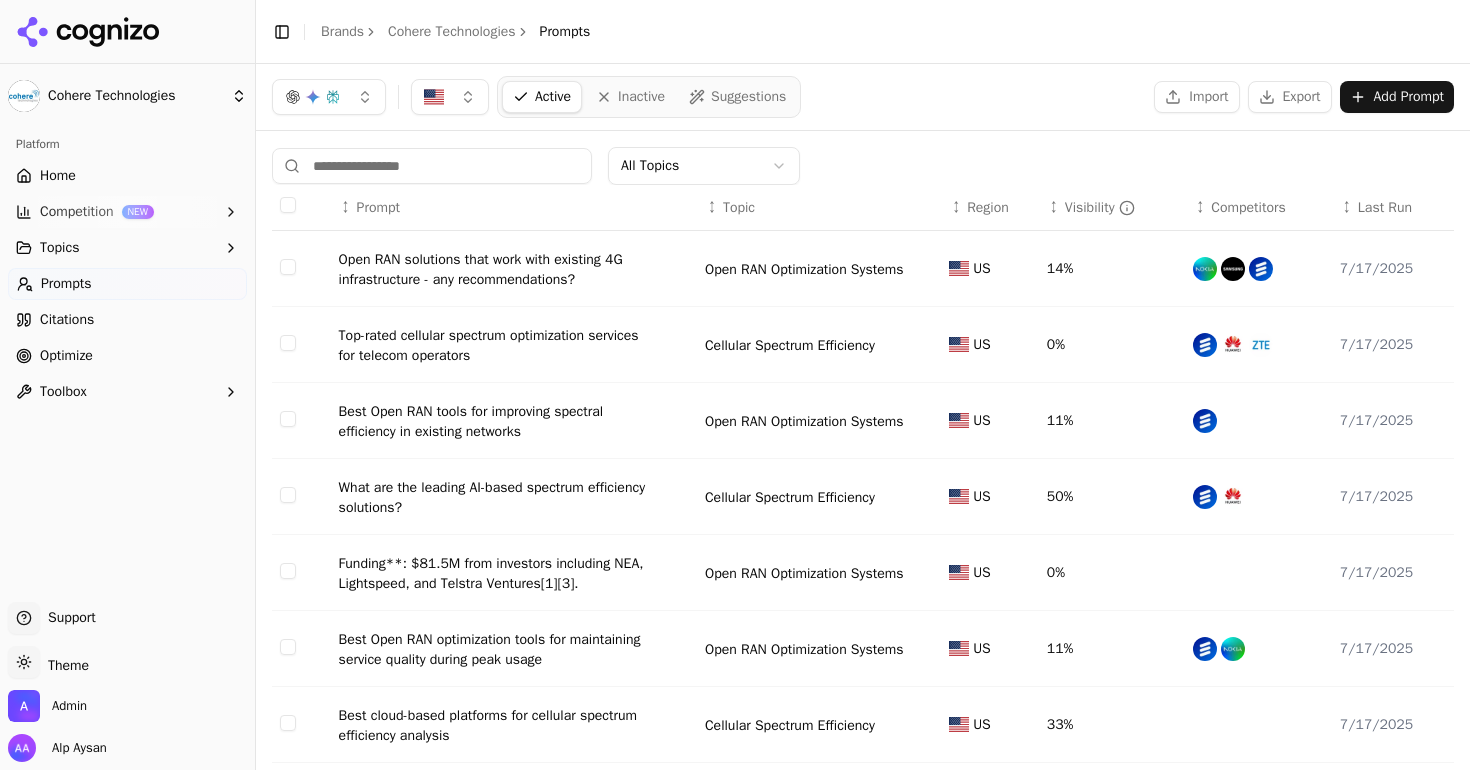 click on "Suggestions" at bounding box center (748, 97) 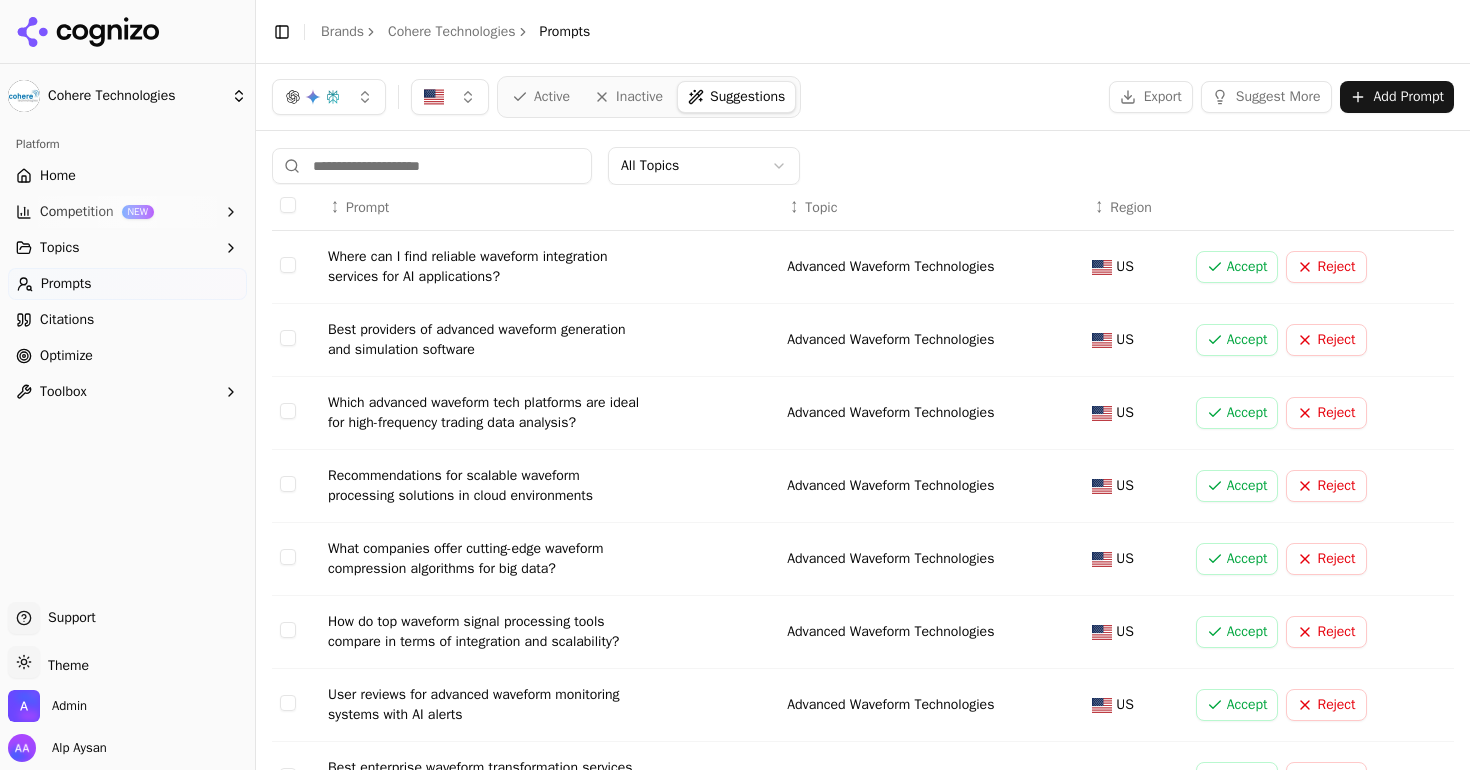 click on "Cohere Technologies Platform Home Competition NEW Topics Prompts Citations Optimize Toolbox Support Support Toggle theme  Theme Admin   Alp Aysan Toggle Sidebar Brands Cohere Technologies Prompts Active Inactive Suggestions Export Suggest More Add Prompt All Topics  ↕ Prompt  ↕ Topic  ↕ Region Where can I find reliable waveform integration services for AI applications? Advanced Waveform Technologies US Accept Reject Best providers of advanced waveform generation and simulation software Advanced Waveform Technologies US Accept Reject Which advanced waveform tech platforms are ideal for high-frequency trading data analysis? Advanced Waveform Technologies US Accept Reject Recommendations for scalable waveform processing solutions in cloud environments Advanced Waveform Technologies US Accept Reject What companies offer cutting-edge waveform compression algorithms for big data? Advanced Waveform Technologies US Accept Reject Advanced Waveform Technologies US Accept Reject US Accept Reject US US US" at bounding box center [735, 385] 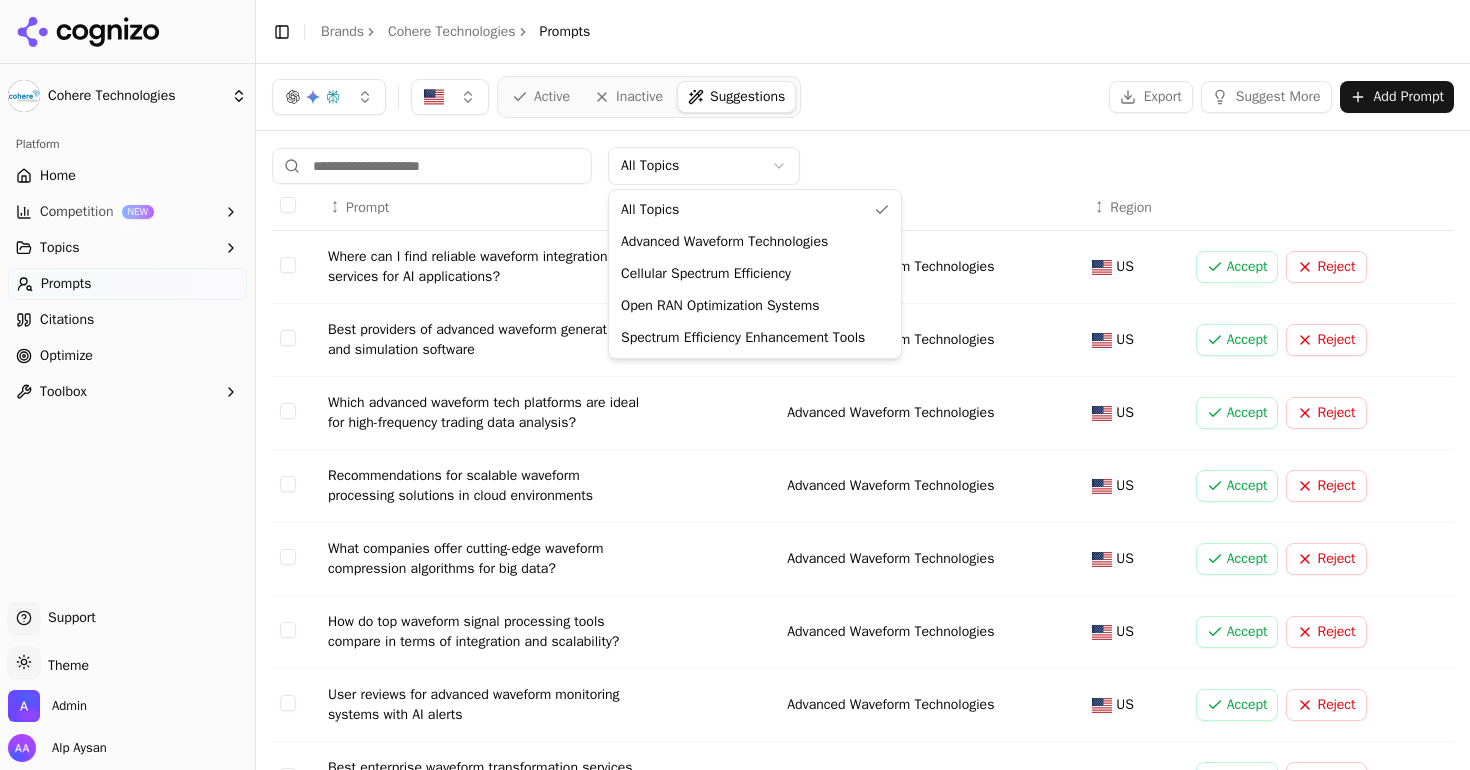 click on "Cohere Technologies Platform Home Competition NEW Topics Prompts Citations Optimize Toolbox Support Support Toggle theme  Theme Admin   Alp Aysan Toggle Sidebar Brands Cohere Technologies Prompts Active Inactive Suggestions Export Suggest More Add Prompt All Topics  ↕ Prompt  ↕ Topic  ↕ Region Where can I find reliable waveform integration services for AI applications? Advanced Waveform Technologies US Accept Reject Best providers of advanced waveform generation and simulation software Advanced Waveform Technologies US Accept Reject Which advanced waveform tech platforms are ideal for high-frequency trading data analysis? Advanced Waveform Technologies US Accept Reject Recommendations for scalable waveform processing solutions in cloud environments Advanced Waveform Technologies US Accept Reject What companies offer cutting-edge waveform compression algorithms for big data? Advanced Waveform Technologies US Accept Reject Advanced Waveform Technologies US Accept Reject US Accept Reject US US US" at bounding box center (735, 385) 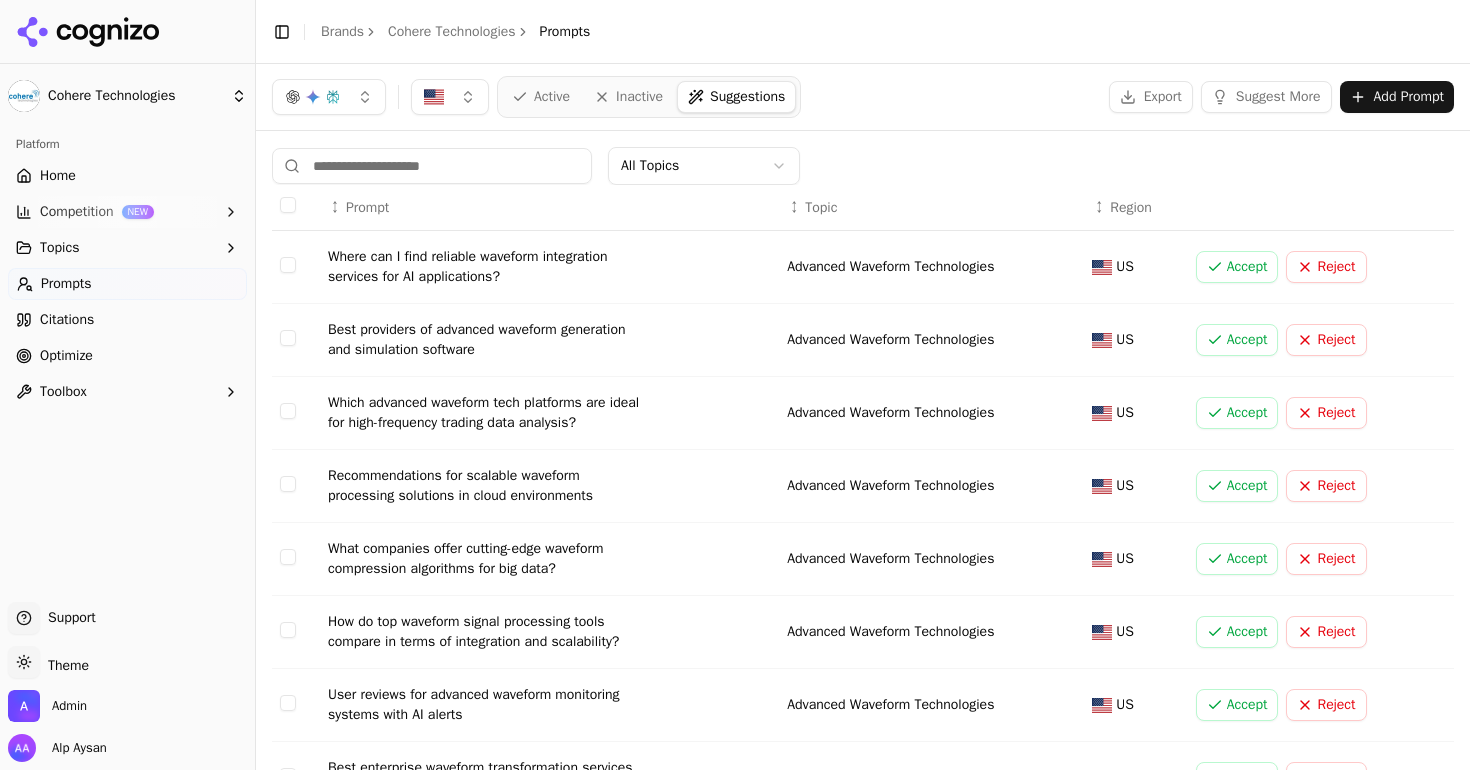 click on "Active" at bounding box center [541, 97] 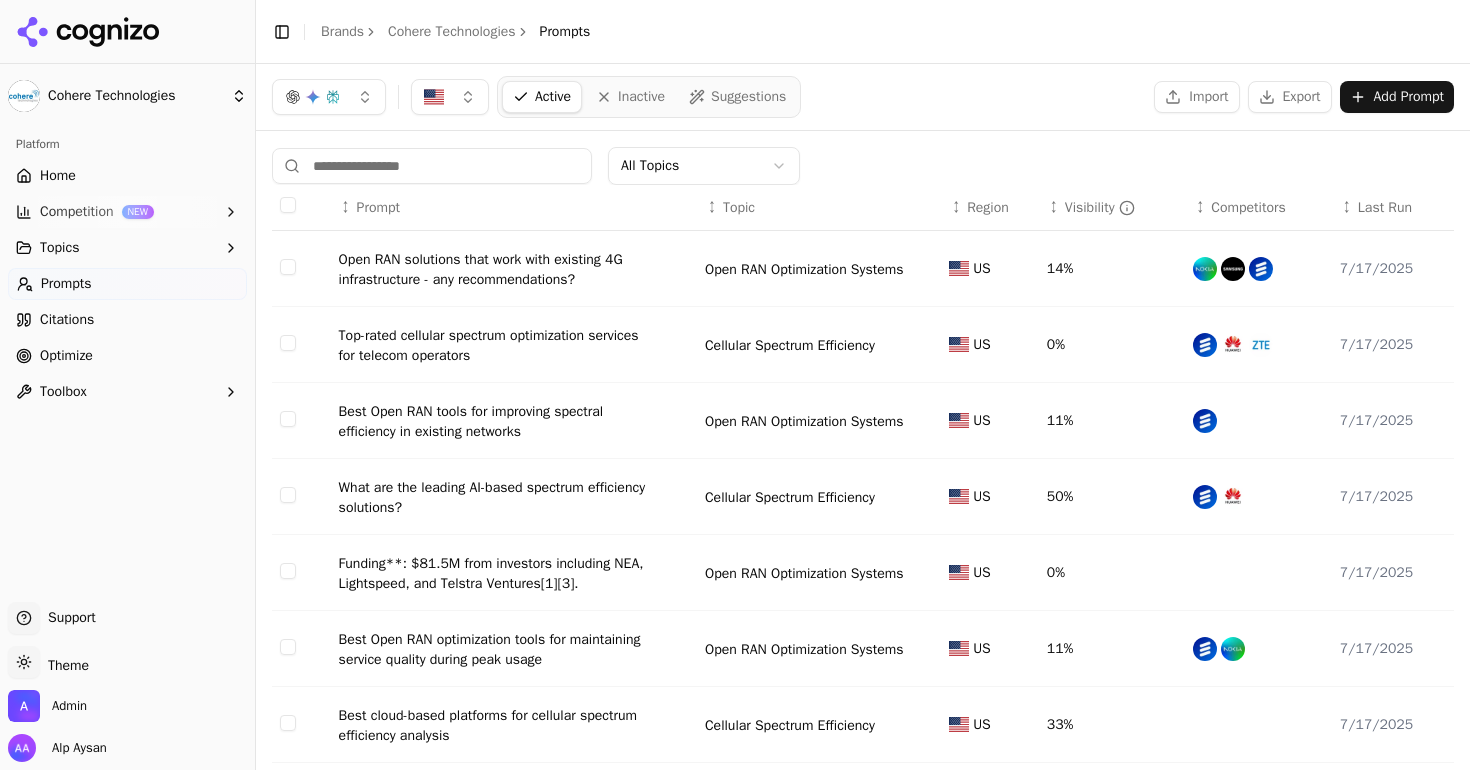 scroll, scrollTop: 284, scrollLeft: 0, axis: vertical 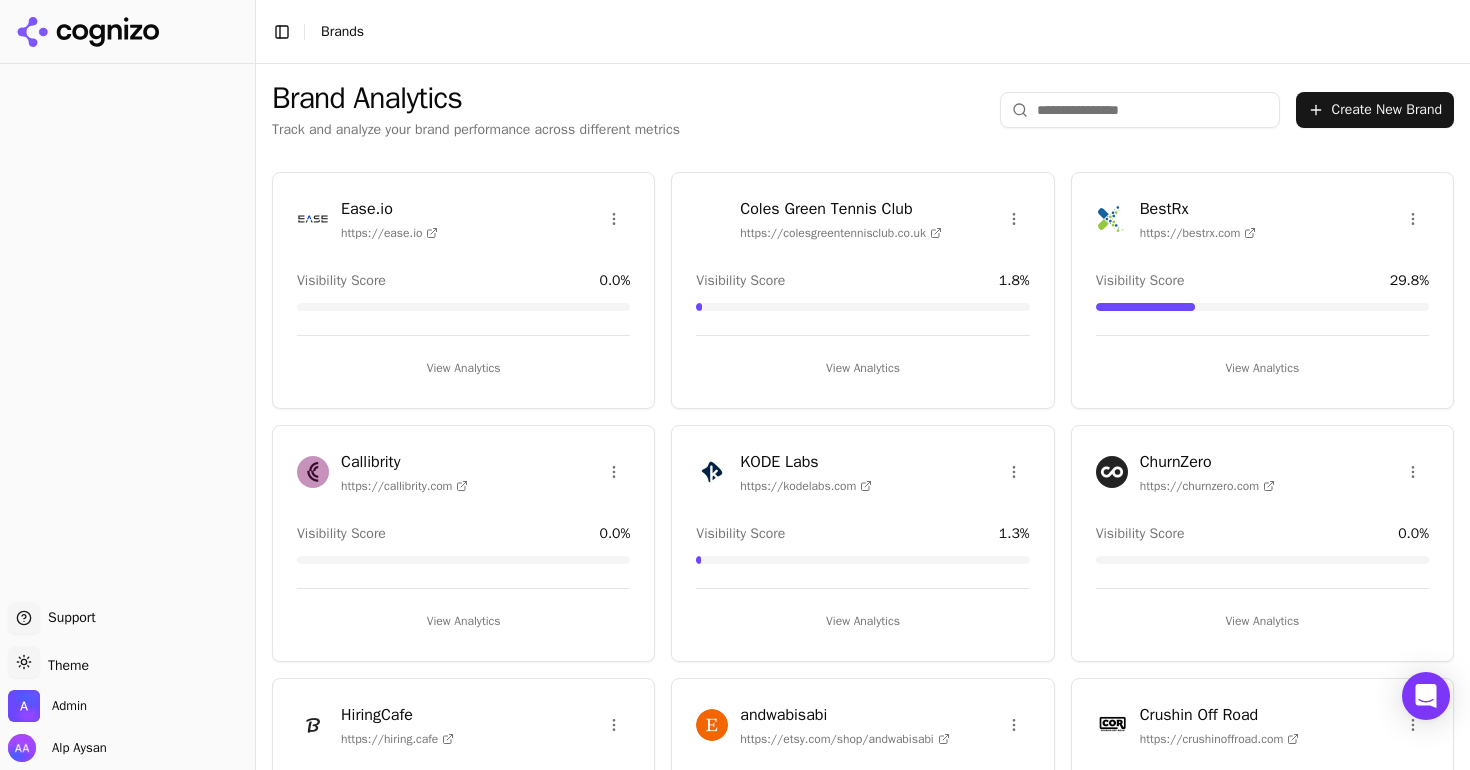 click at bounding box center (1112, 219) 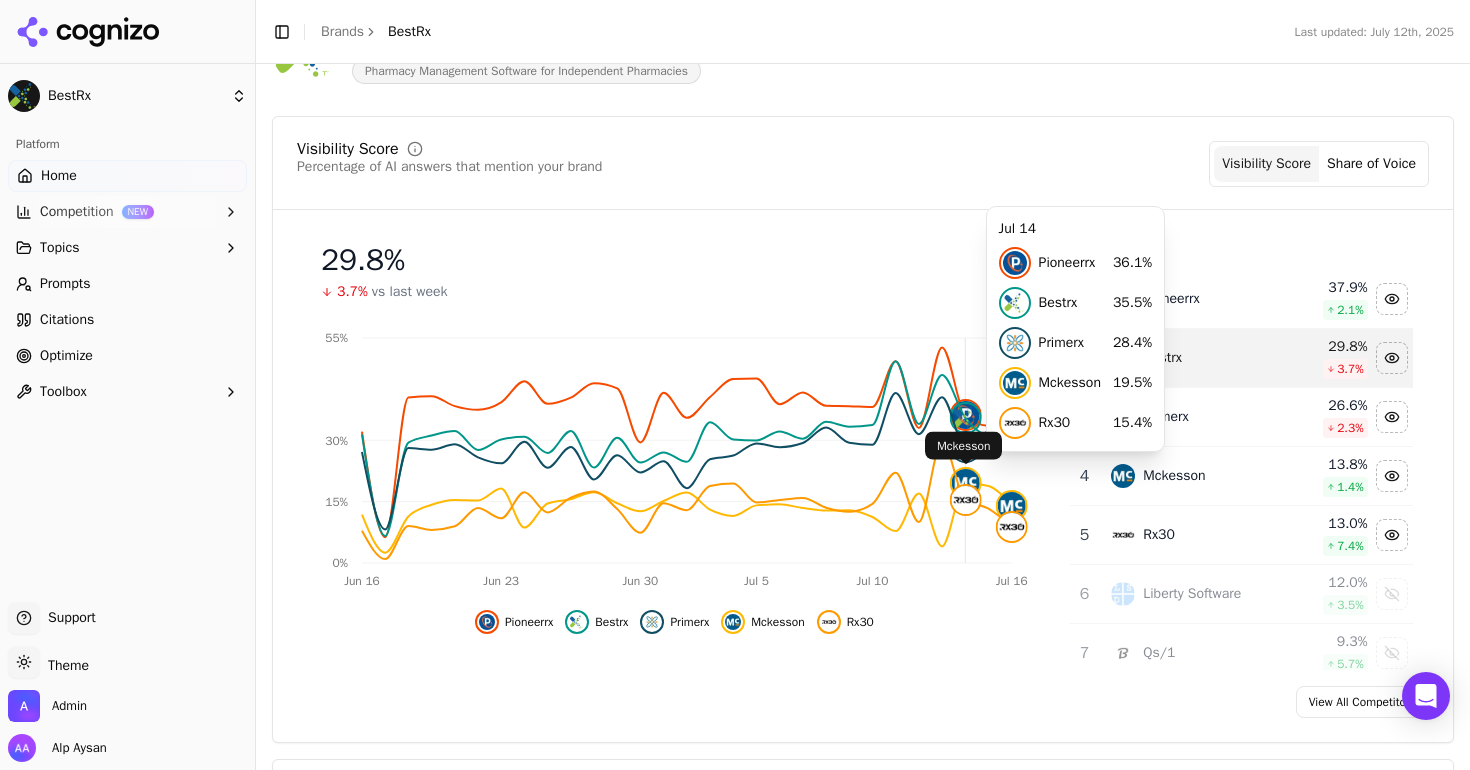 scroll, scrollTop: 0, scrollLeft: 0, axis: both 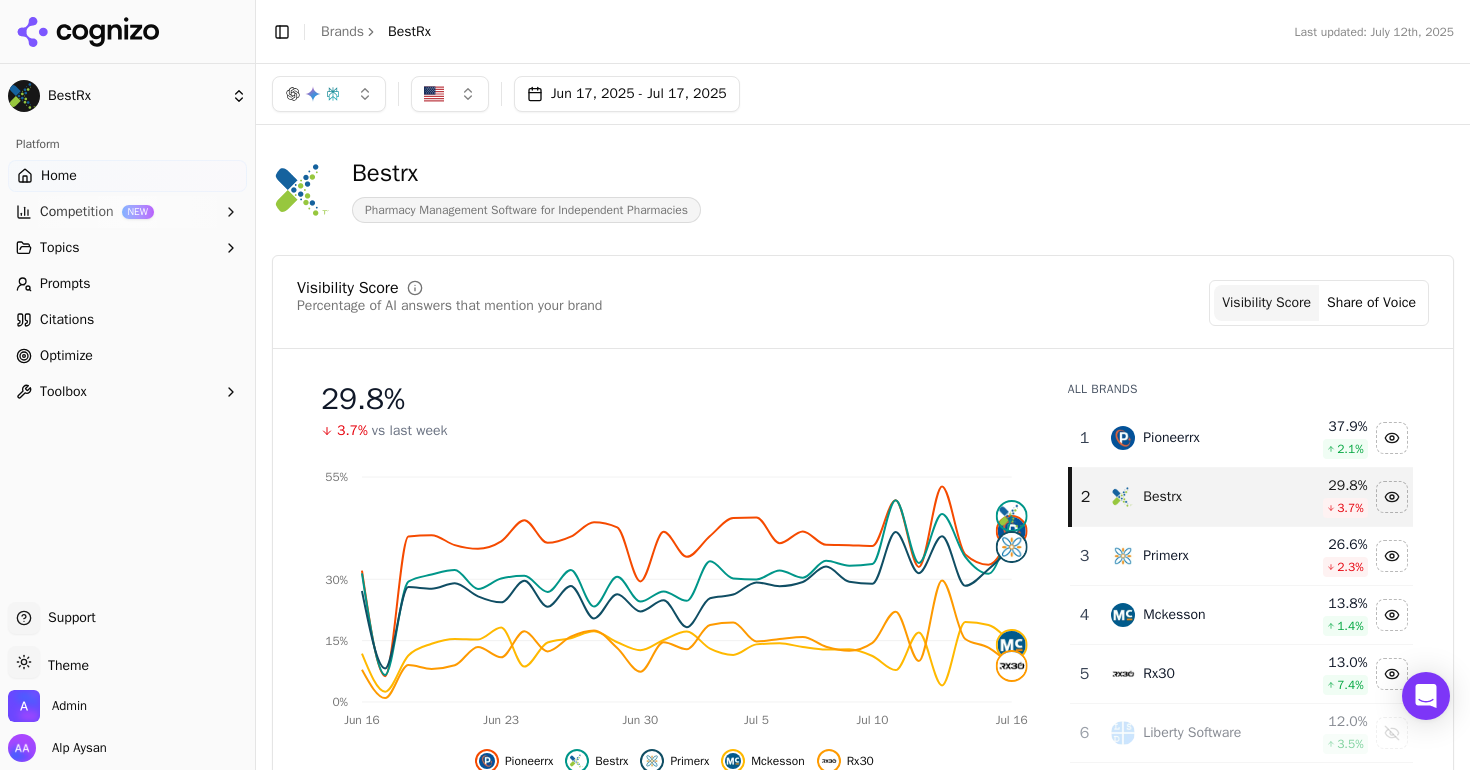 click 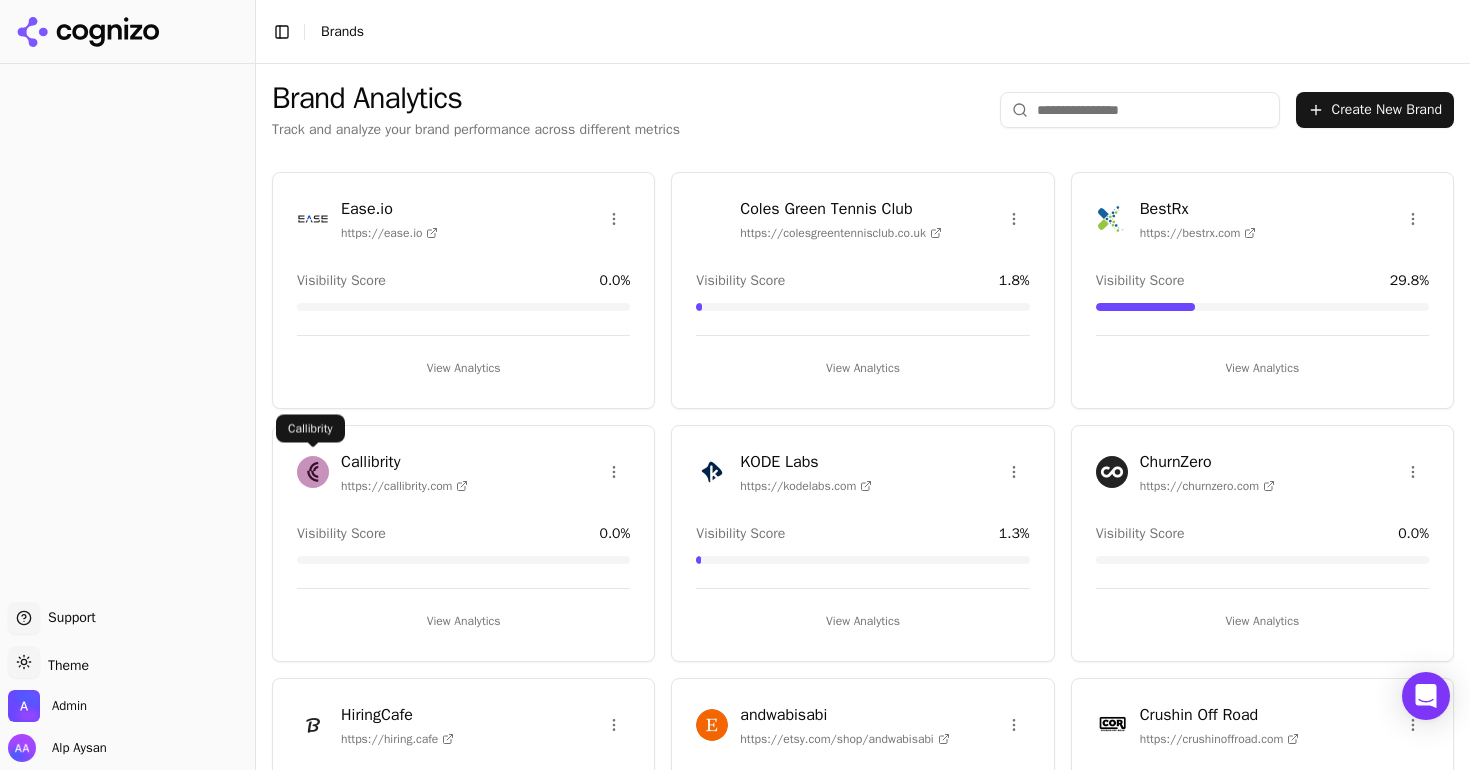 click at bounding box center [313, 472] 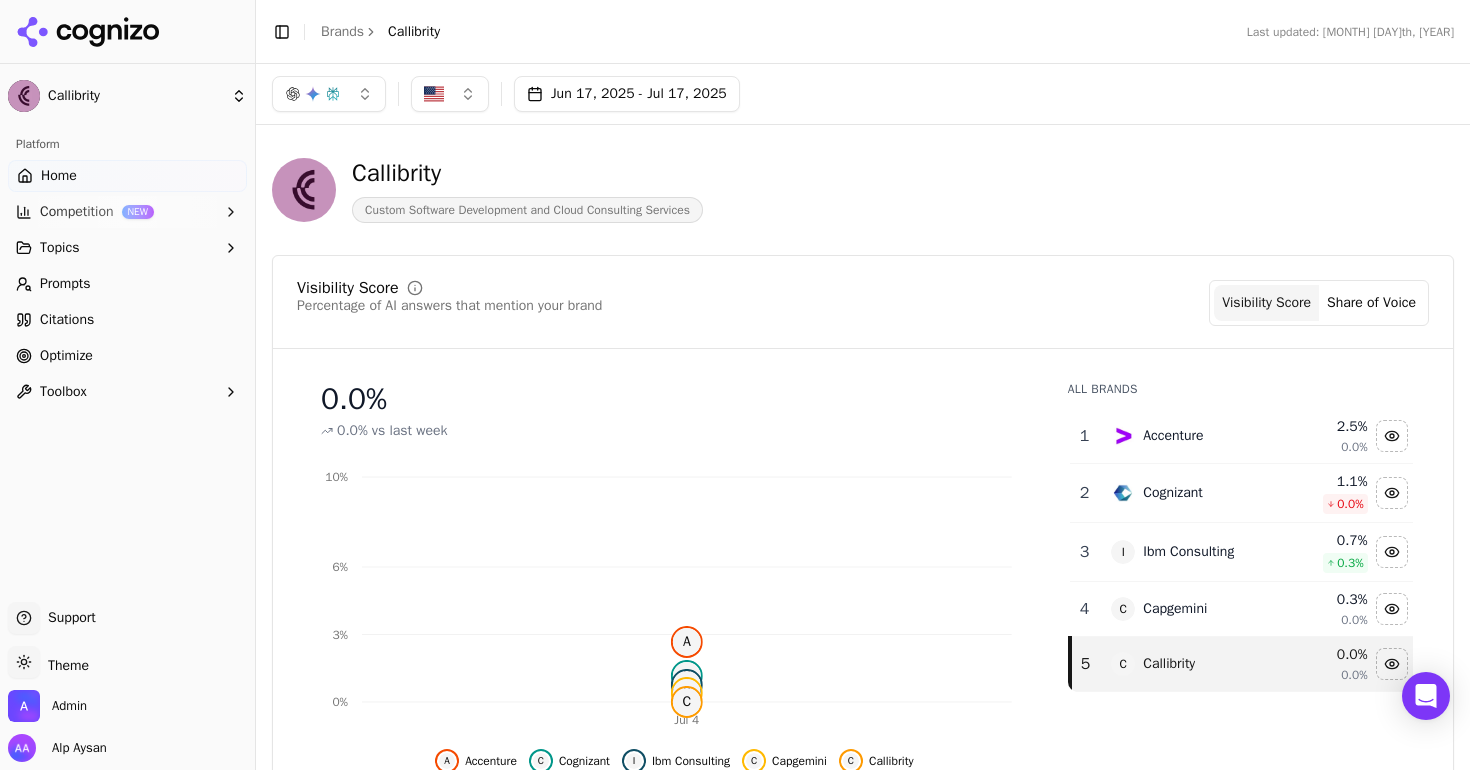 click on "Competition NEW" at bounding box center [127, 212] 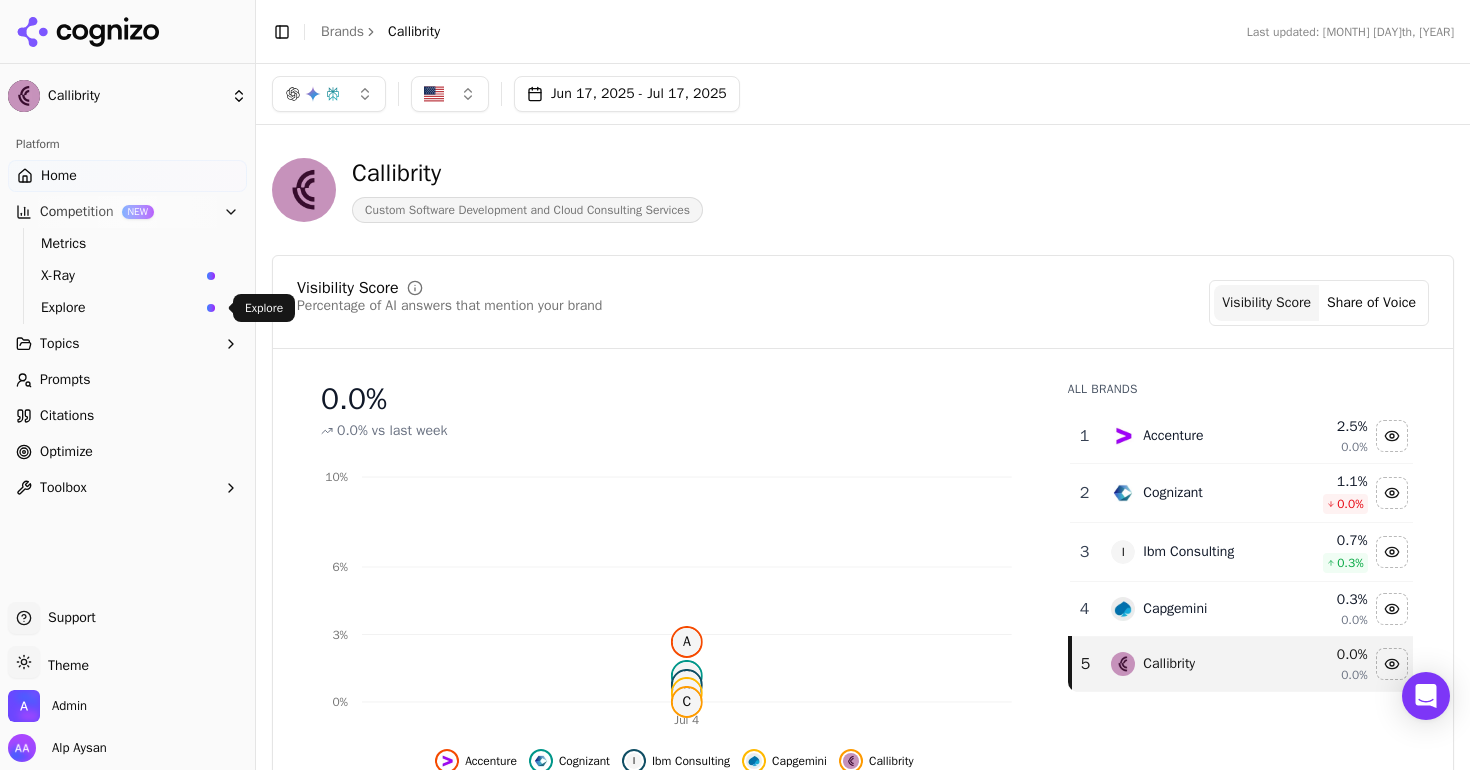 click on "Explore" at bounding box center (120, 308) 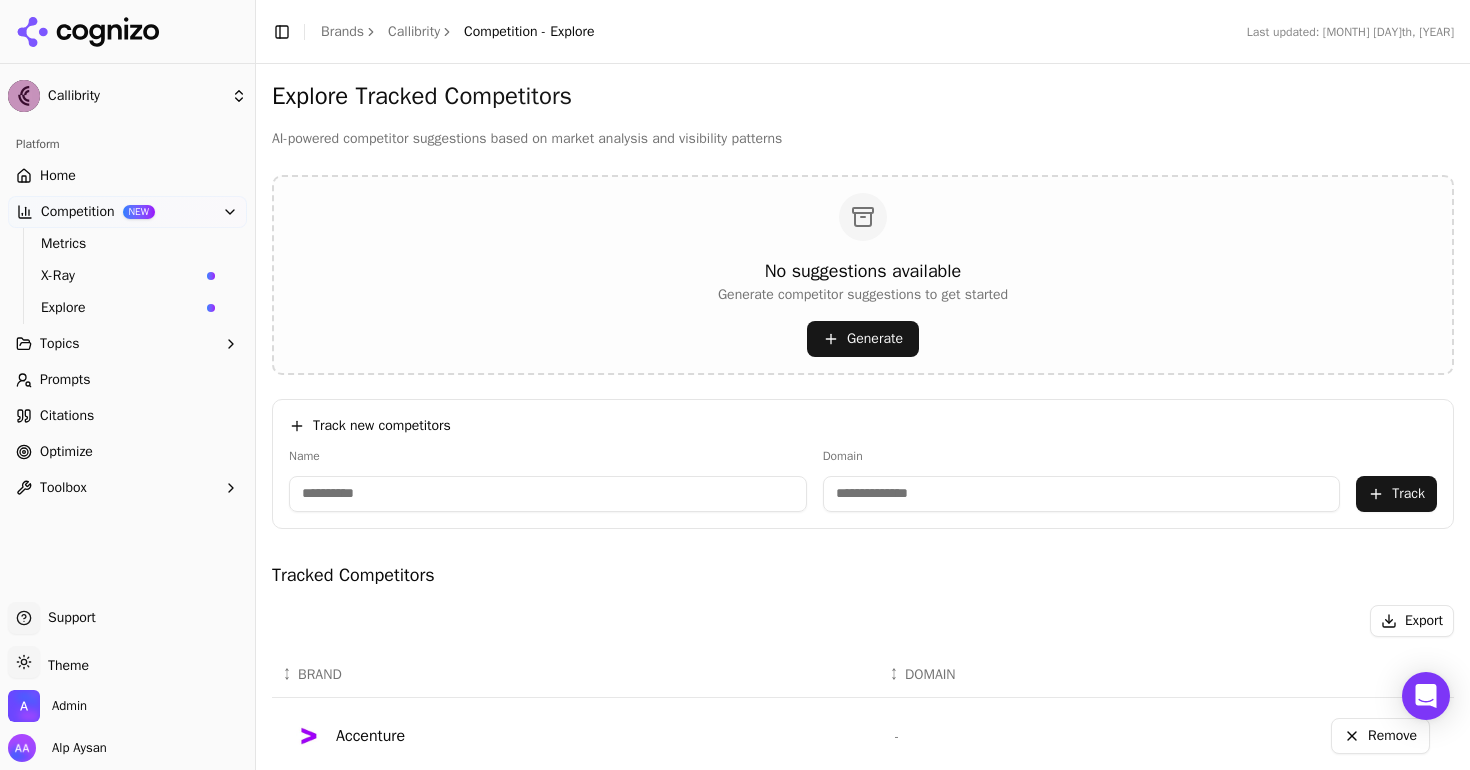 click on "Explore" at bounding box center (120, 308) 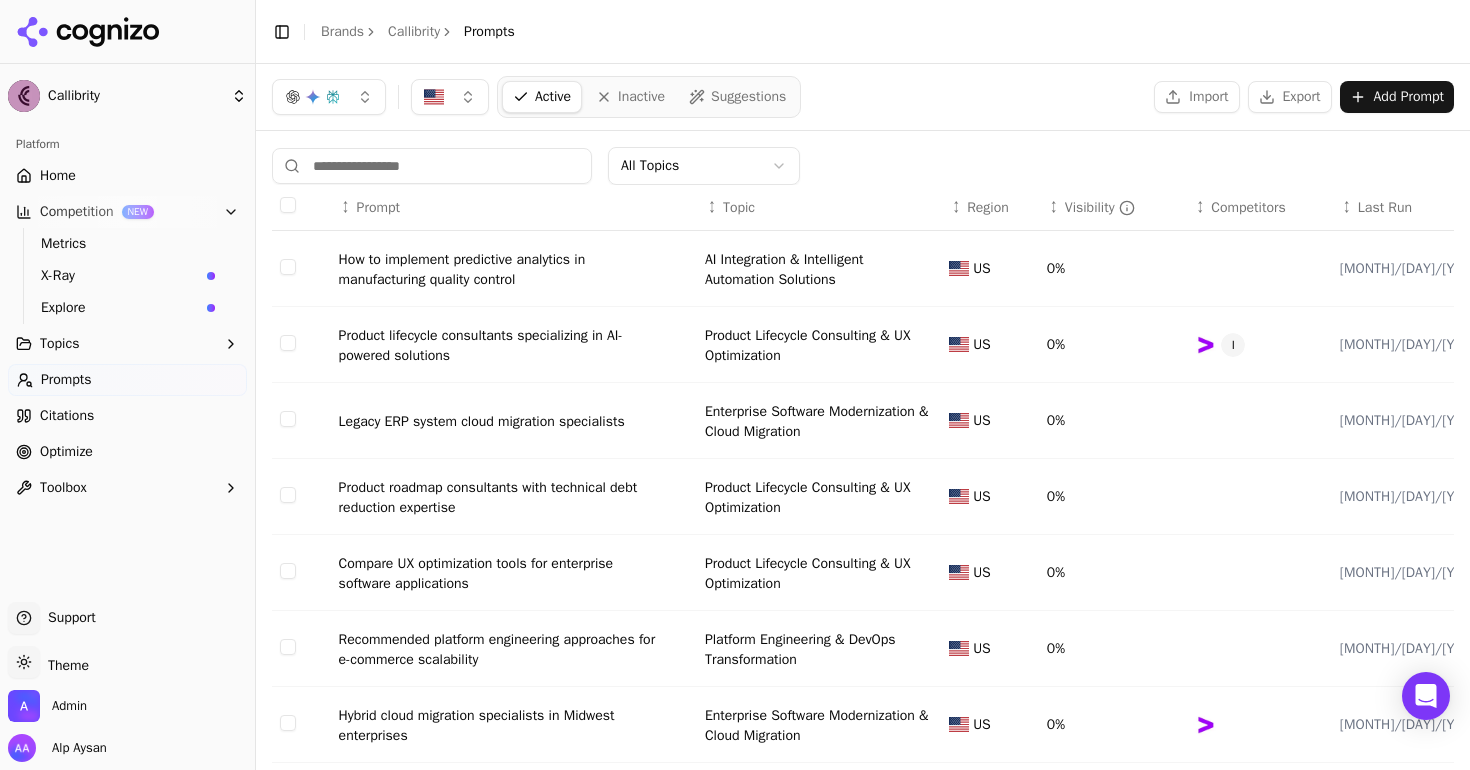 click on "Inactive" at bounding box center [641, 97] 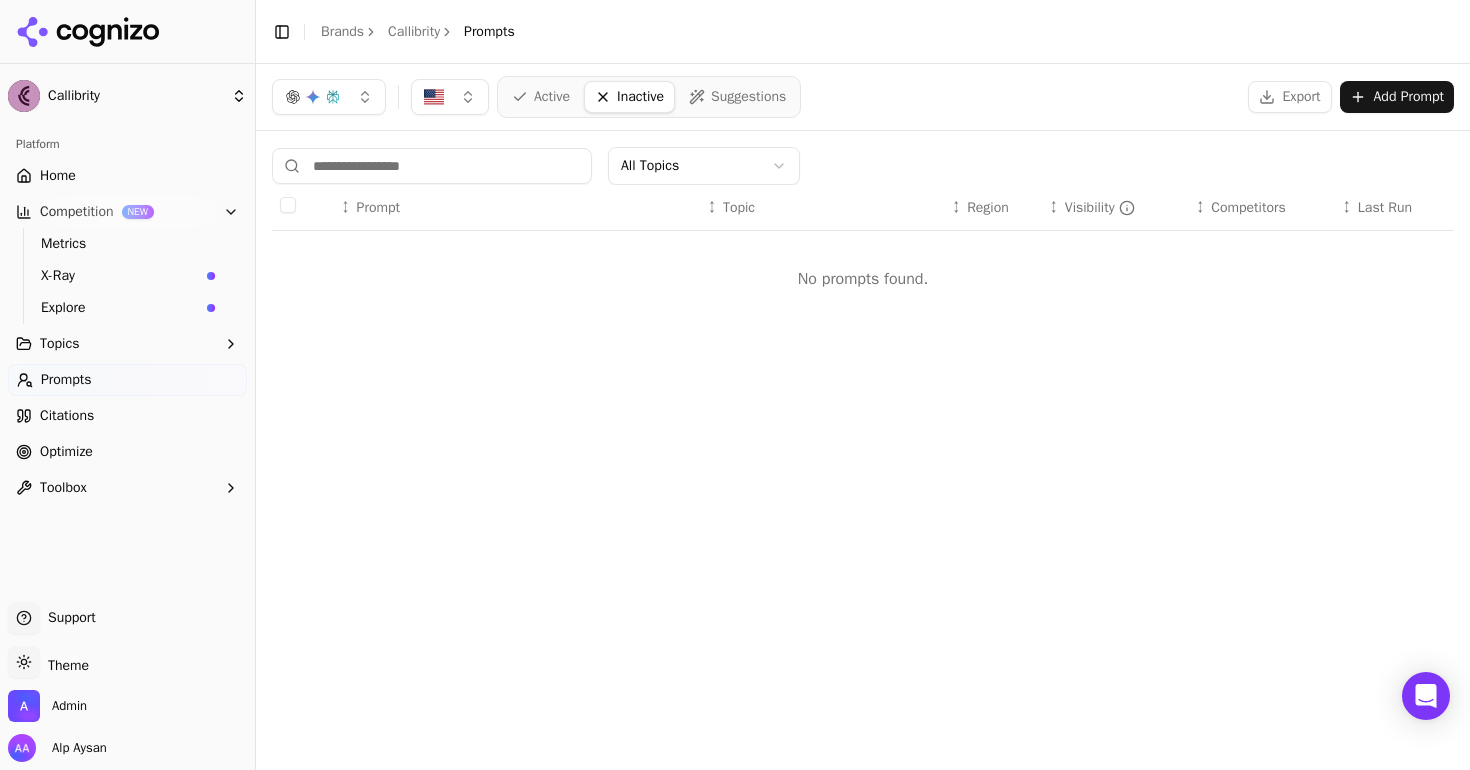 click on "Suggestions" at bounding box center [748, 97] 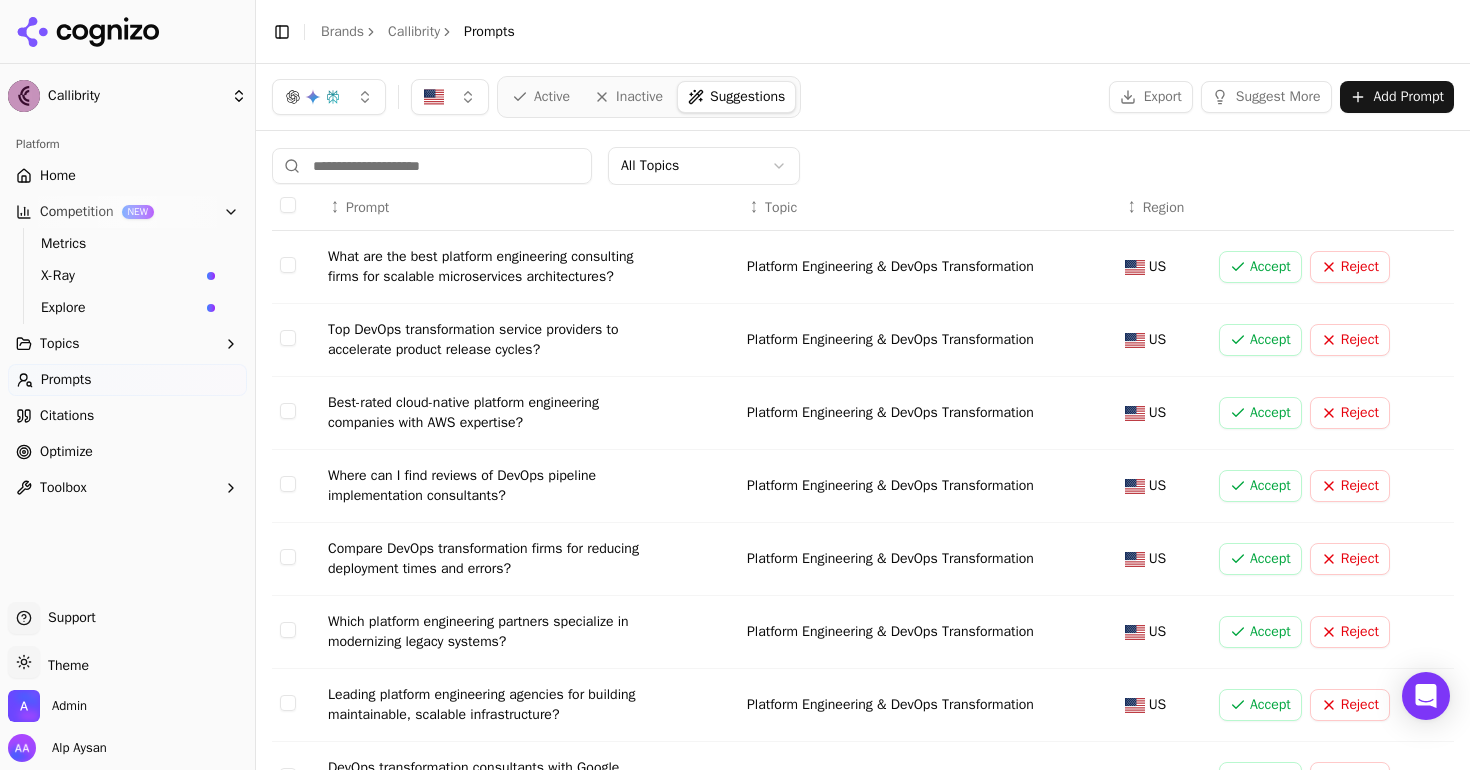 click on "Active" at bounding box center [552, 97] 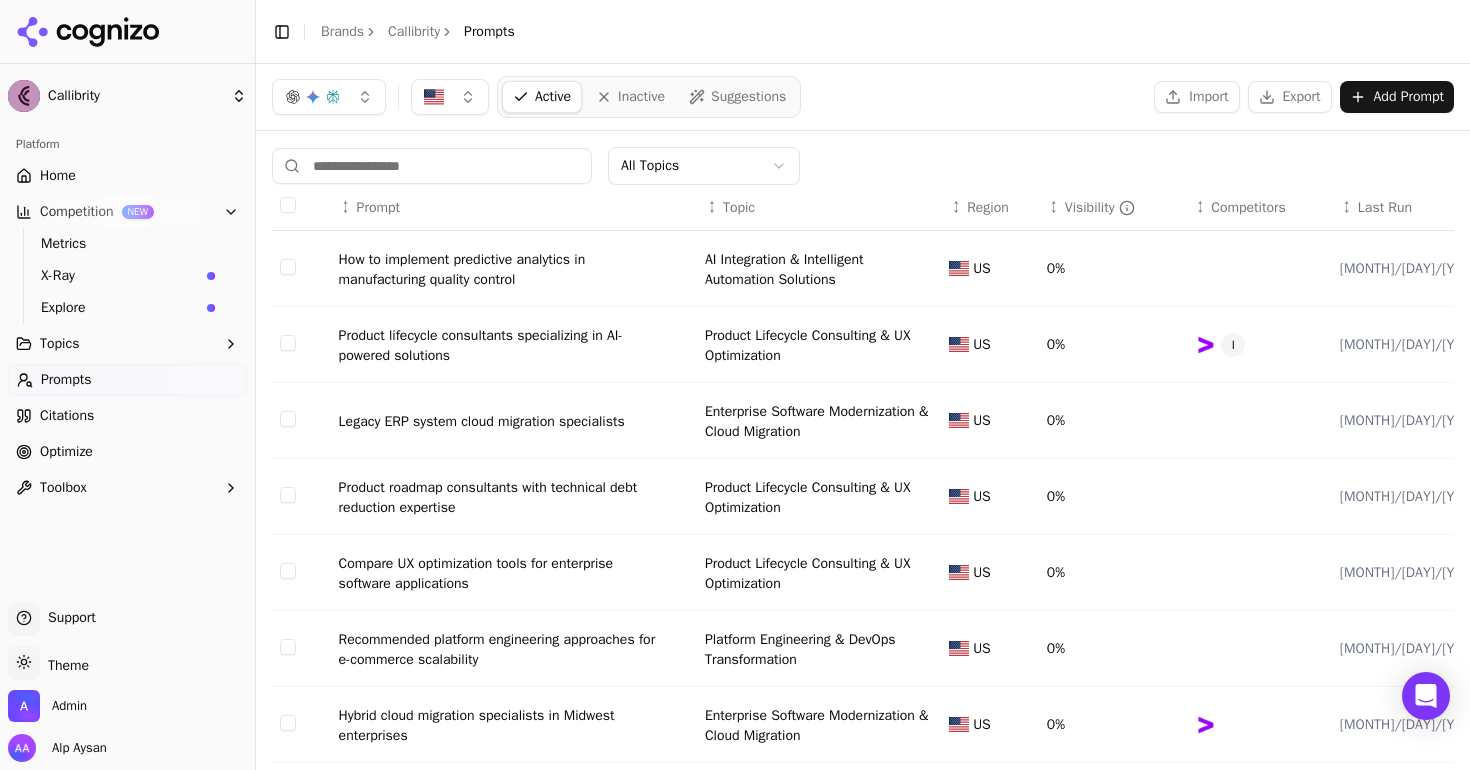 click on "Citations" at bounding box center (127, 416) 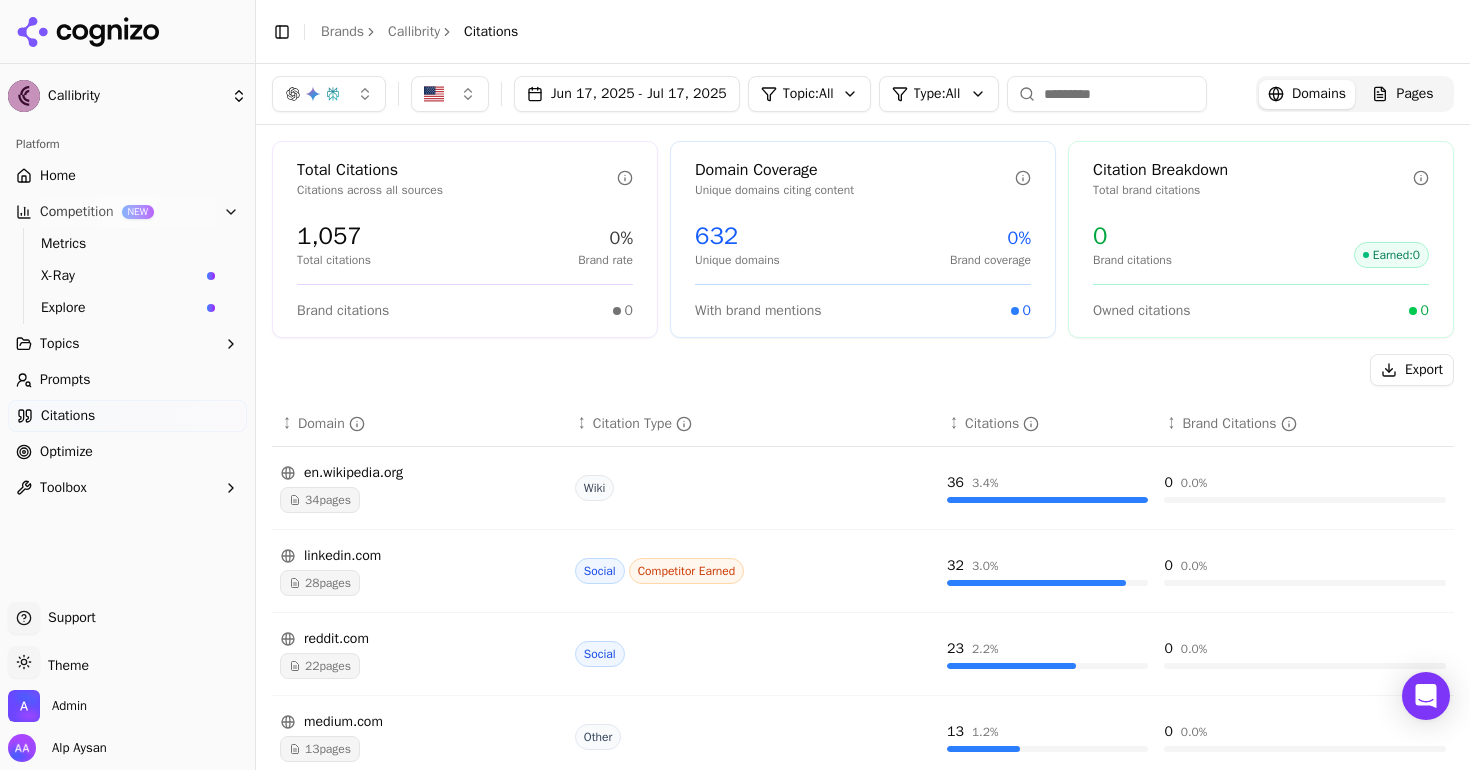 click on "Optimize" at bounding box center [127, 452] 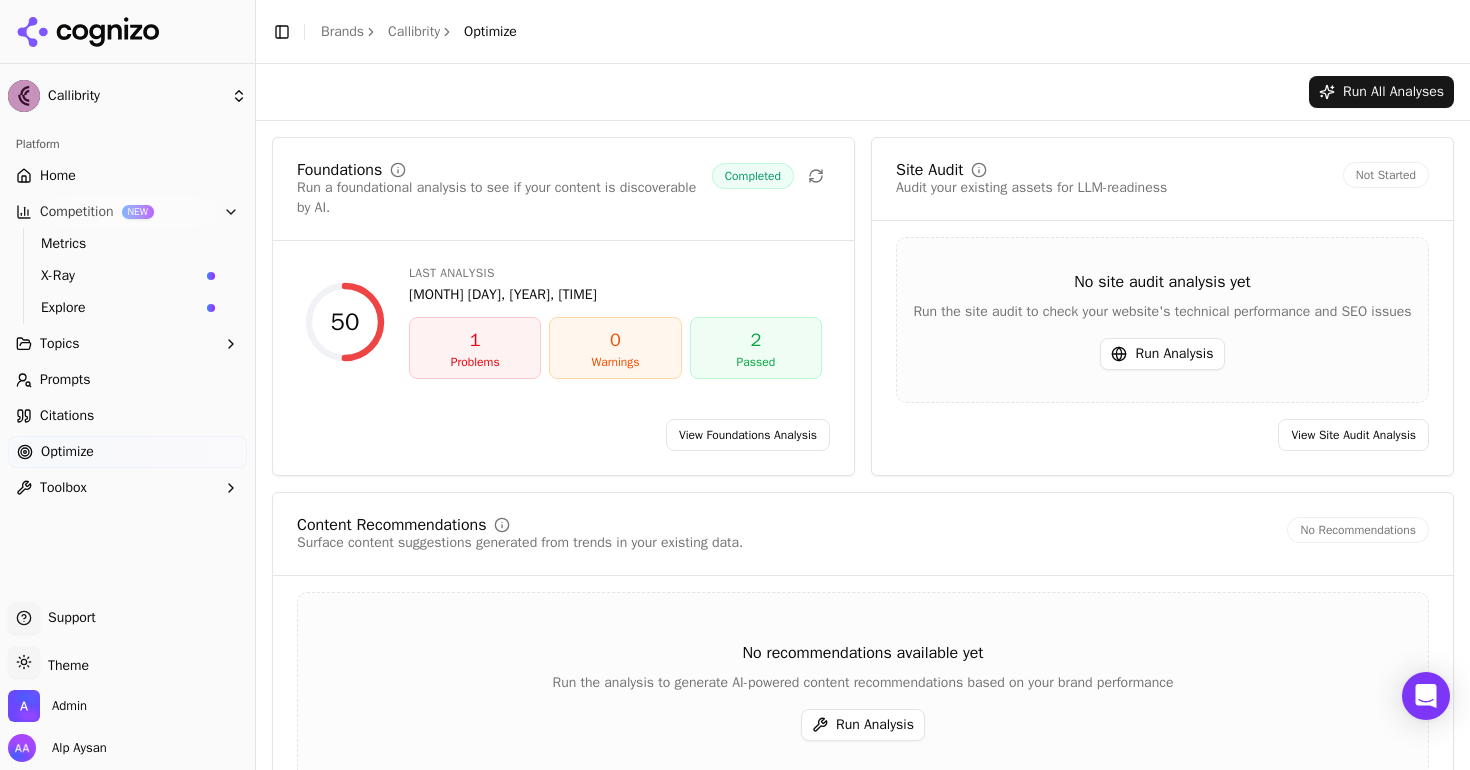 scroll, scrollTop: 109, scrollLeft: 0, axis: vertical 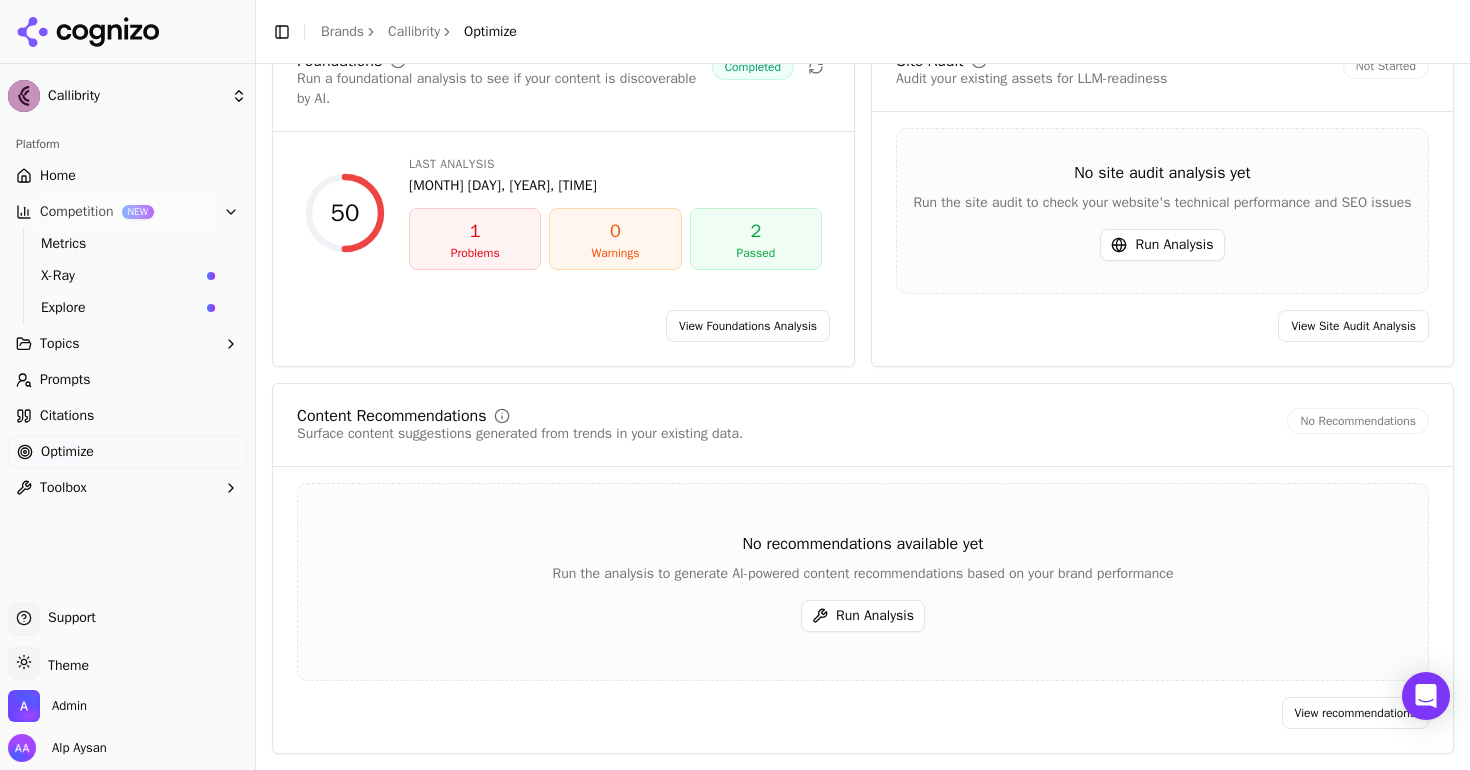 click on "View Site Audit Analysis" at bounding box center (1353, 326) 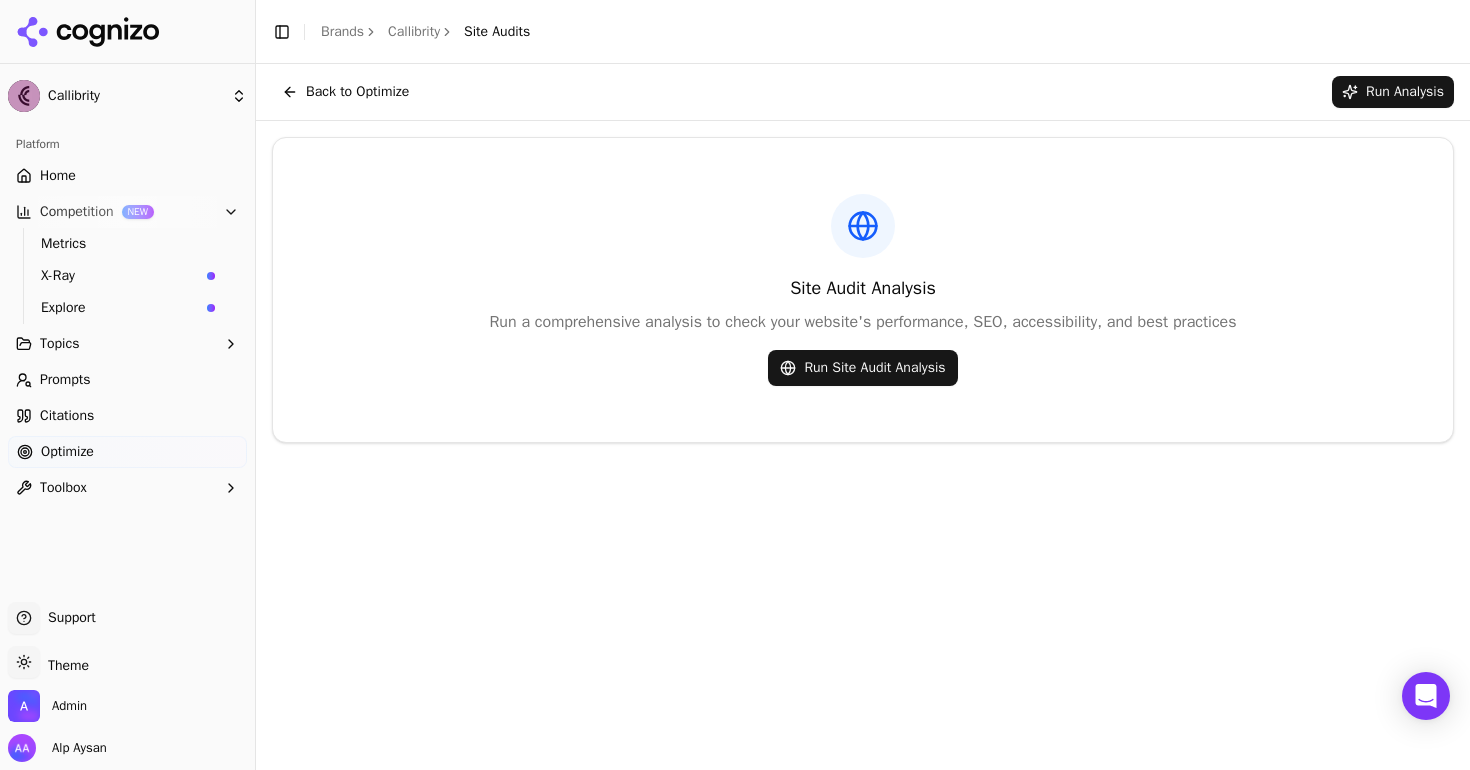 click on "Toggle Sidebar Brands Callibrity Site Audits" at bounding box center (863, 32) 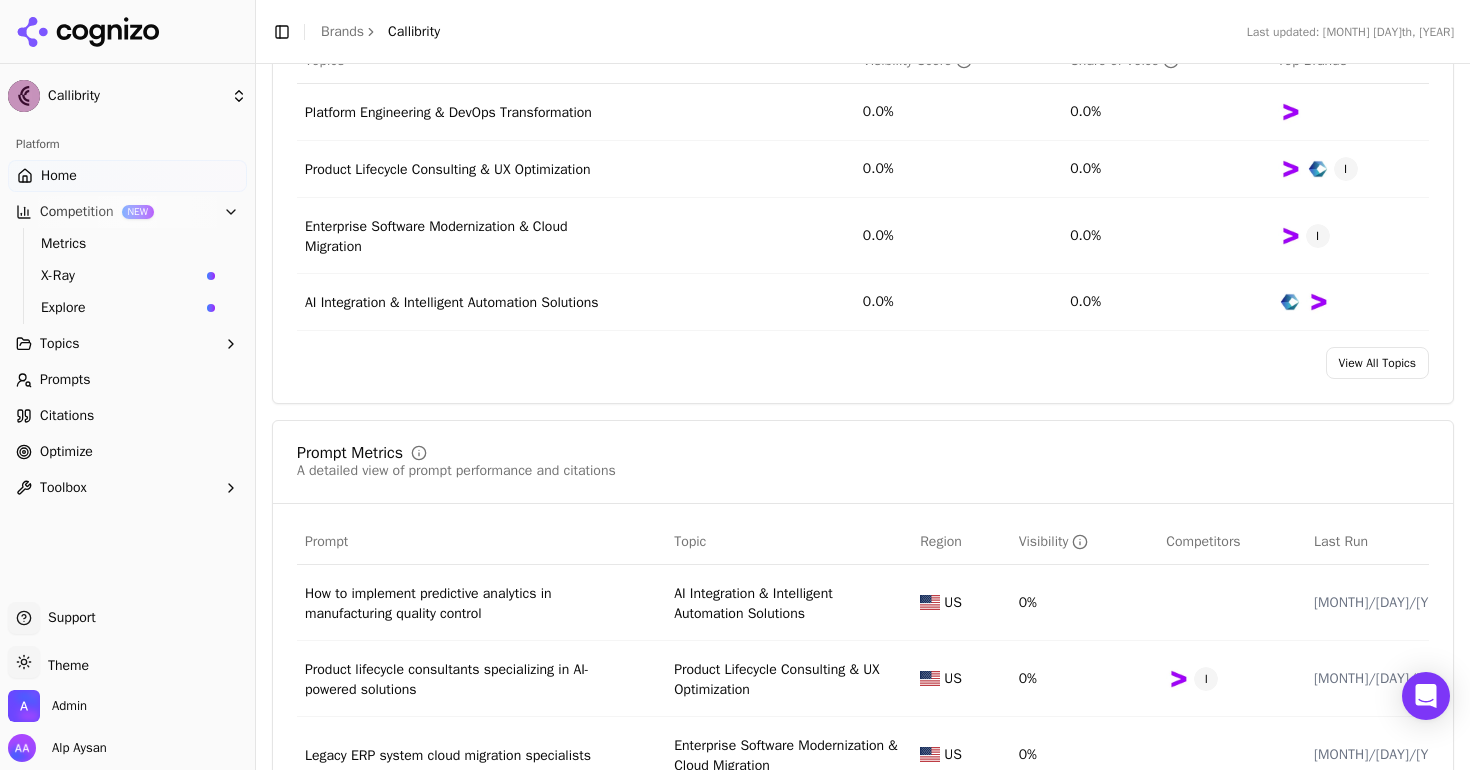 scroll, scrollTop: 985, scrollLeft: 0, axis: vertical 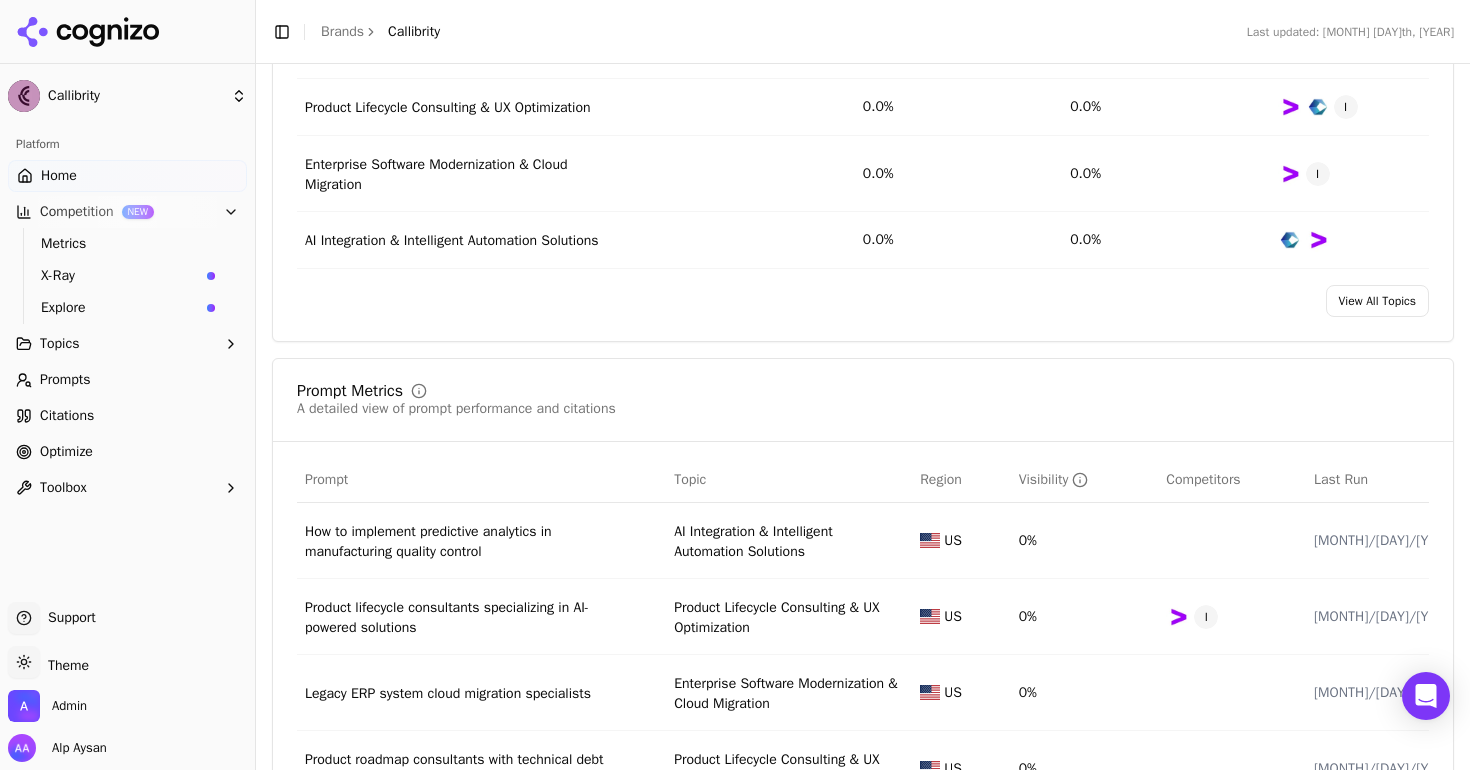 click on "Optimize" at bounding box center [127, 452] 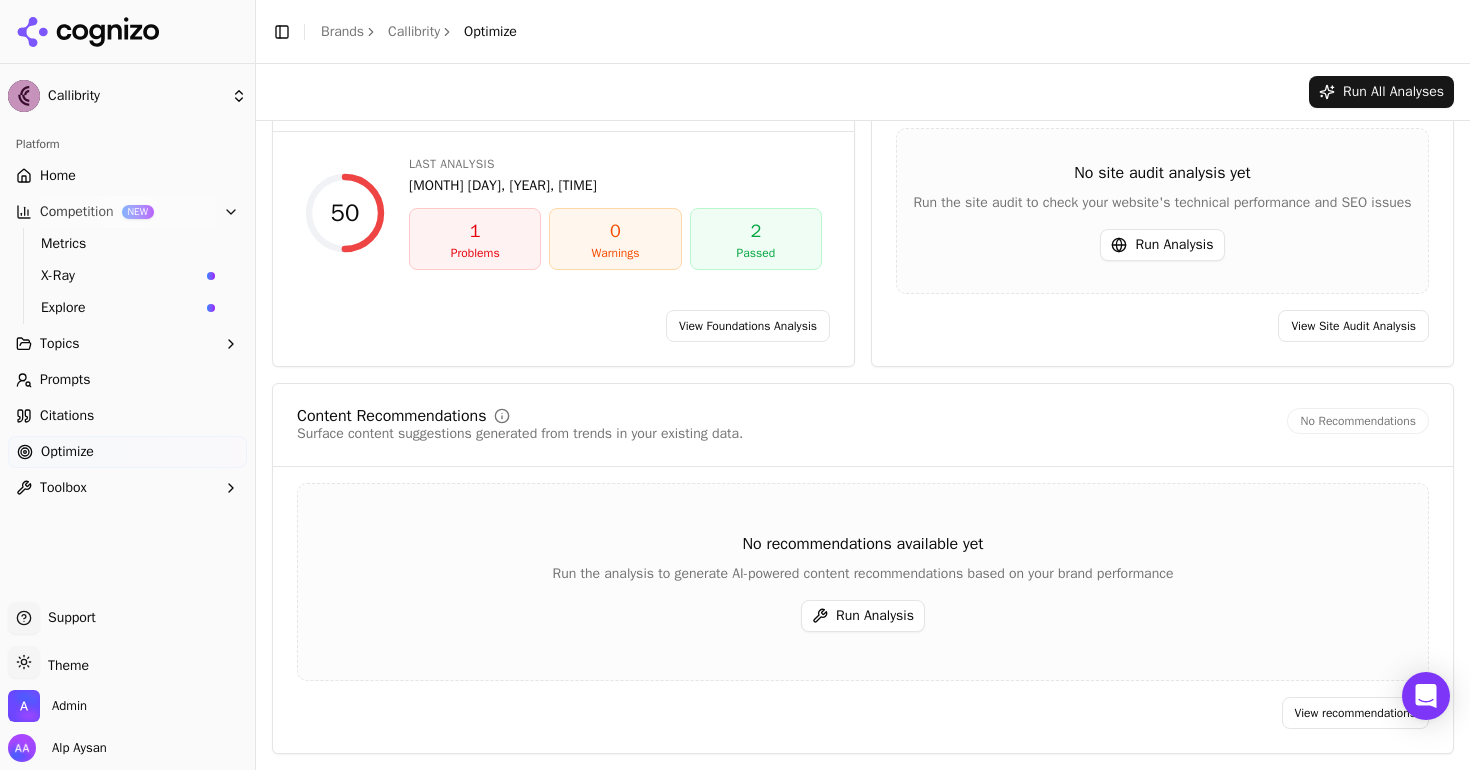 scroll, scrollTop: 109, scrollLeft: 0, axis: vertical 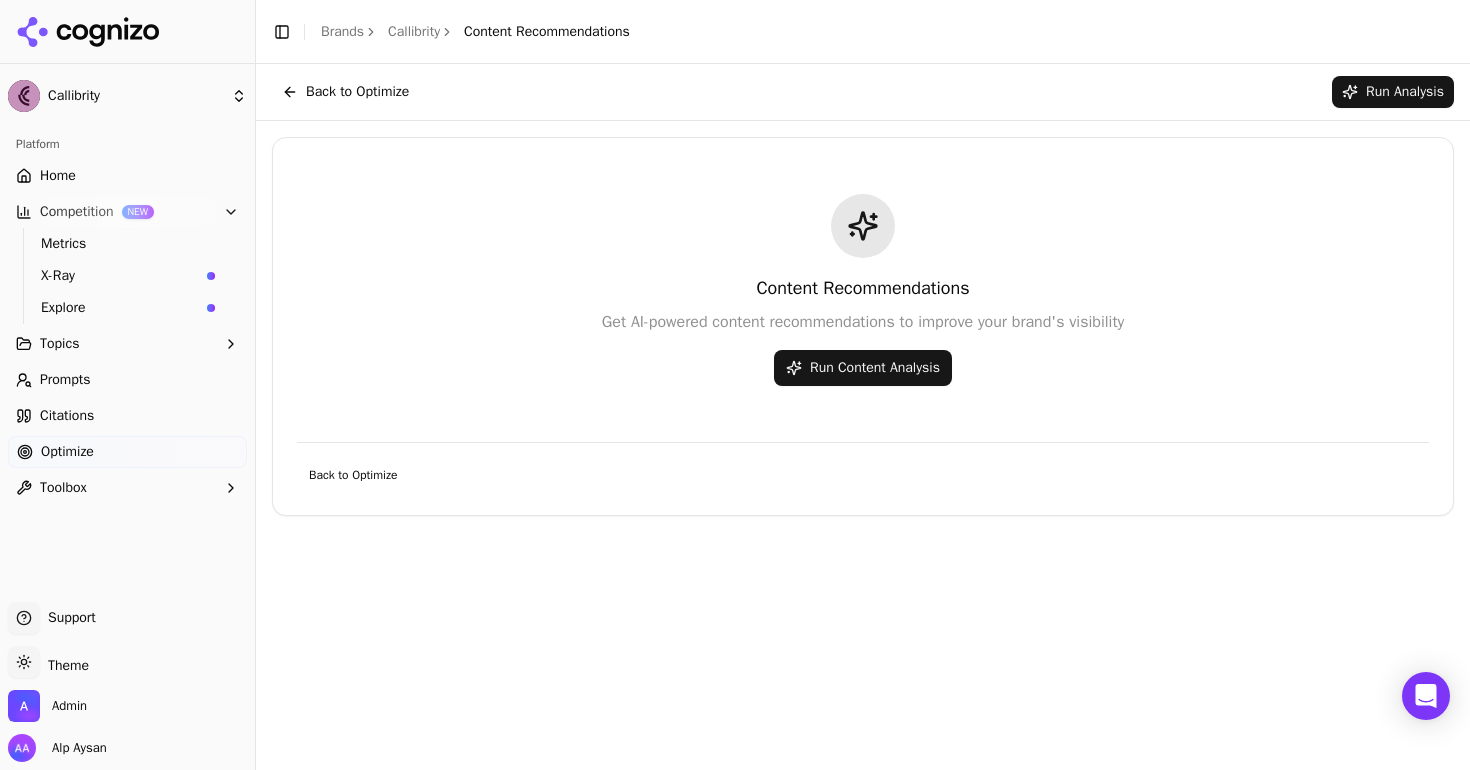 click on "Callibrity" at bounding box center [414, 32] 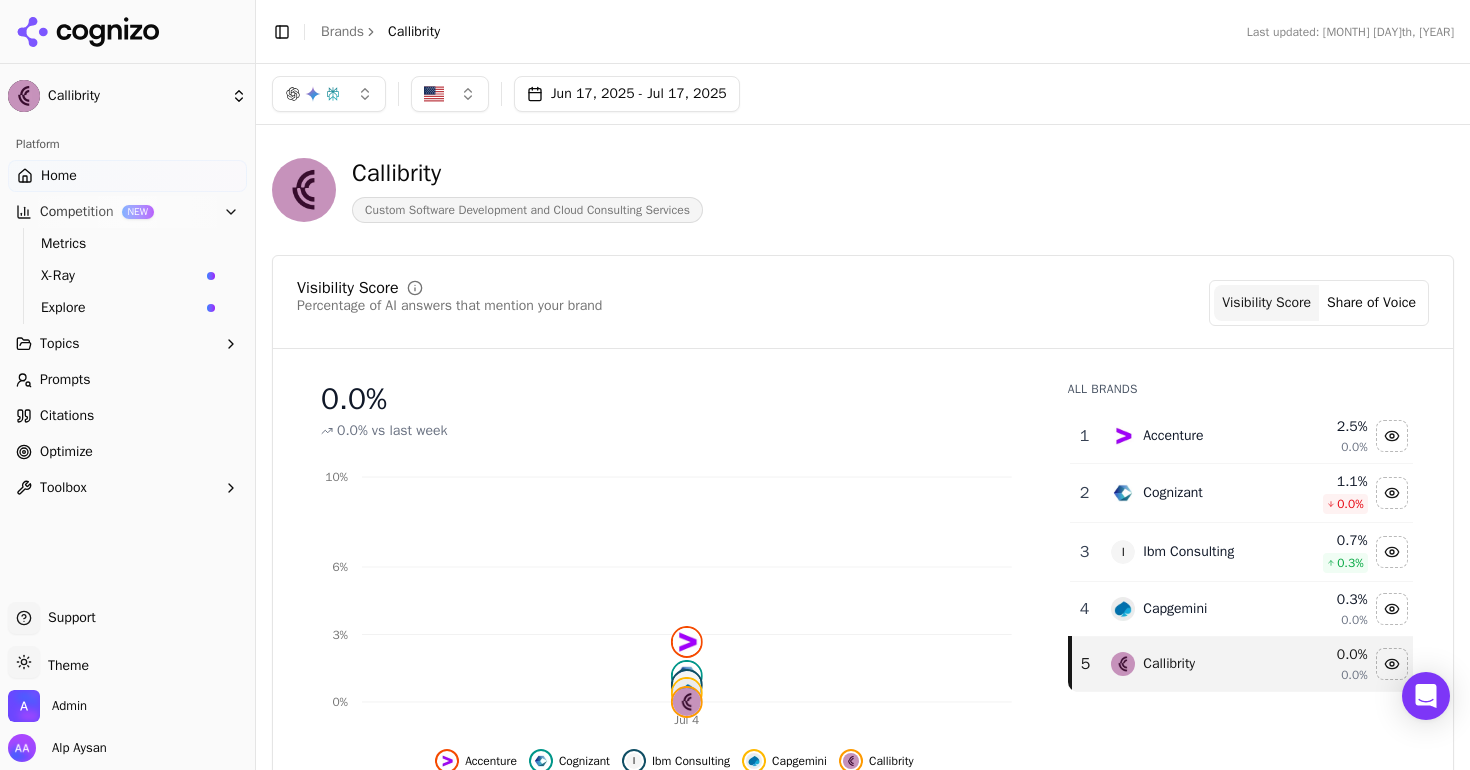 click on "Brands" at bounding box center (342, 31) 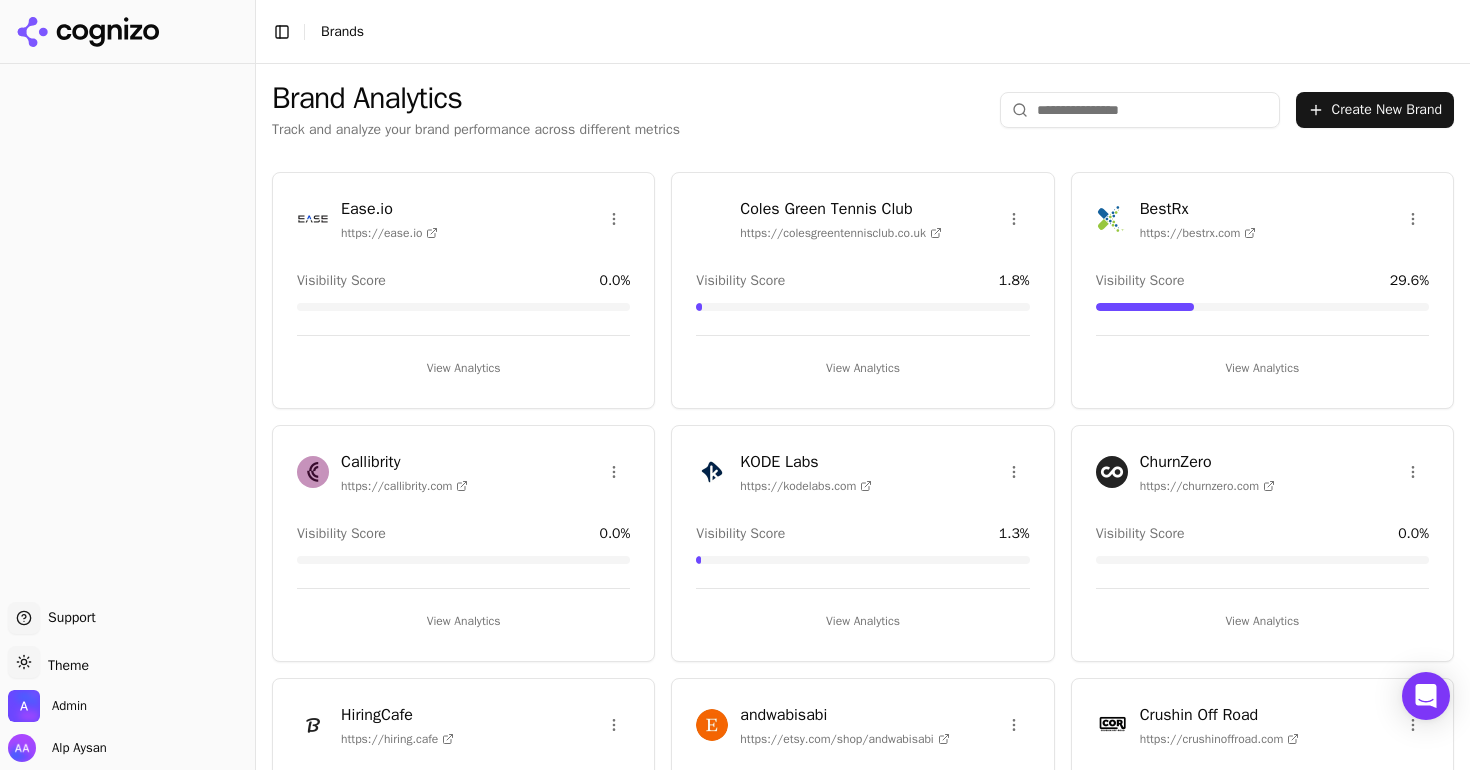 scroll, scrollTop: 0, scrollLeft: 0, axis: both 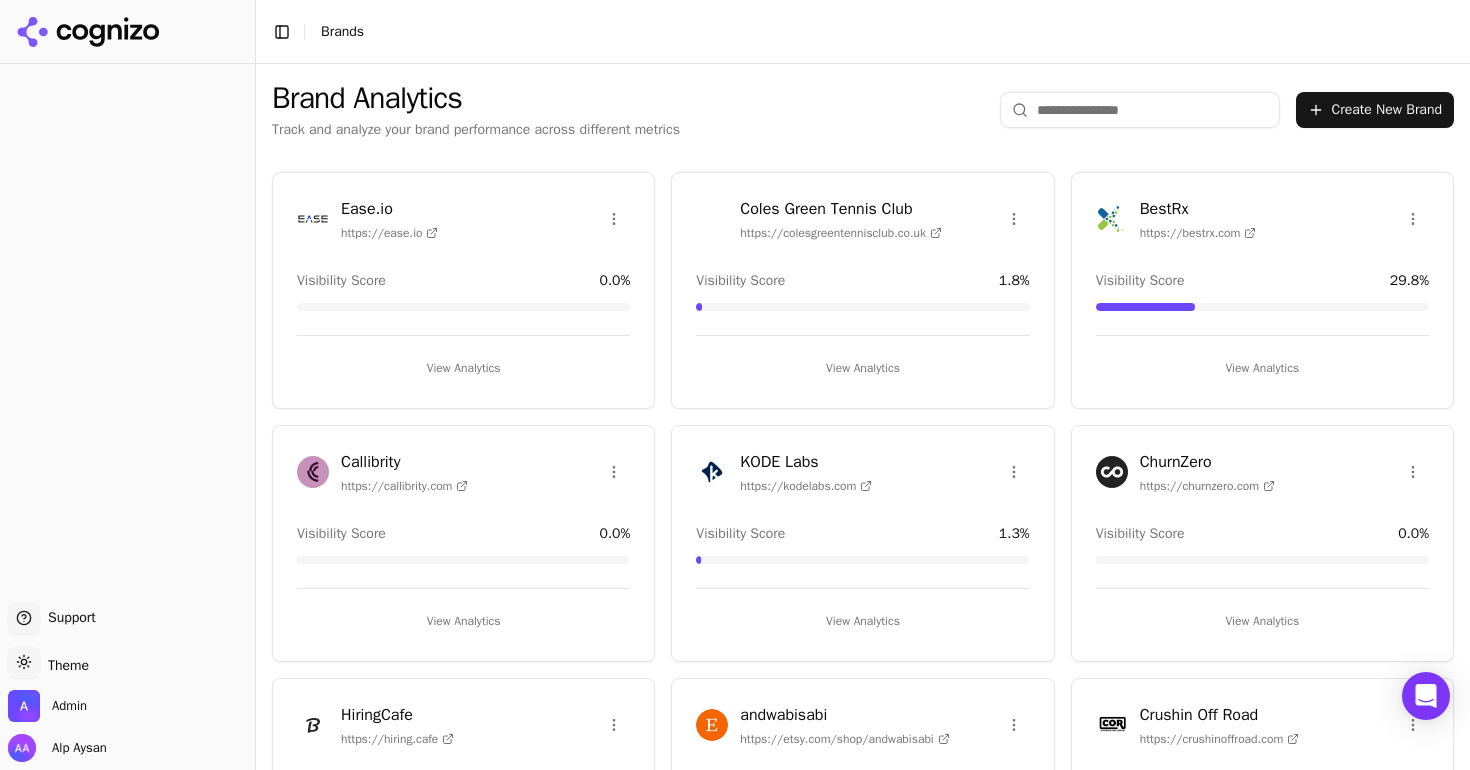 click at bounding box center (255, 385) 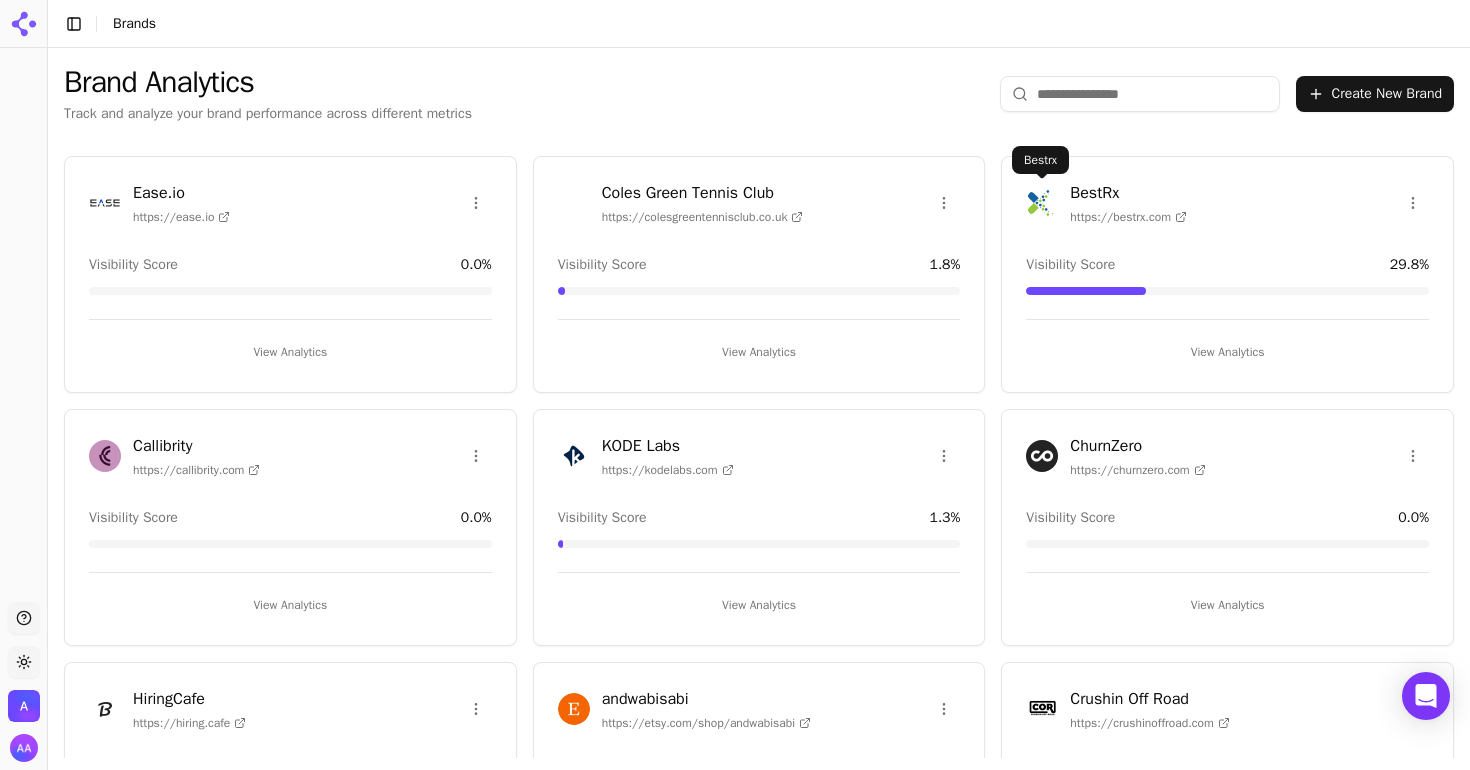 click on "Support Toggle theme Admin   Toggle Sidebar Brands Brand Analytics Track and analyze your brand performance across different metrics Create New Brand Ease.io https://ease.io Visibility Score 0.0 % View Analytics Coles Green Tennis Club https://colesgreentennisclub.co.uk Visibility Score 1.8 % View Analytics BestRx https://bestrx.com Visibility Score 29.8 % View Analytics Callibrity https://callibrity.com Visibility Score 0.0 % View Analytics KODE Labs https://kodelabs.com Visibility Score 1.3 % View Analytics ChurnZero https://churnzero.com Visibility Score 0.0 % View Analytics HiringCafe https://hiring.cafe Visibility Score 0.0 % View Analytics andwabisabi https://etsy.com/shop/andwabisabi Visibility Score 0.0 % View Analytics Crushin Off Road https://crushinoffroad.com Visibility Score 0.4 % View Analytics Stageasily https://stageasily.com Visibility Score 9.1 % View Analytics Wandering Weddings https://wanderingweddings.com Visibility Score 2.0 % View Analytics Pierpont Communications 3.0 % NovaForge" at bounding box center [735, 385] 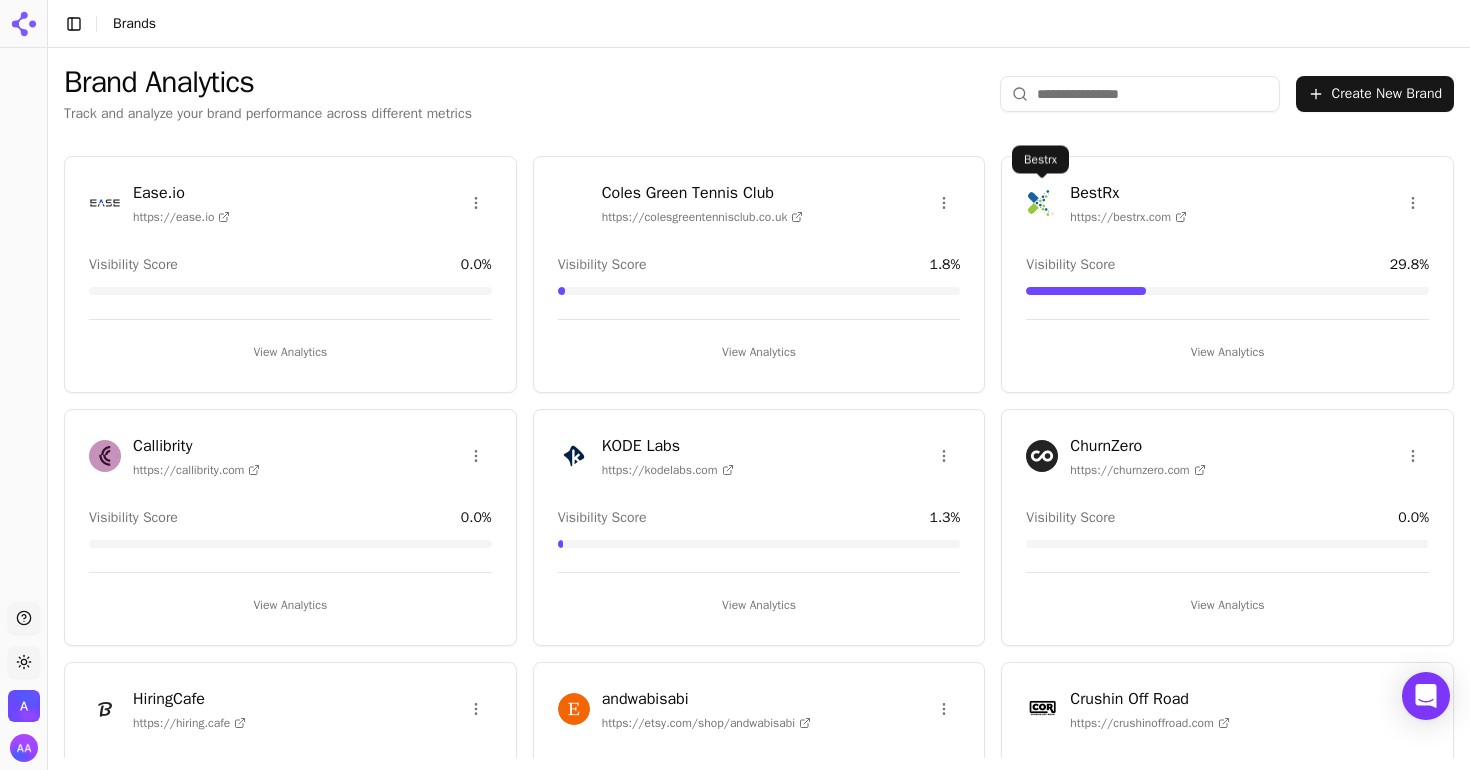 click at bounding box center (1042, 203) 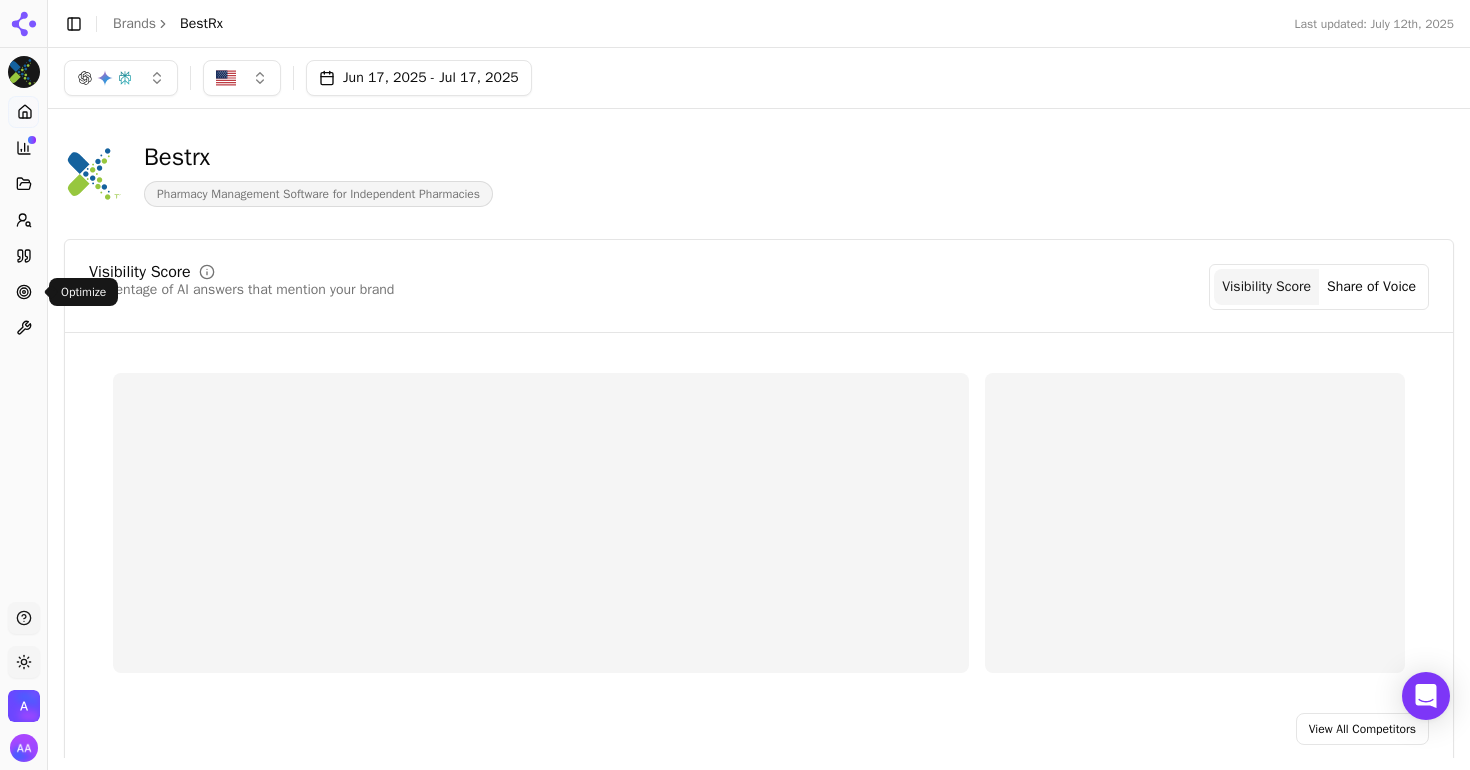 click 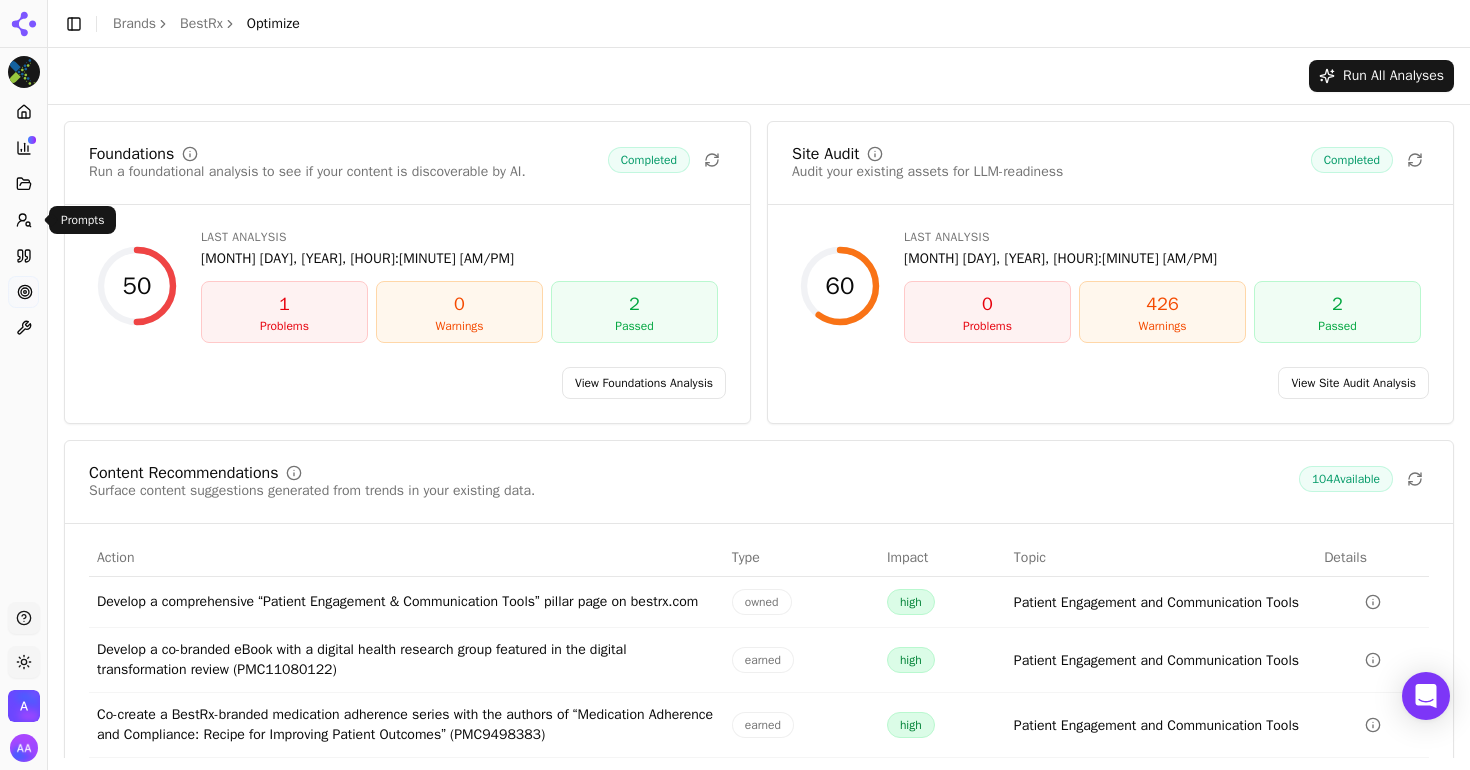 click on "Prompts" at bounding box center (23, 220) 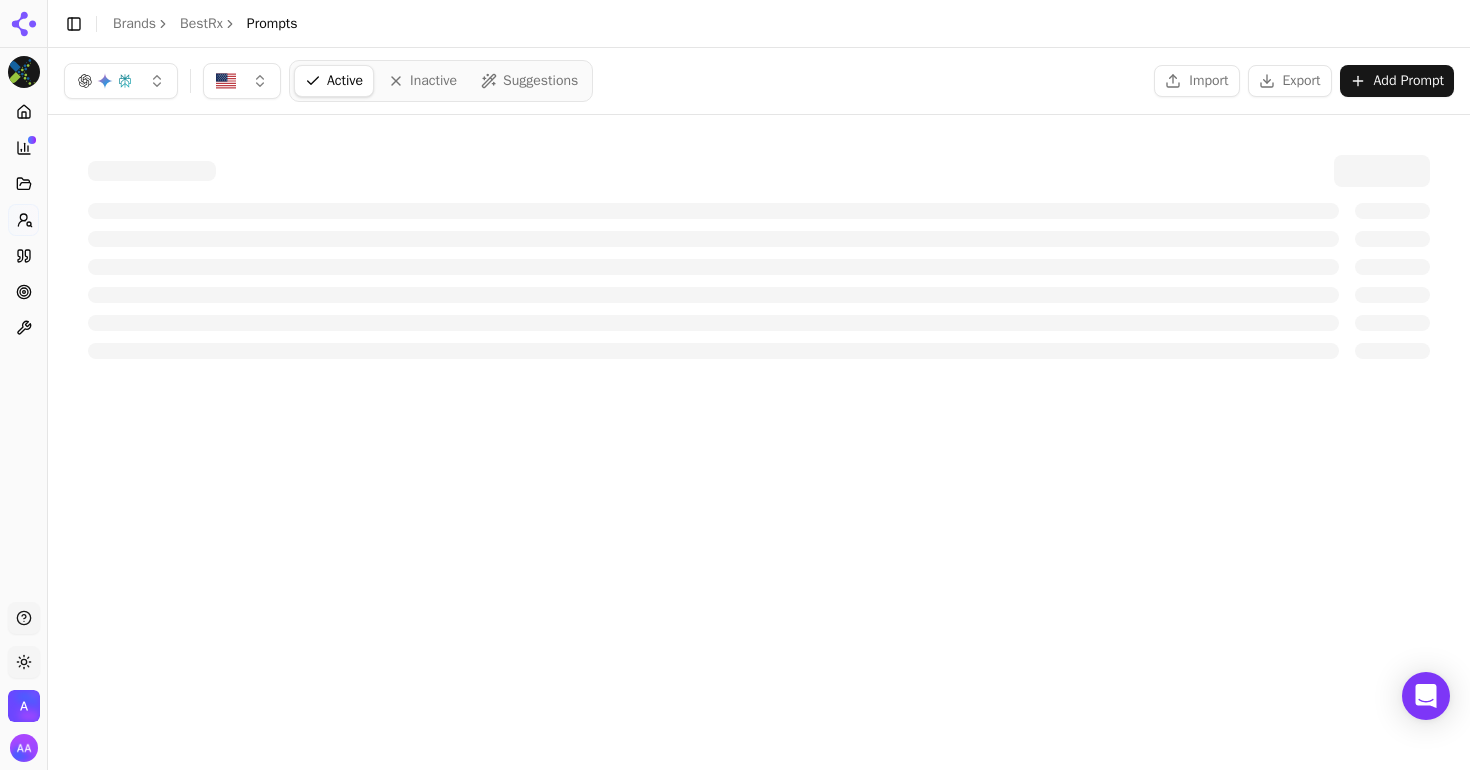 click 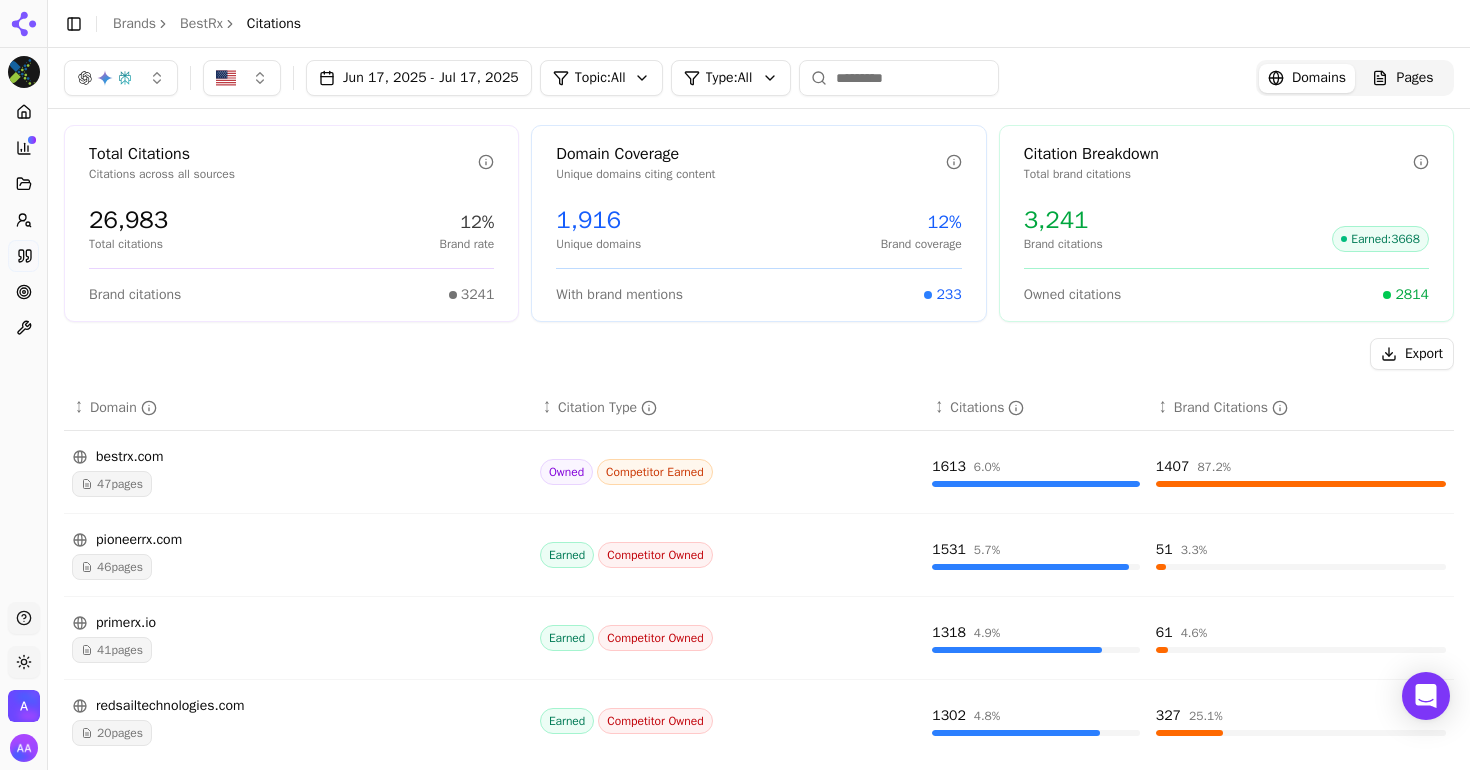 click on "Export" at bounding box center (1412, 354) 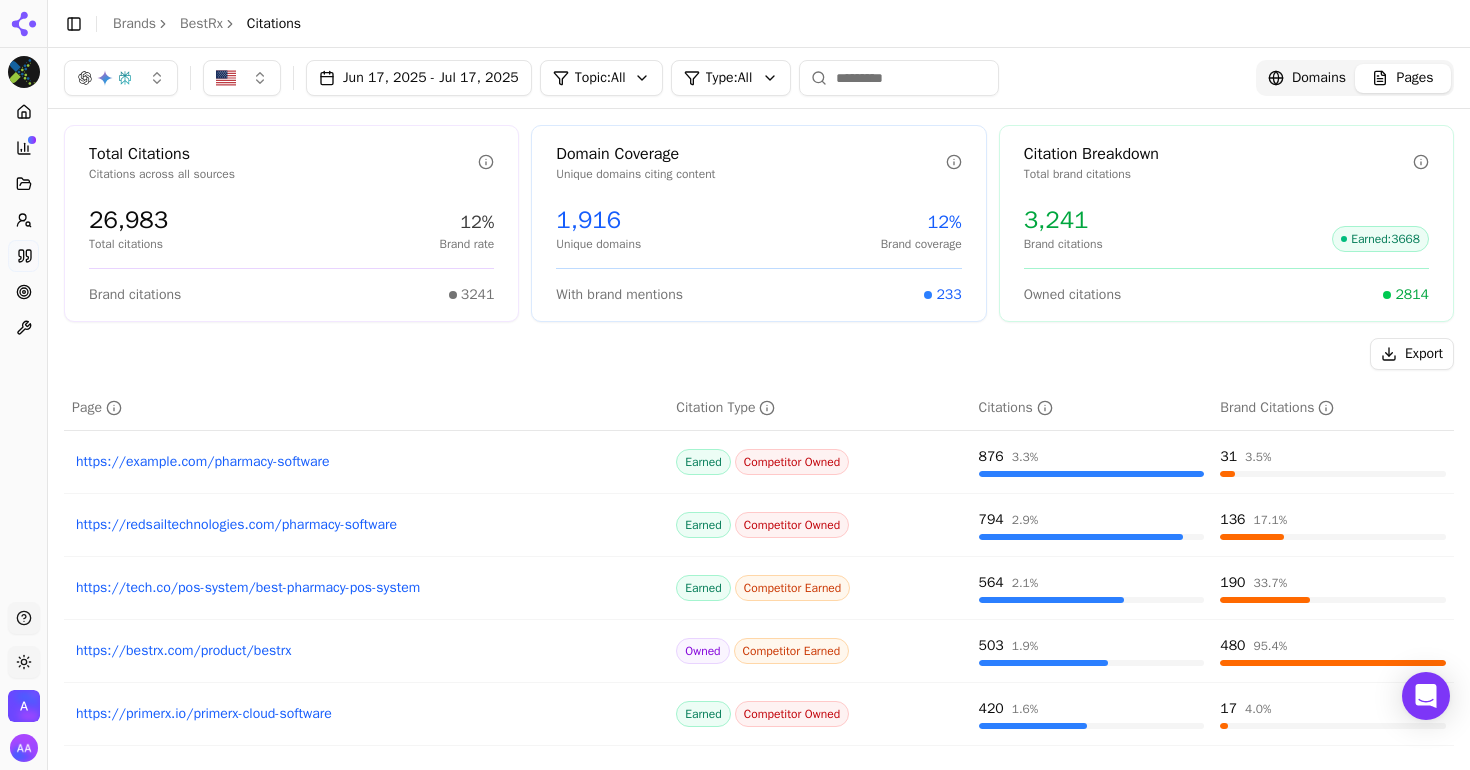 click on "Export" at bounding box center (1412, 354) 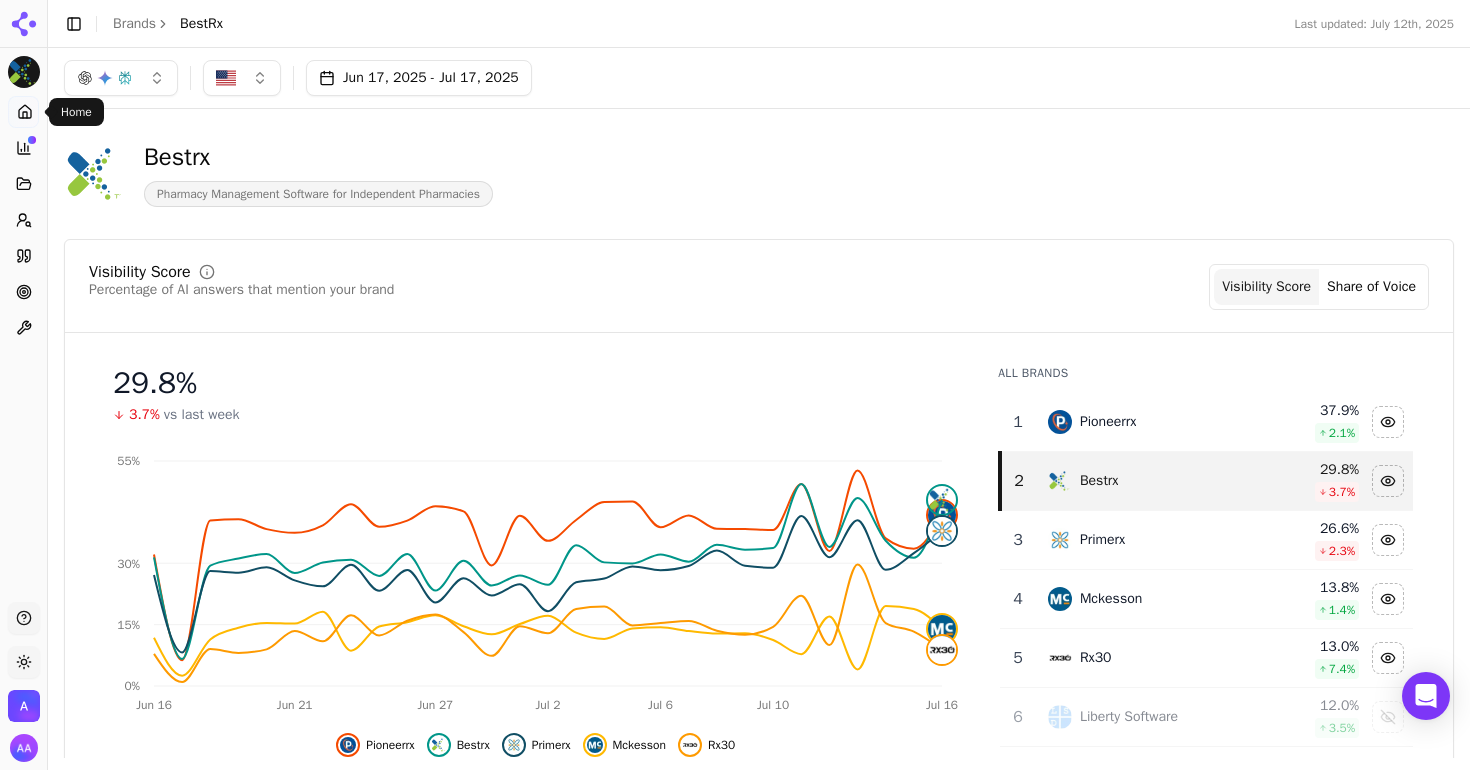 click on "29.8 %" at bounding box center (535, 383) 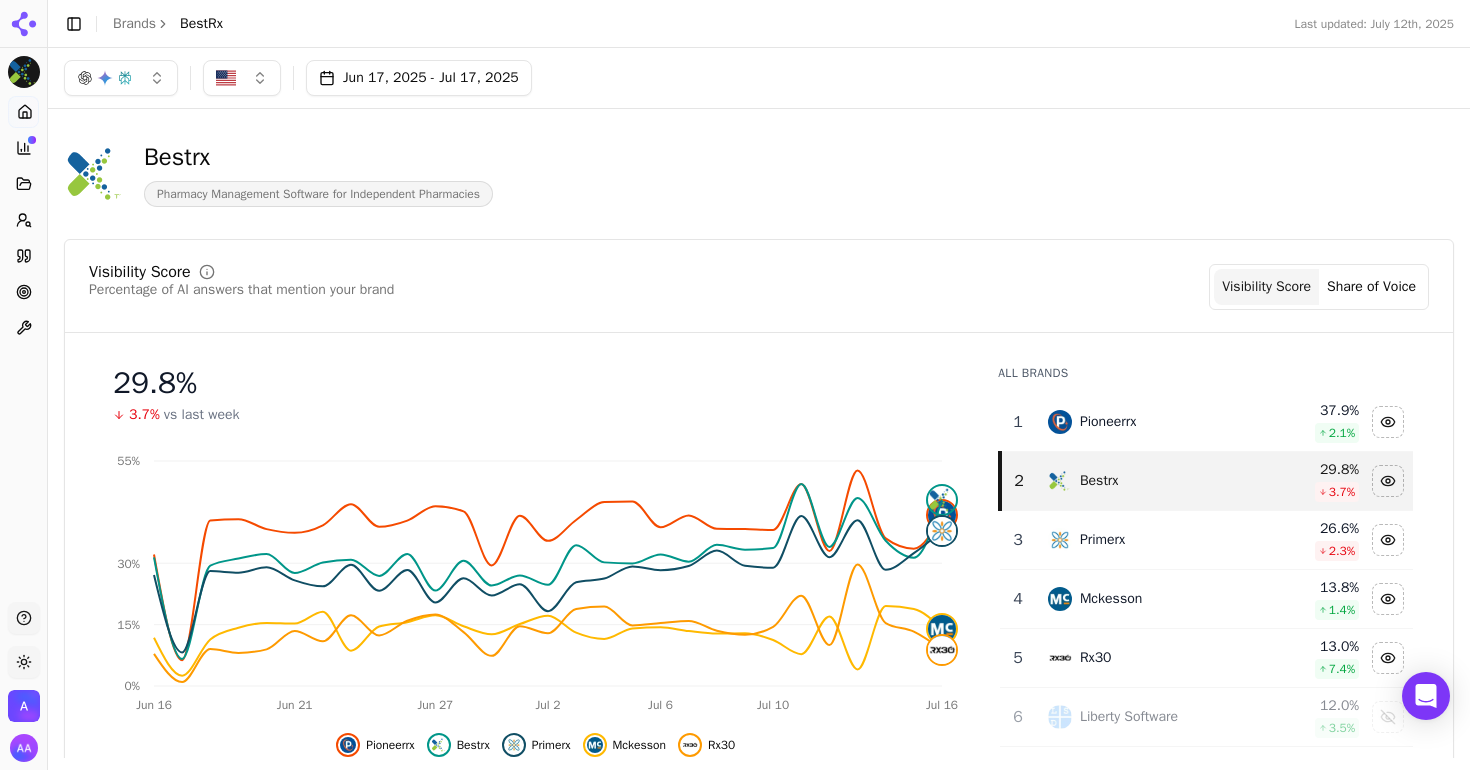click on "Toggle Sidebar" at bounding box center [74, 24] 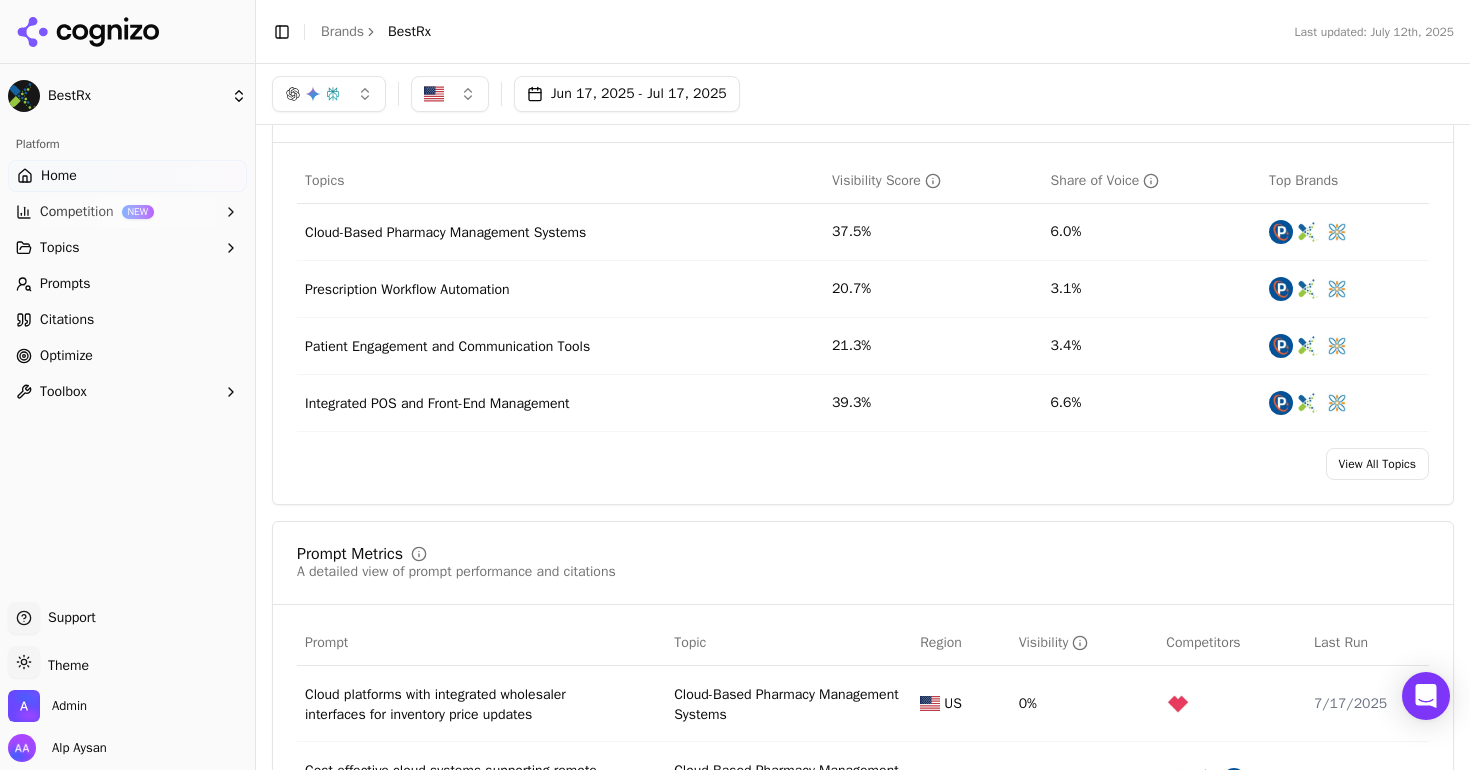 scroll, scrollTop: 0, scrollLeft: 0, axis: both 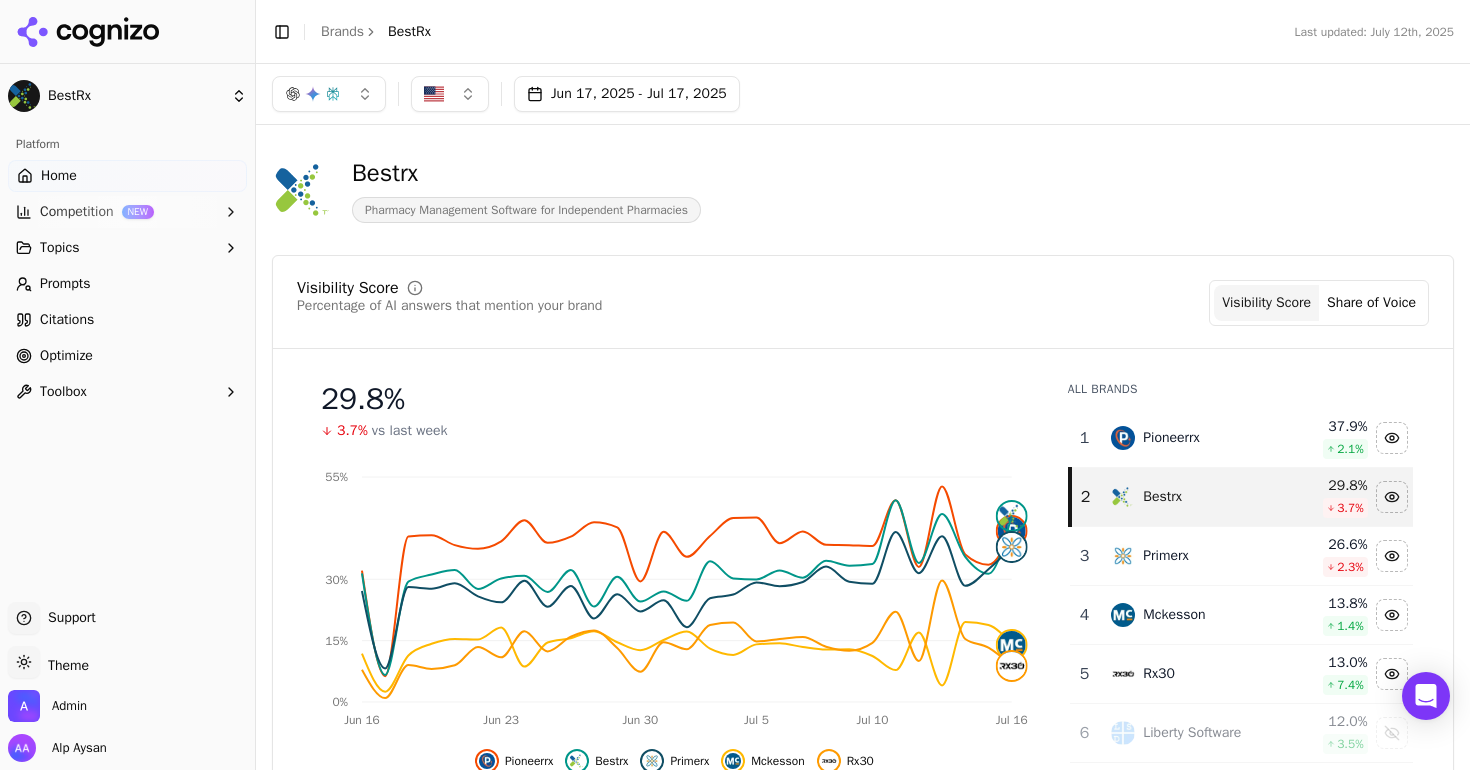 click on "Visibility Score Percentage of AI answers that mention your brand Visibility Score Share of Voice" at bounding box center (863, 314) 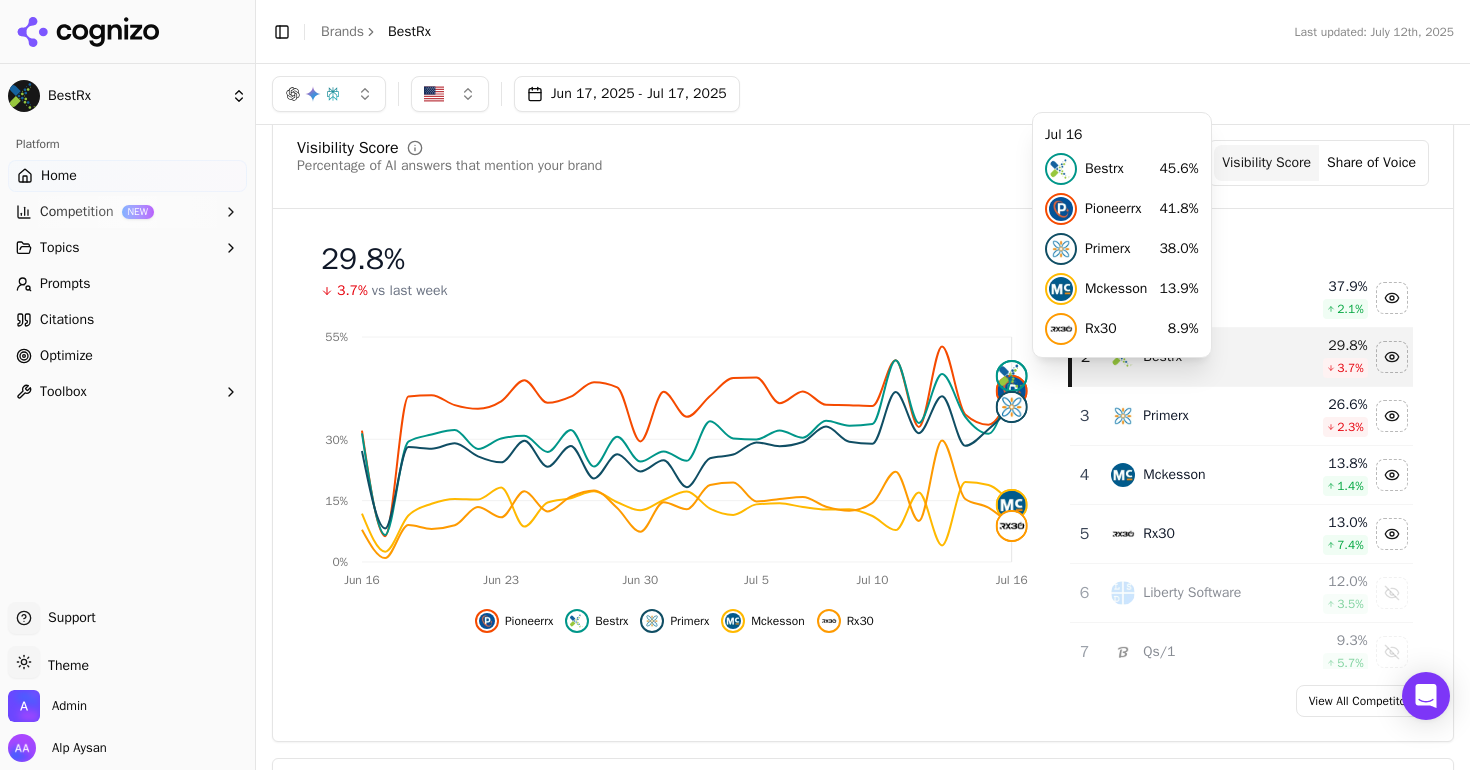 scroll, scrollTop: 0, scrollLeft: 0, axis: both 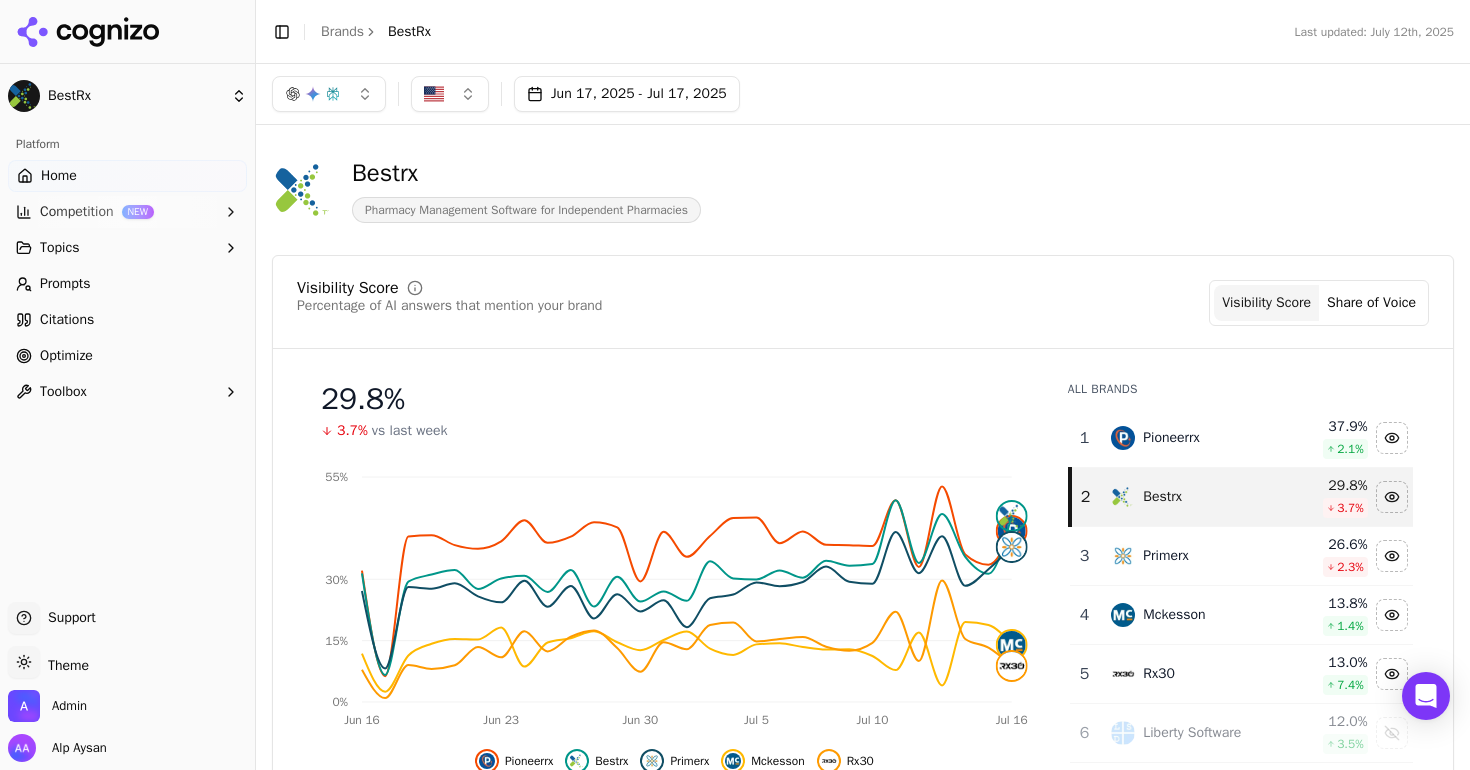 click on "Visibility Score Percentage of AI answers that mention your brand Visibility Score Share of Voice" at bounding box center (863, 303) 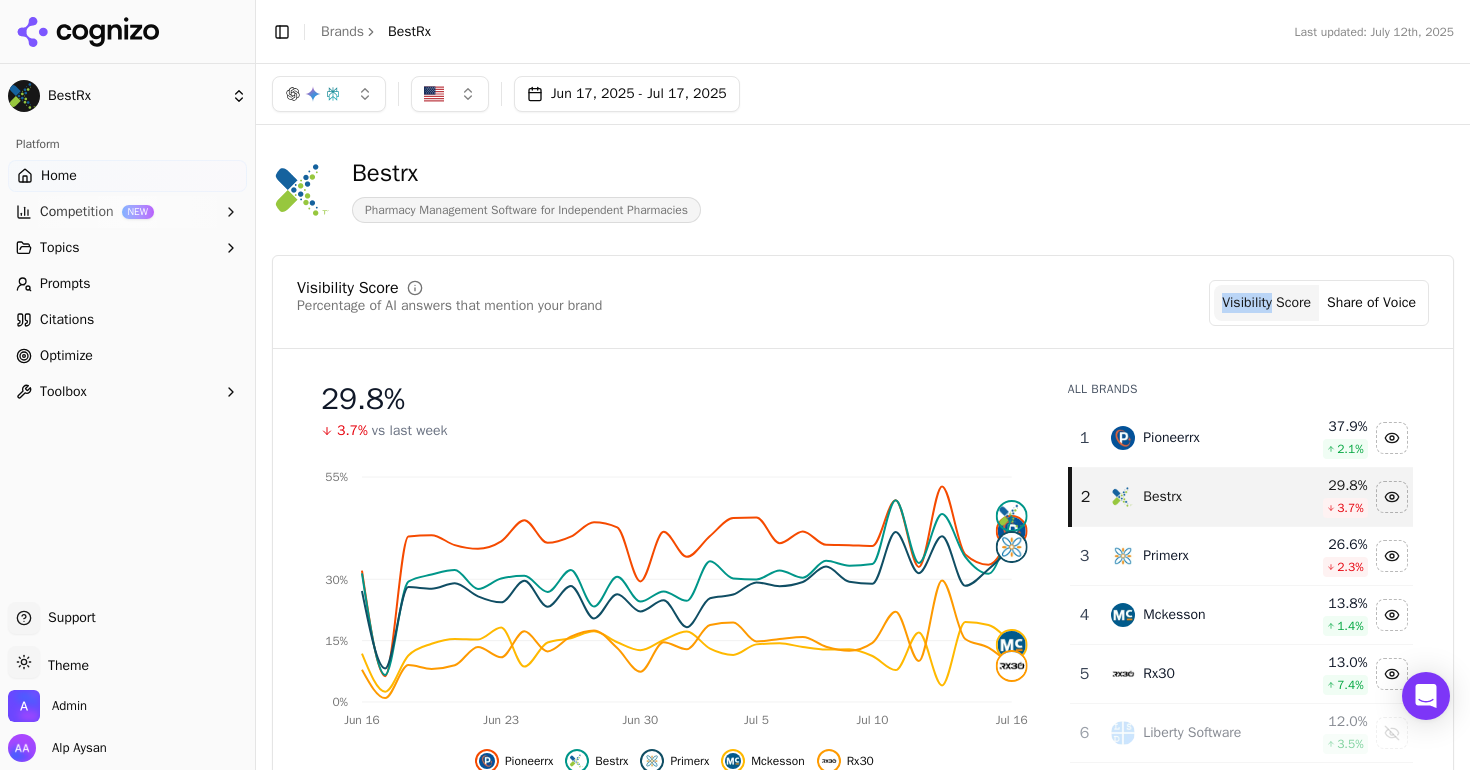 click on "Visibility Score Percentage of AI answers that mention your brand Visibility Score Share of Voice" at bounding box center [863, 303] 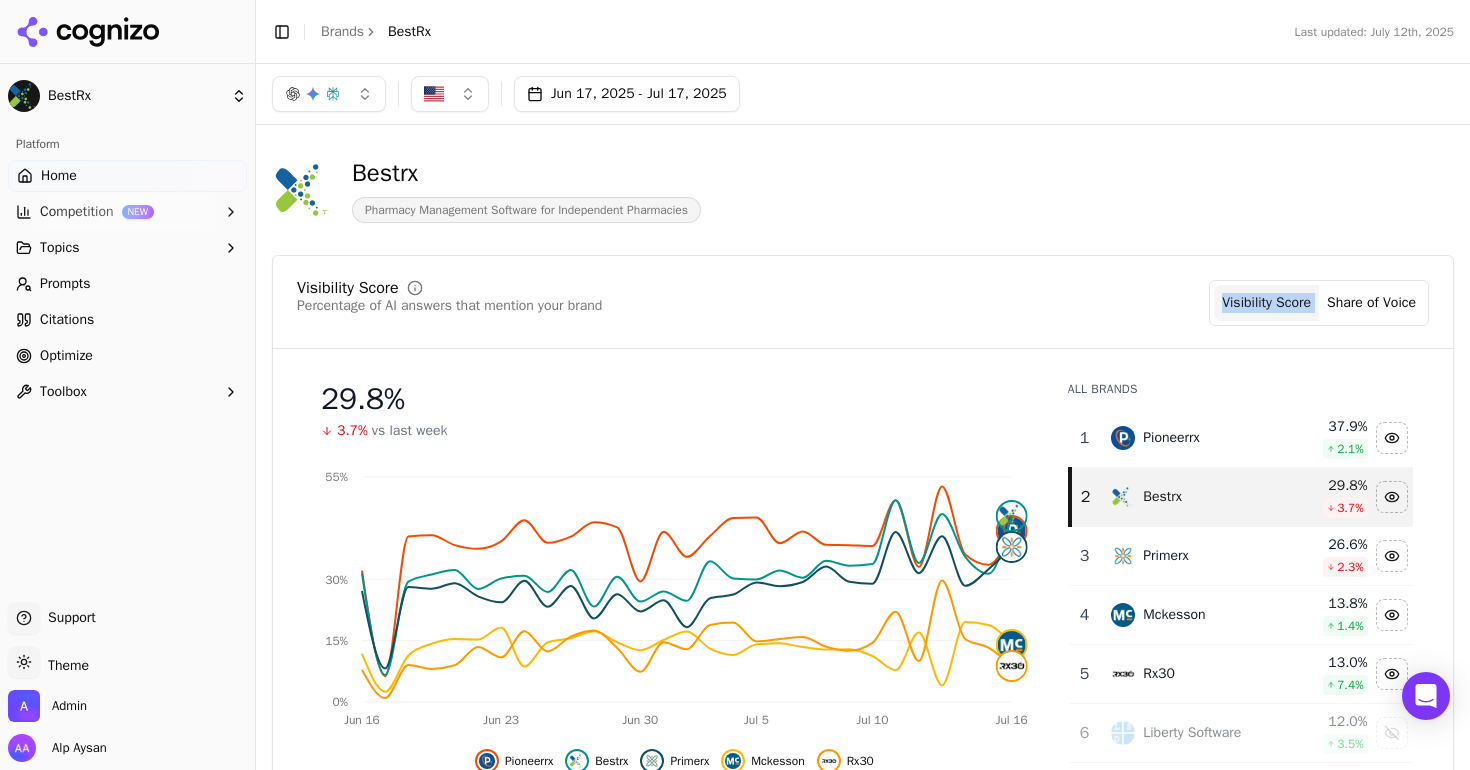 click on "Visibility Score Percentage of AI answers that mention your brand Visibility Score Share of Voice" at bounding box center [863, 303] 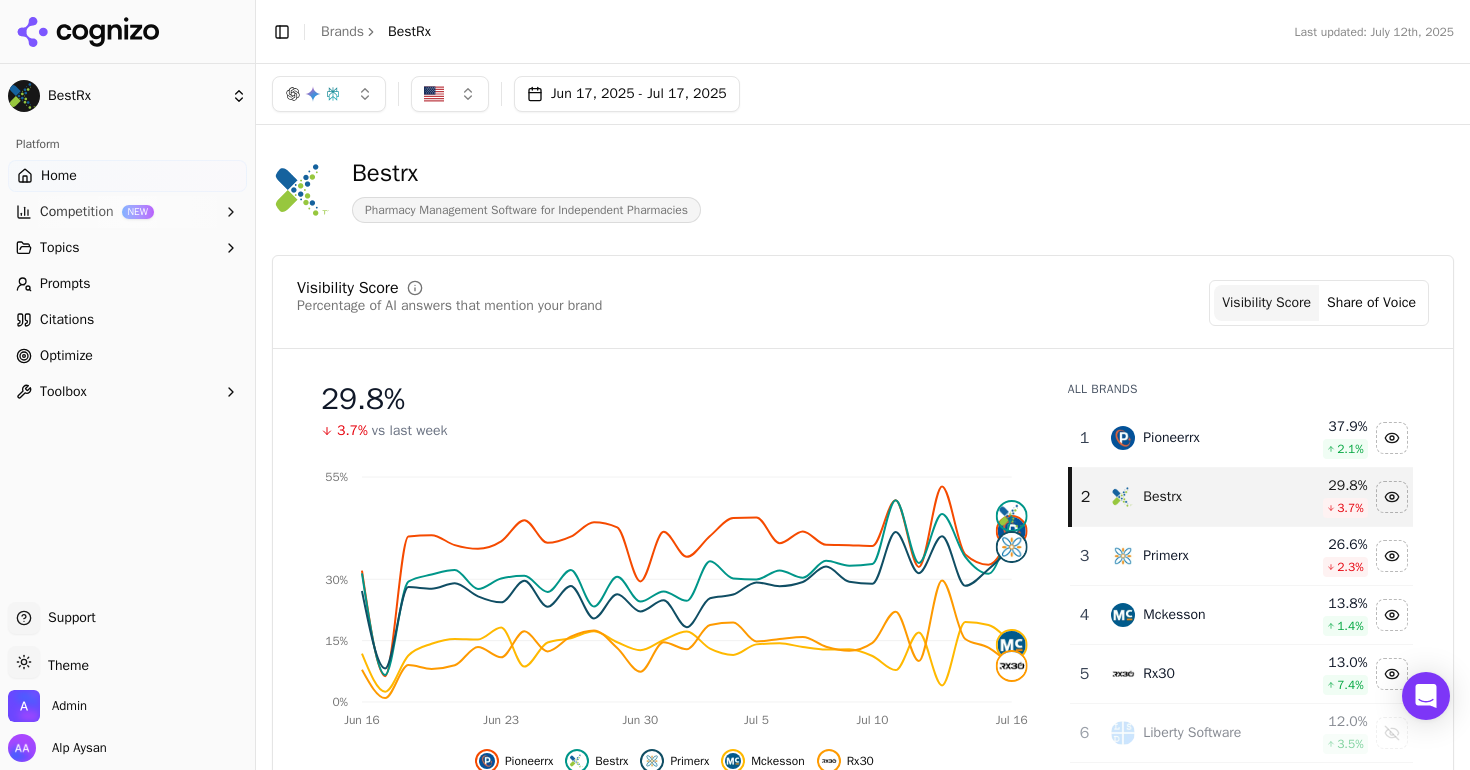 click on "Visibility Score Percentage of AI answers that mention your brand Visibility Score Share of Voice" at bounding box center (863, 303) 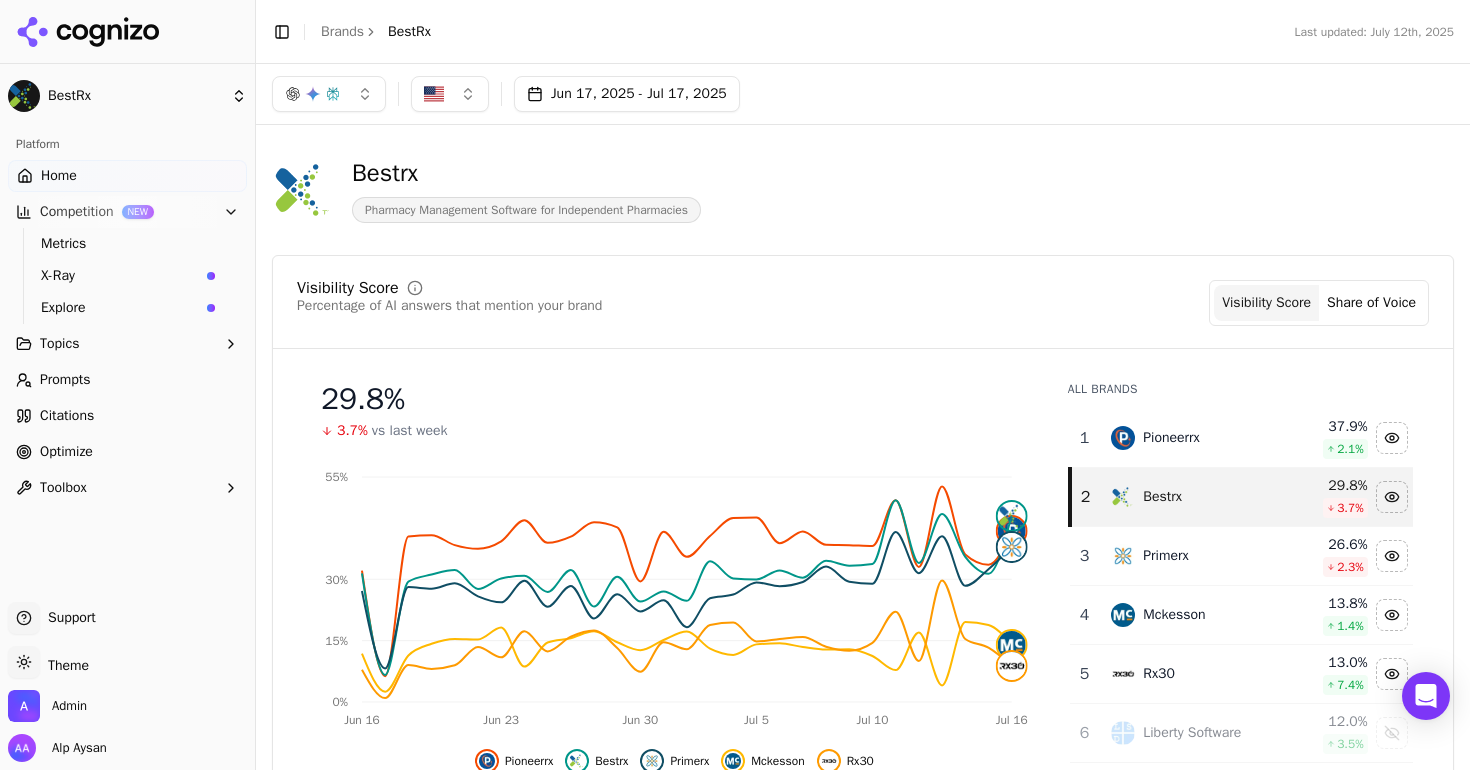 click on "Competition NEW" at bounding box center (127, 212) 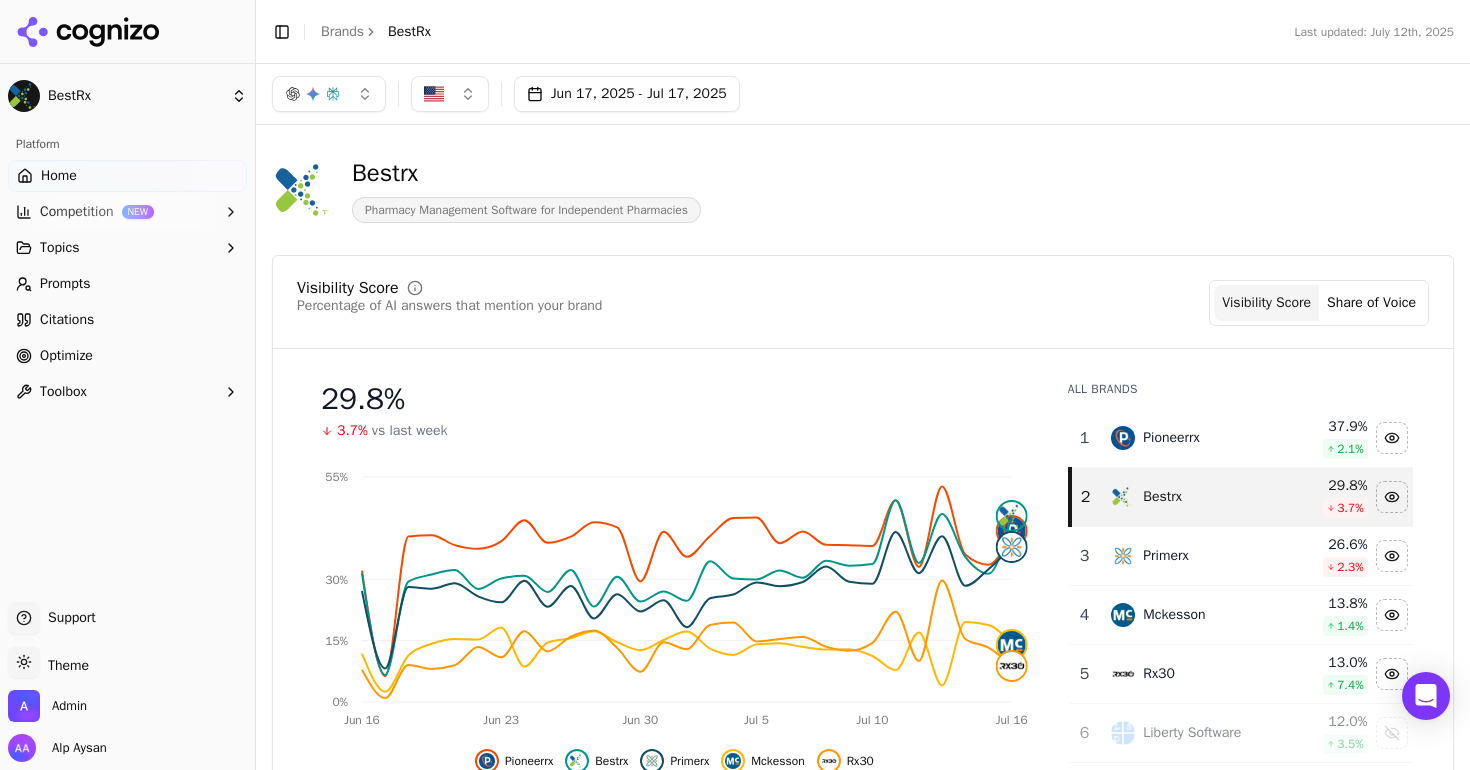 click on "Support" at bounding box center (68, 618) 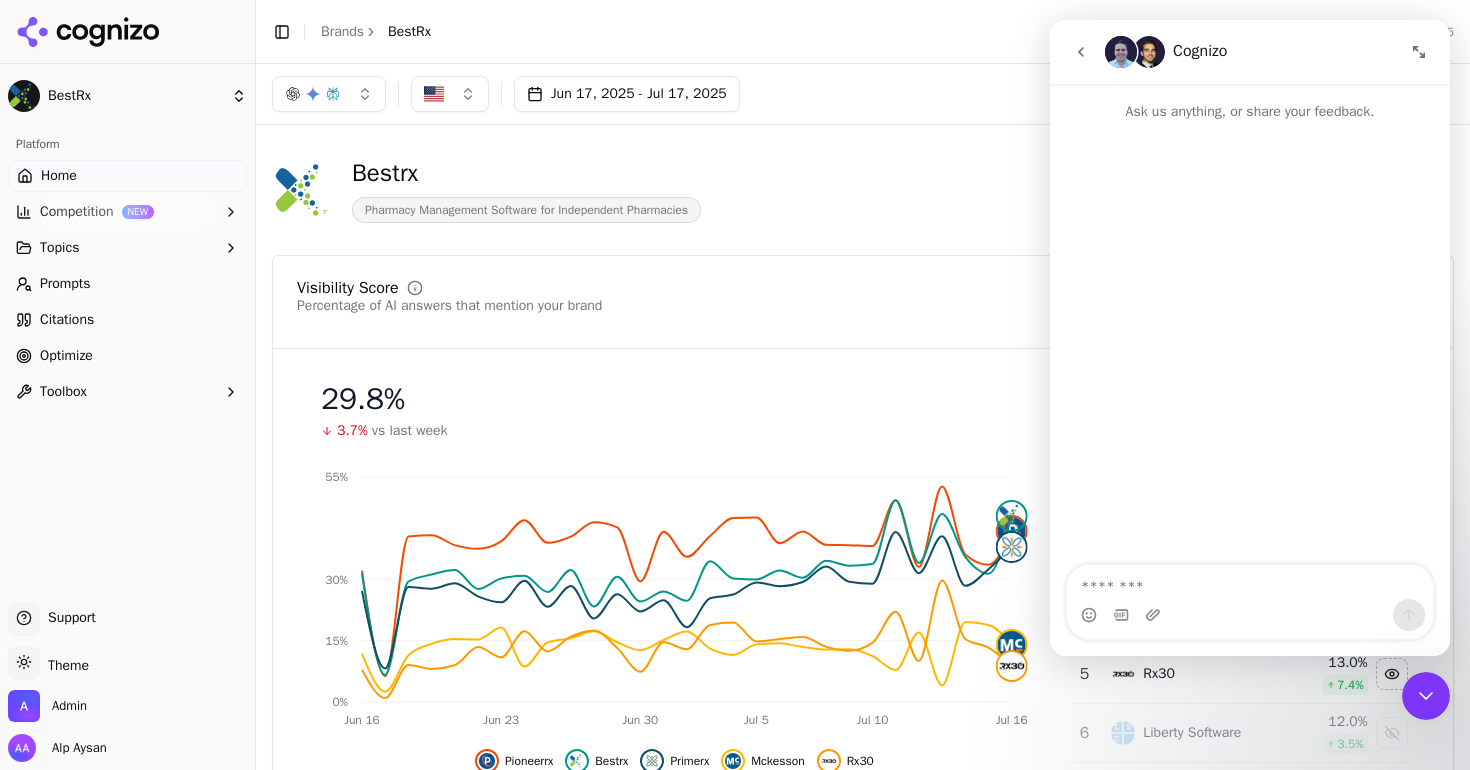 scroll, scrollTop: 0, scrollLeft: 0, axis: both 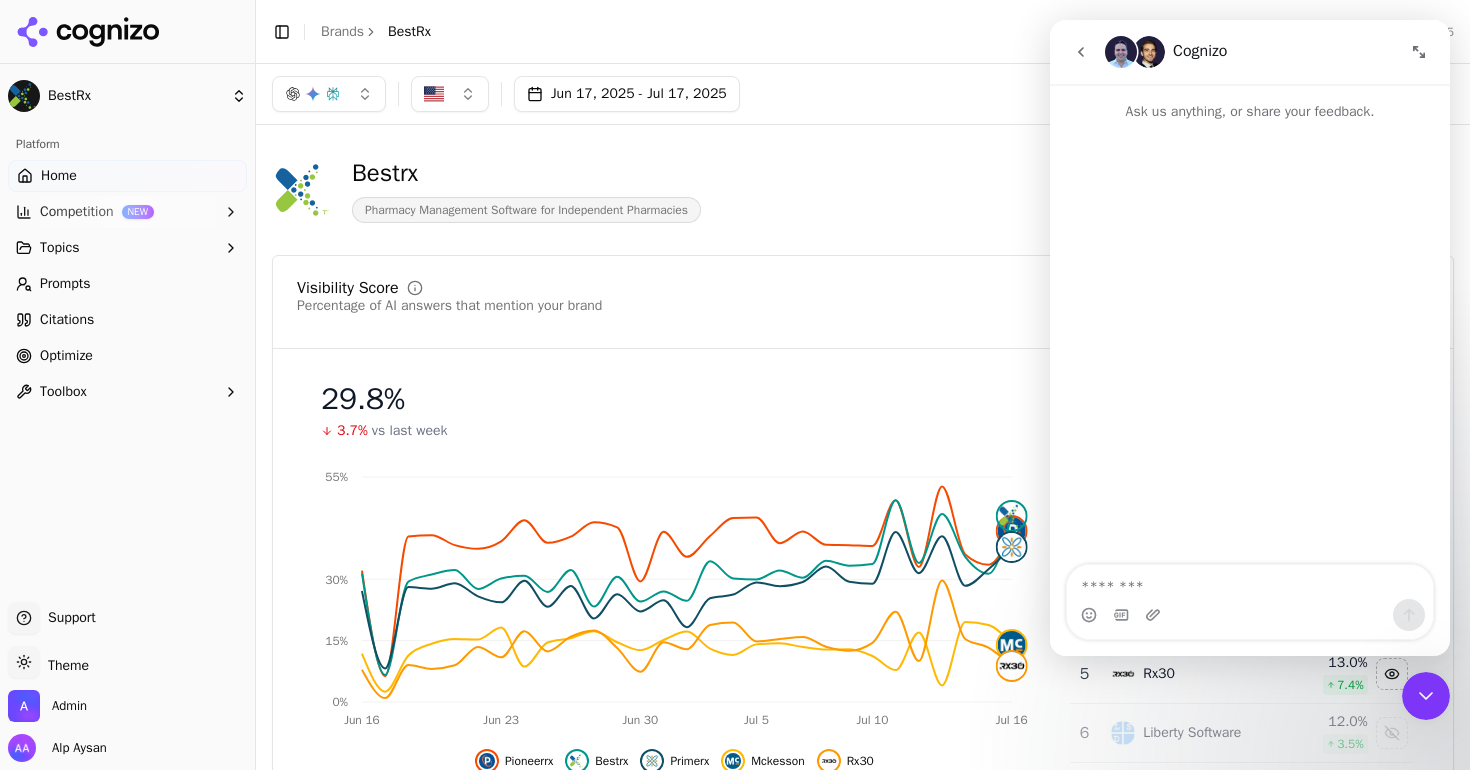click 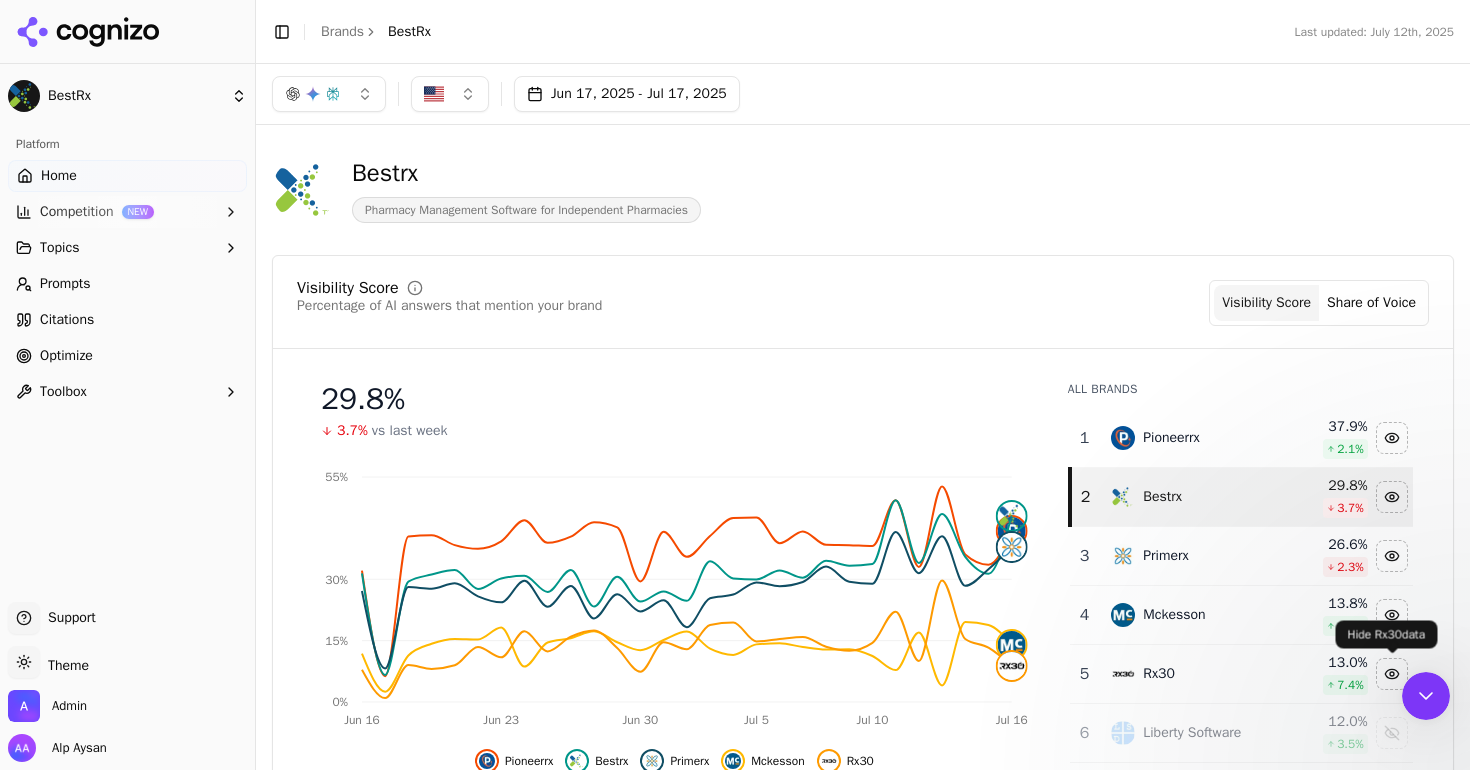 scroll, scrollTop: 0, scrollLeft: 0, axis: both 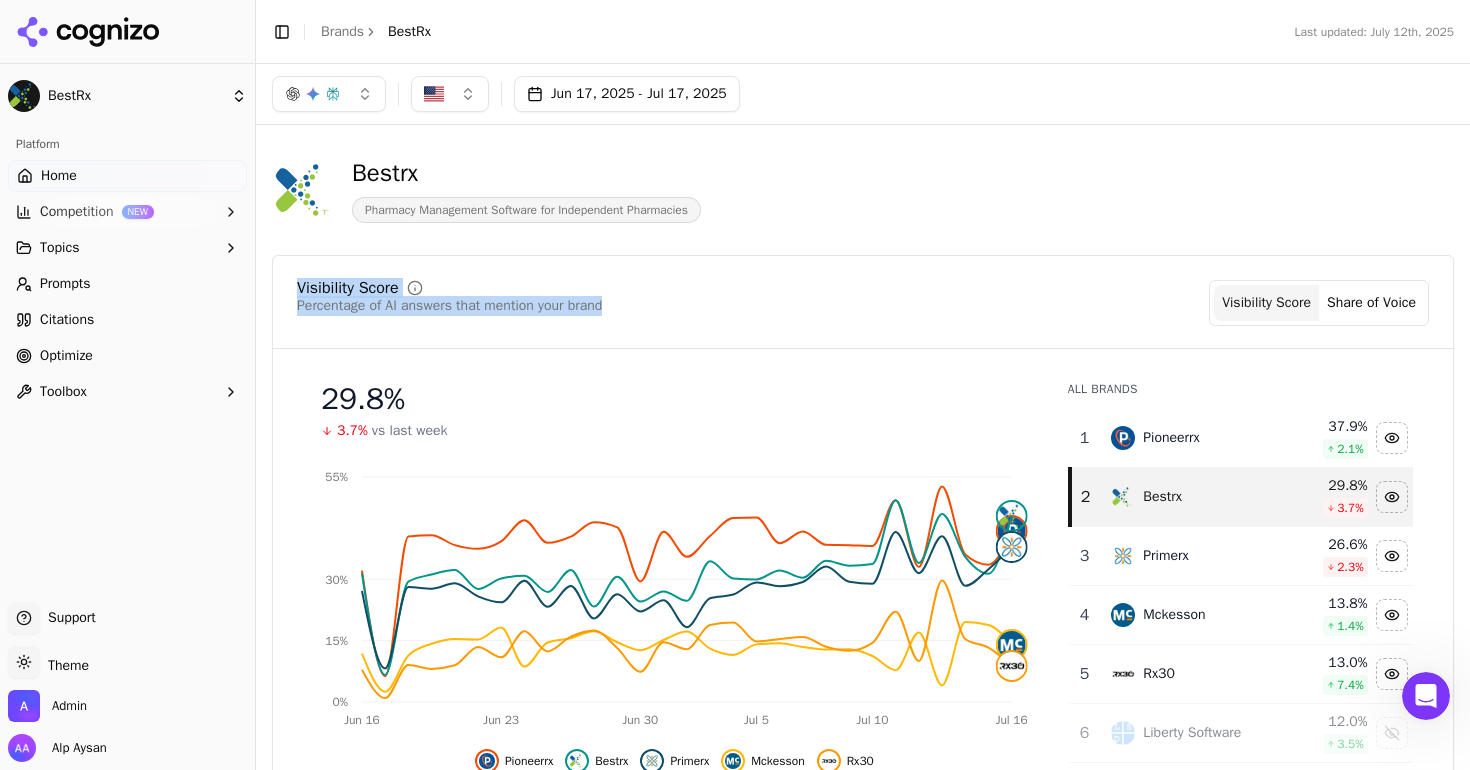 drag, startPoint x: 654, startPoint y: 306, endPoint x: 280, endPoint y: 276, distance: 375.2013 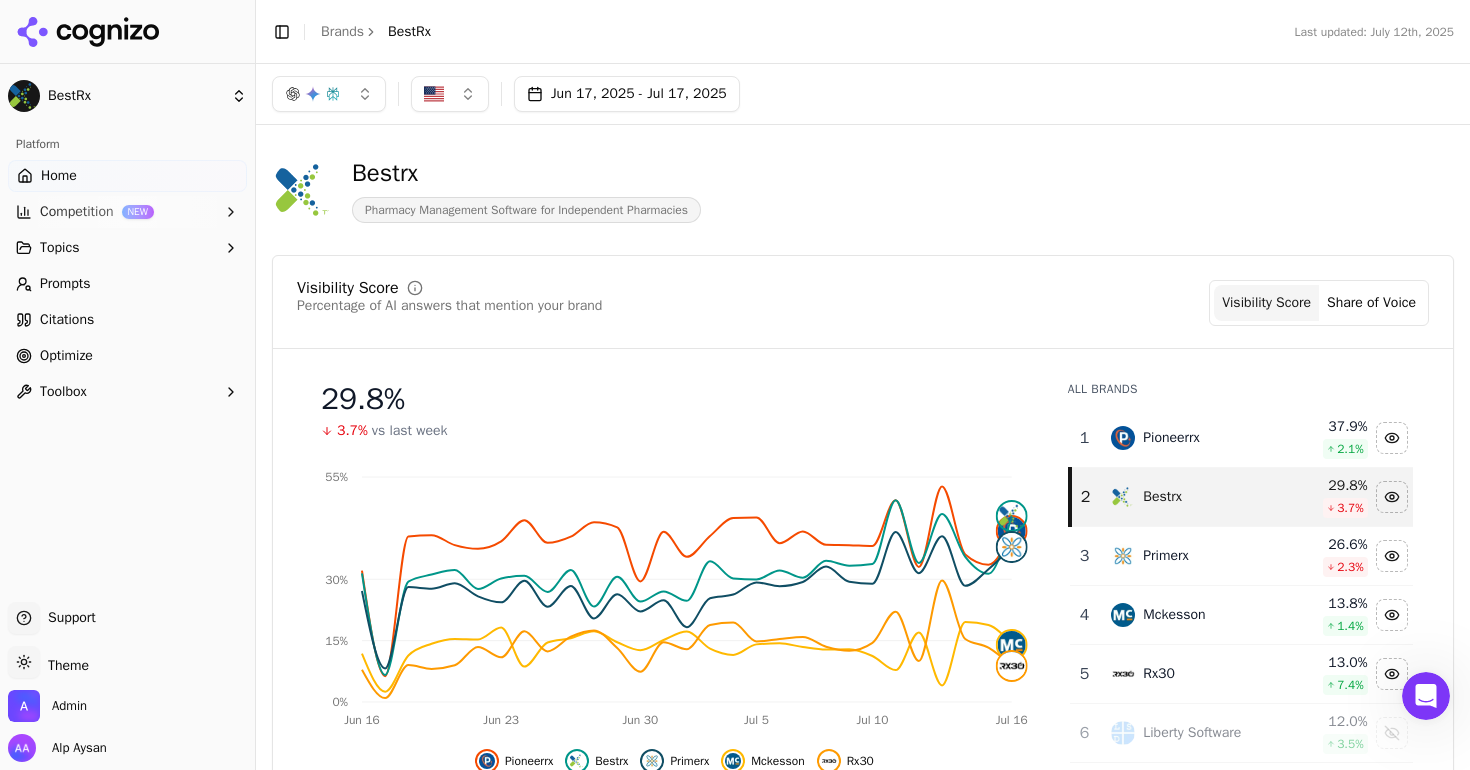 click on "Visibility Score Percentage of AI answers that mention your brand Visibility Score Share of Voice" at bounding box center [863, 303] 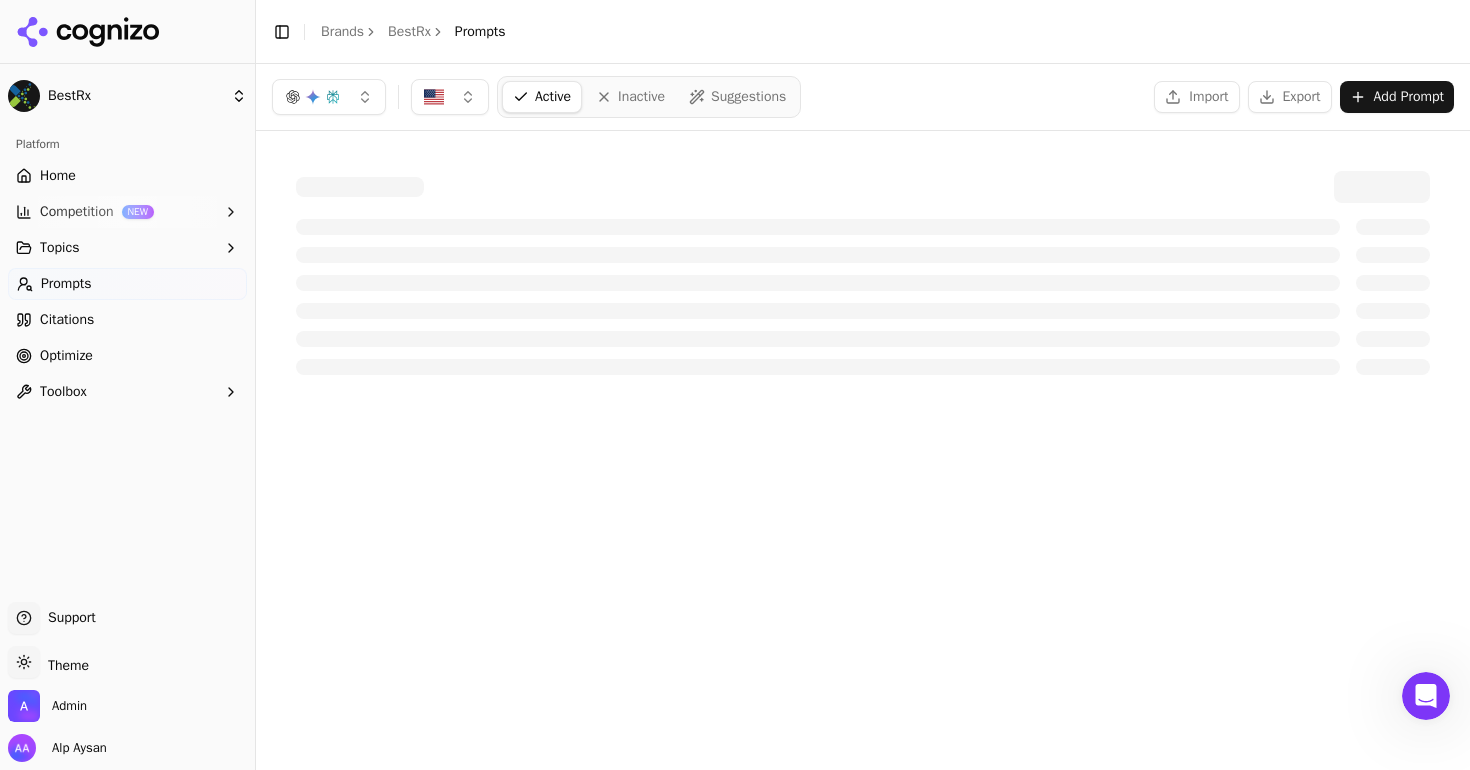 click on "Citations" at bounding box center [127, 320] 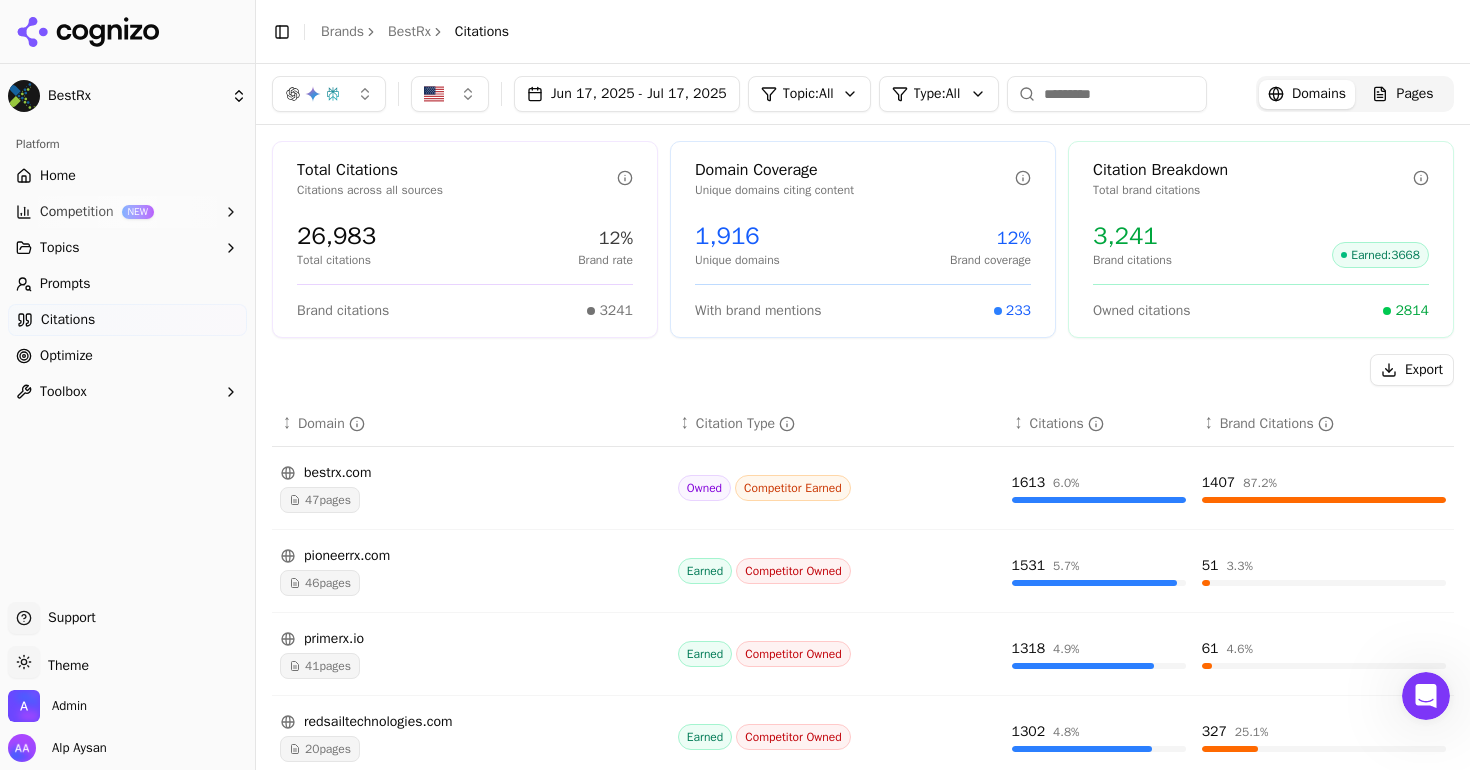 click on "Topics" at bounding box center [127, 248] 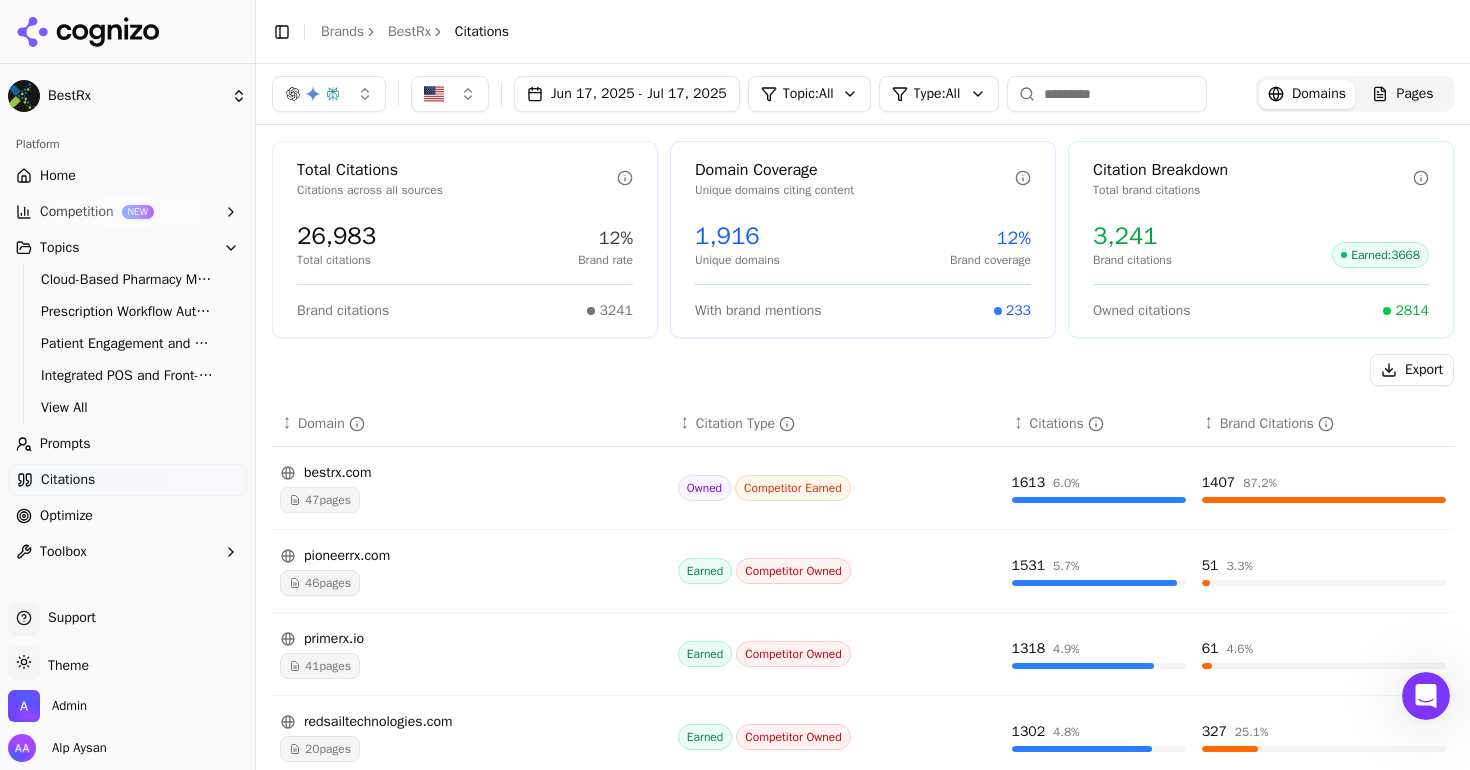 click on "Cloud-Based Pharmacy Management Systems" at bounding box center [128, 280] 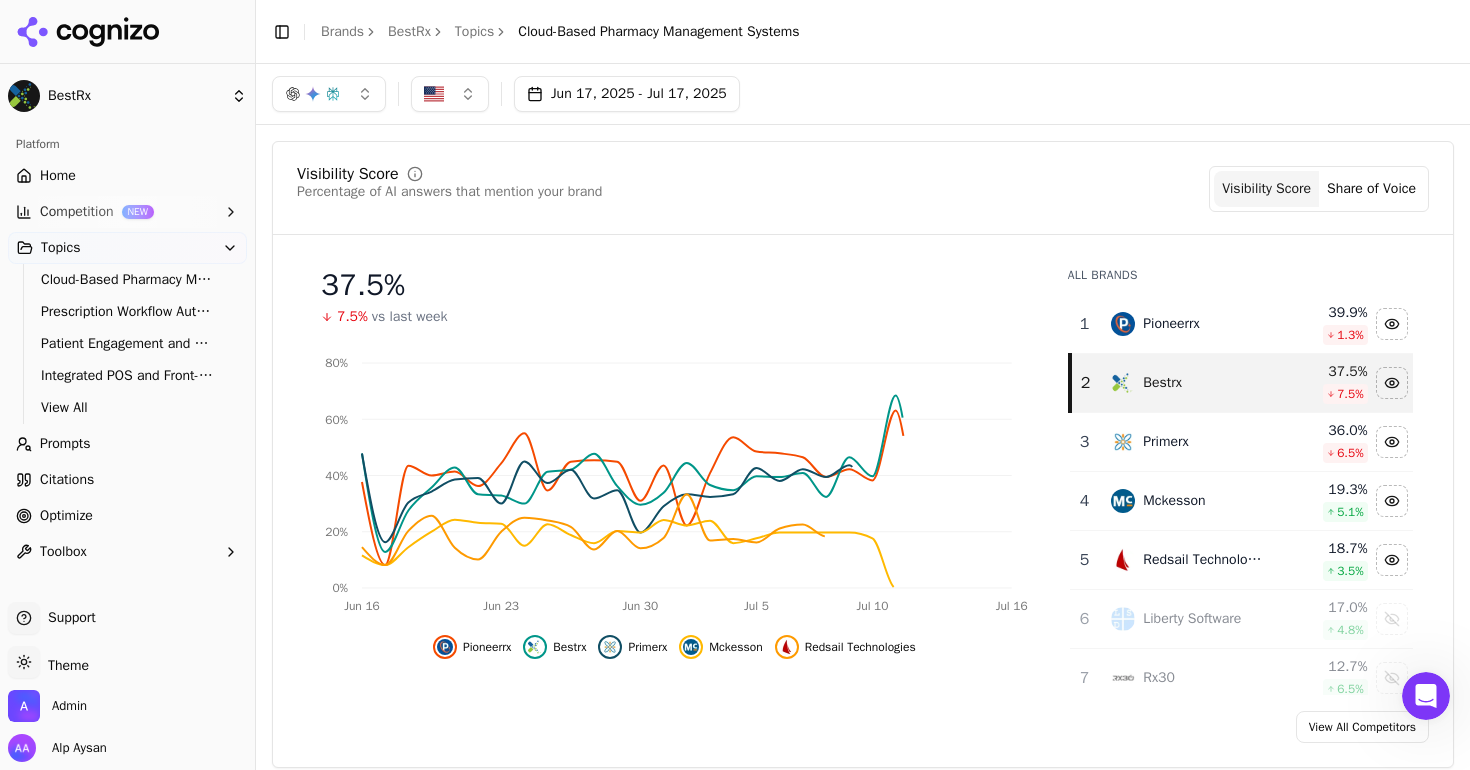 click on "Citations" at bounding box center [127, 480] 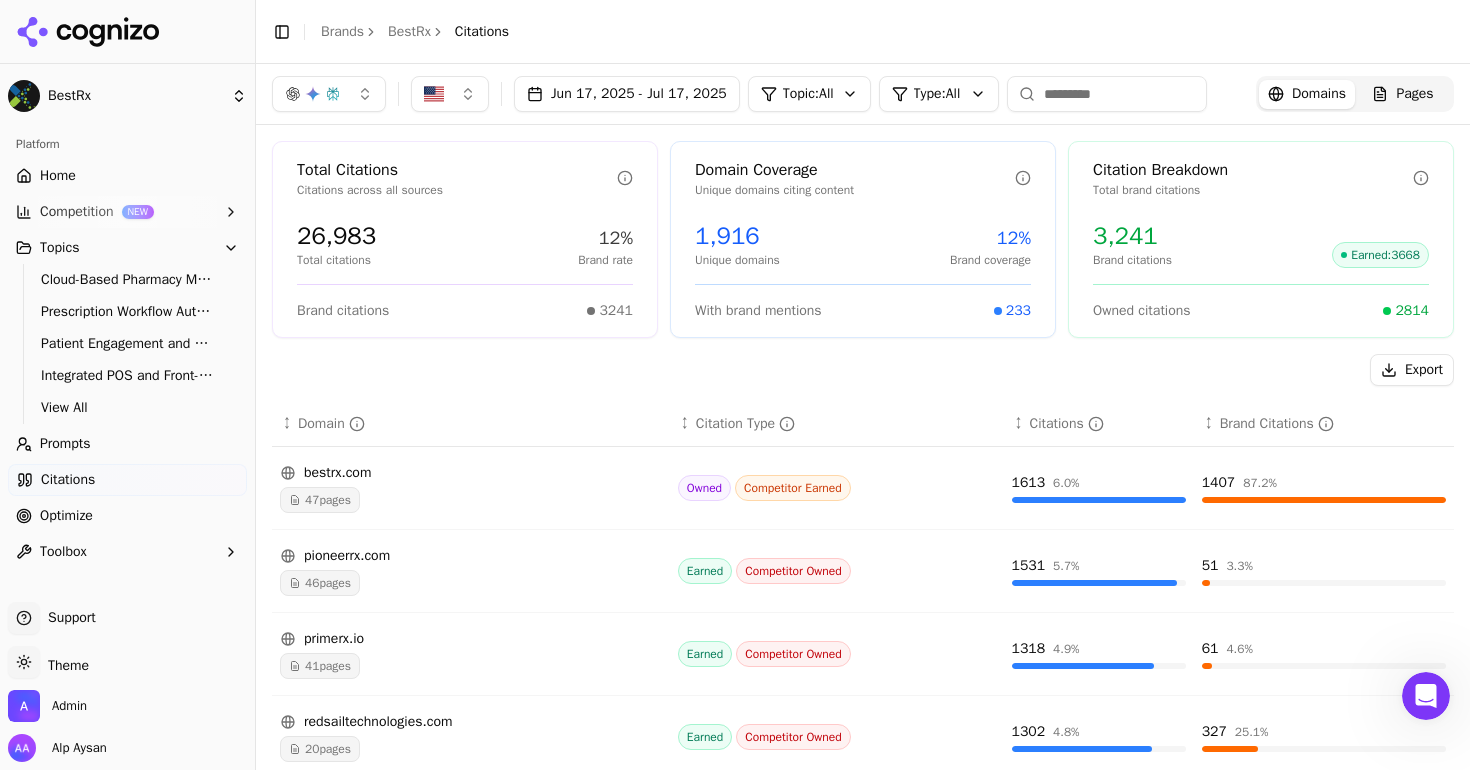 click on "Prompts" at bounding box center (127, 444) 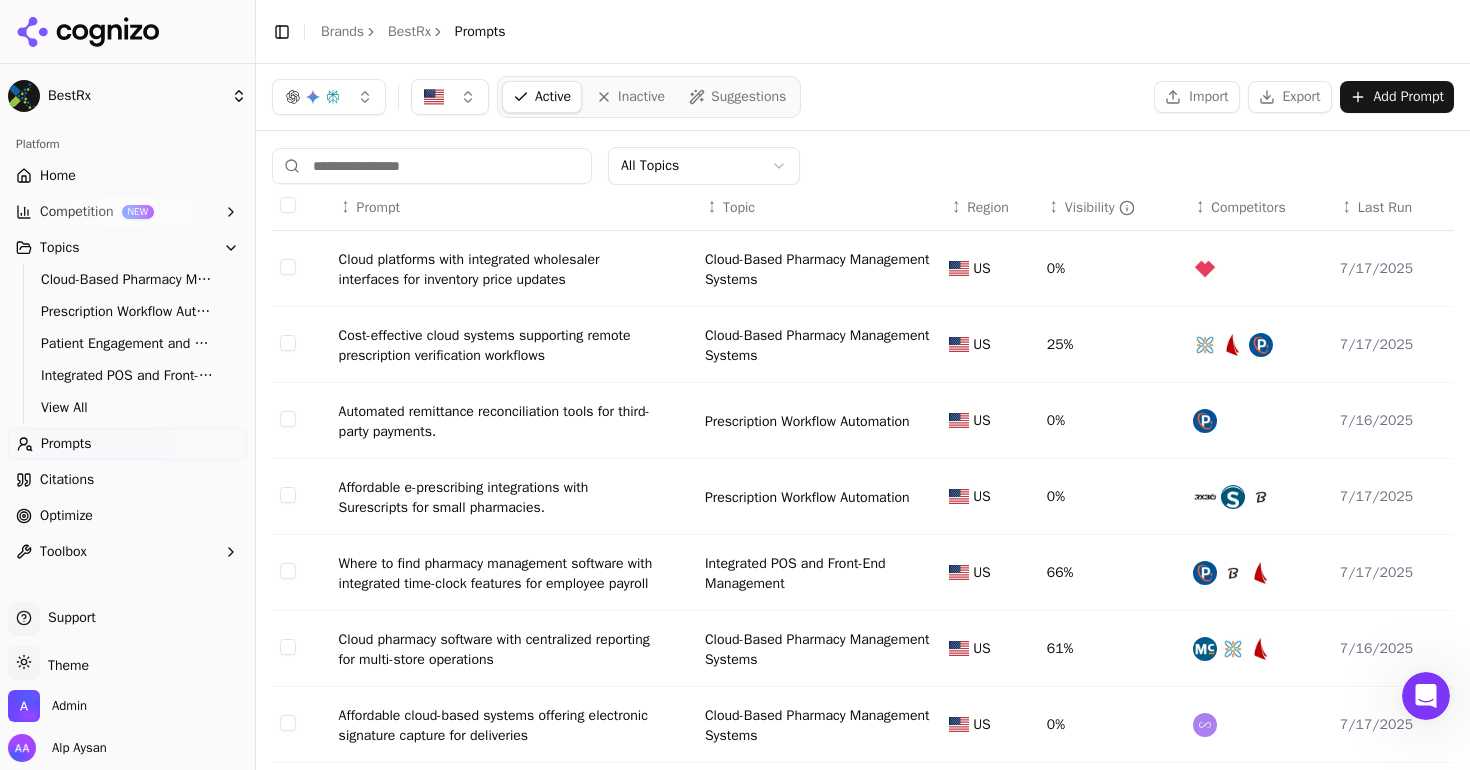 click on "Cost-effective cloud systems supporting remote prescription verification workflows" at bounding box center [499, 346] 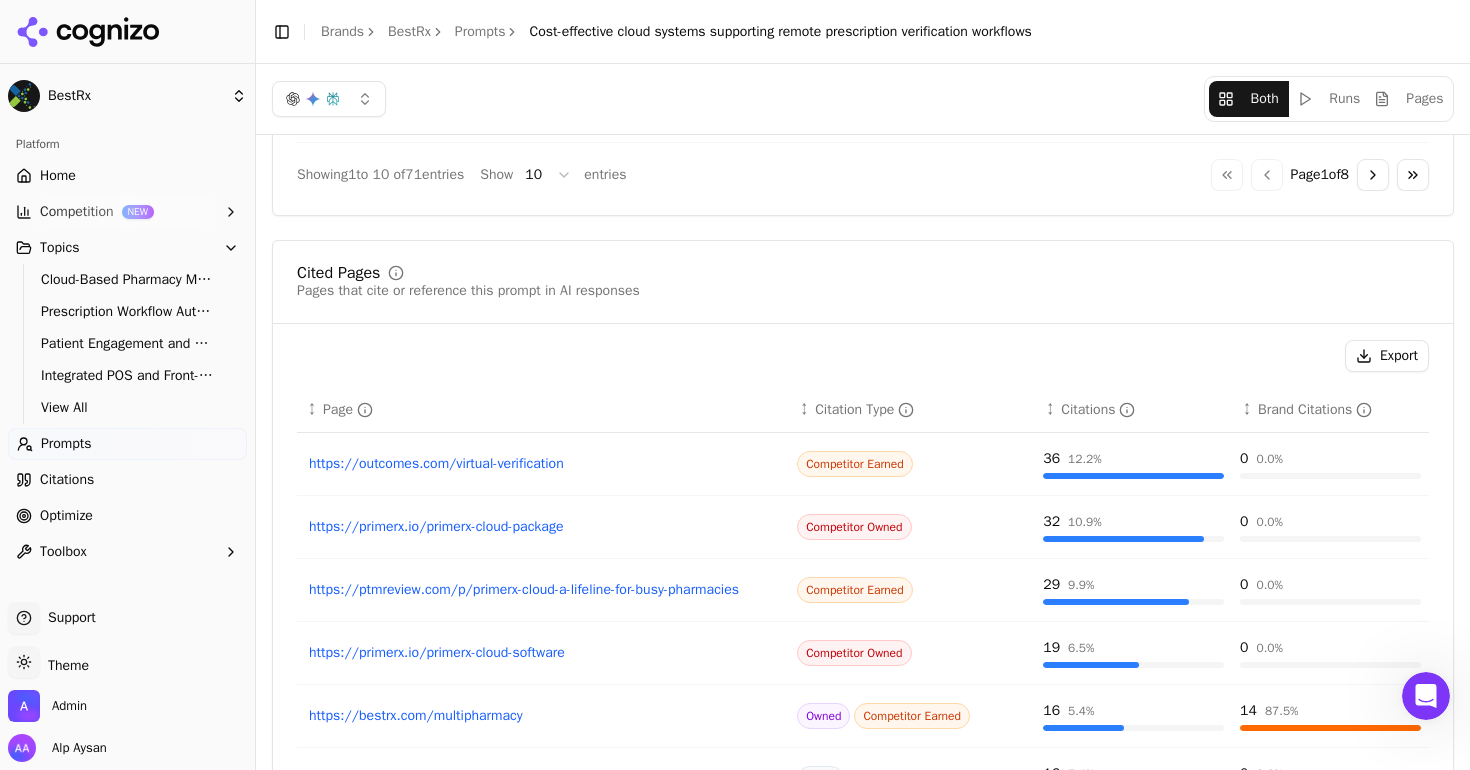 scroll, scrollTop: 764, scrollLeft: 0, axis: vertical 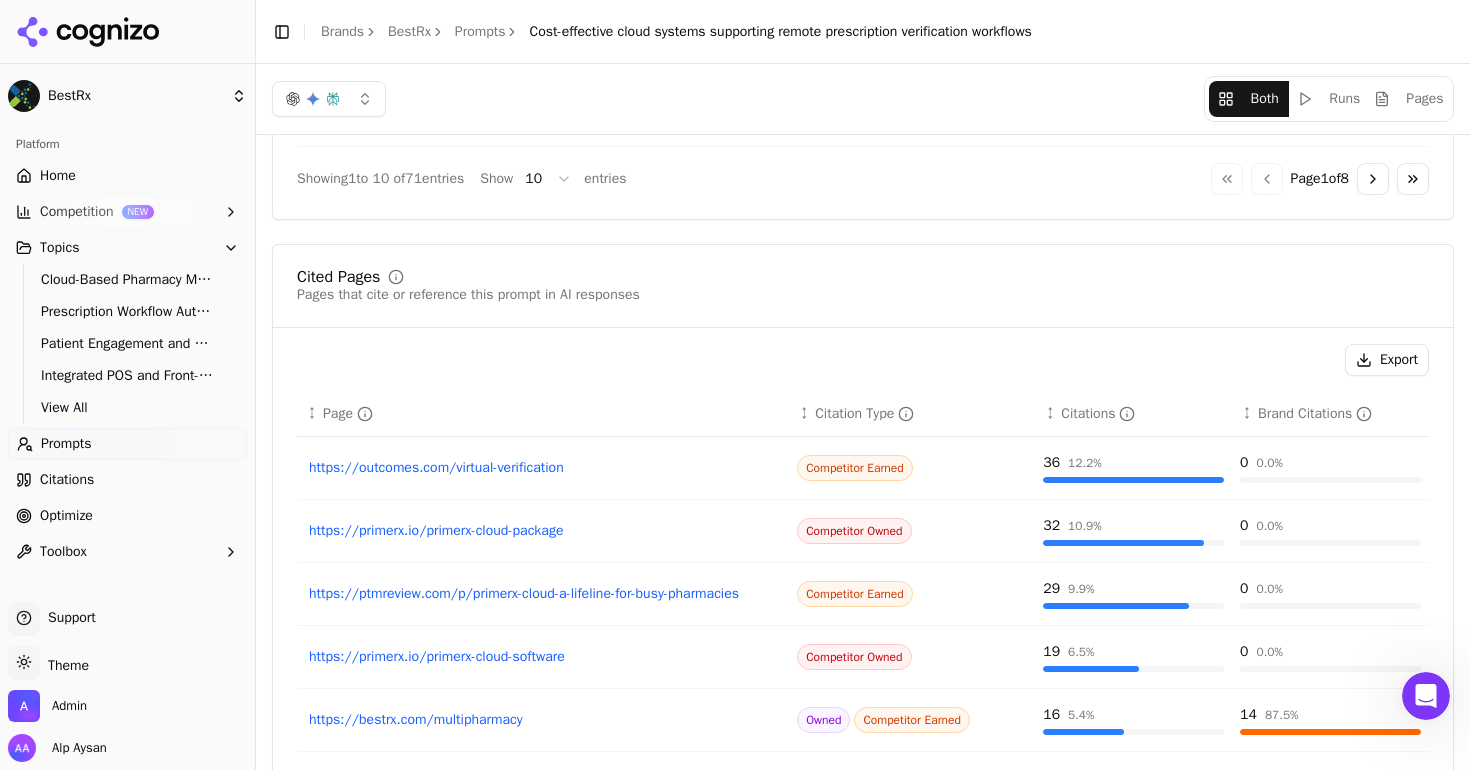 click on "Citations" at bounding box center (127, 480) 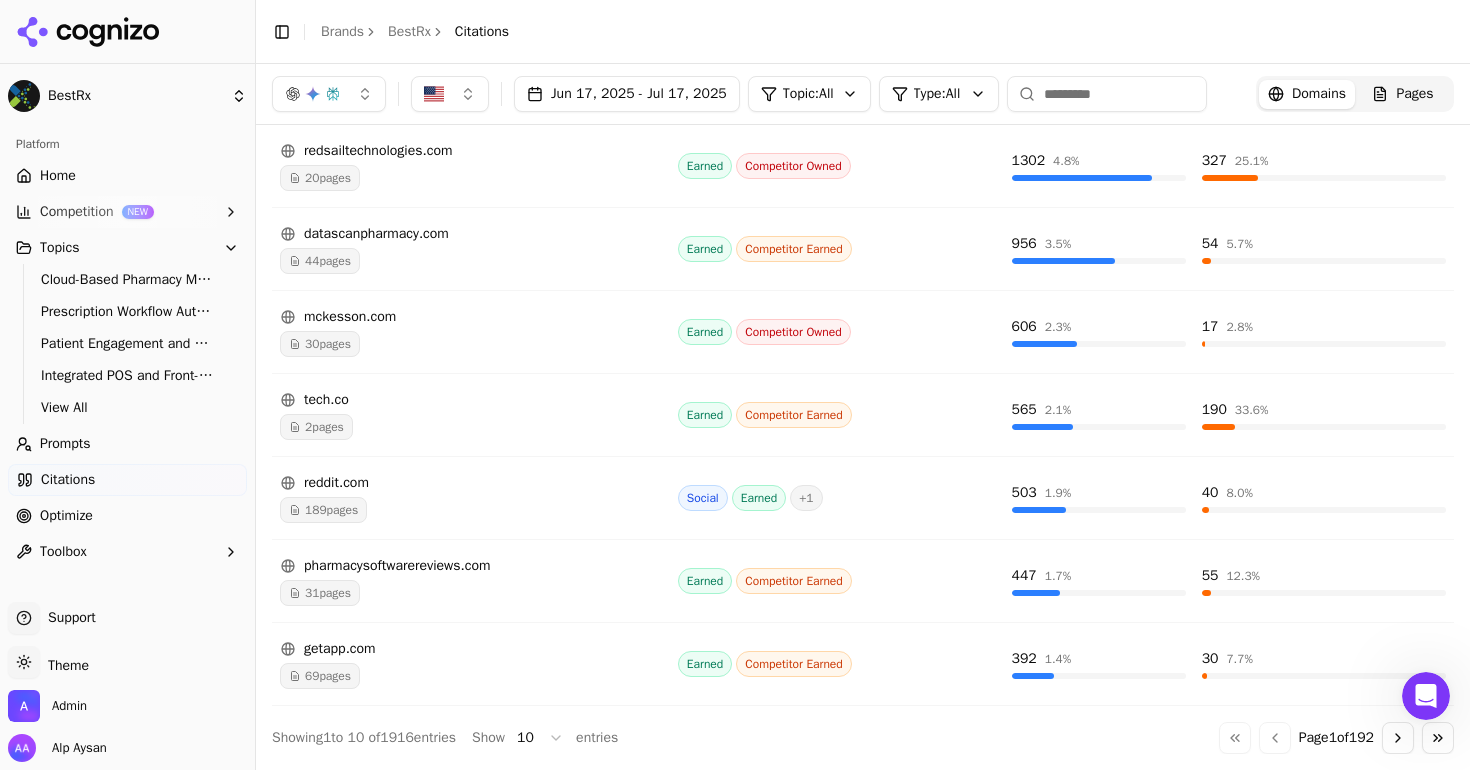 click on "Home" at bounding box center (127, 176) 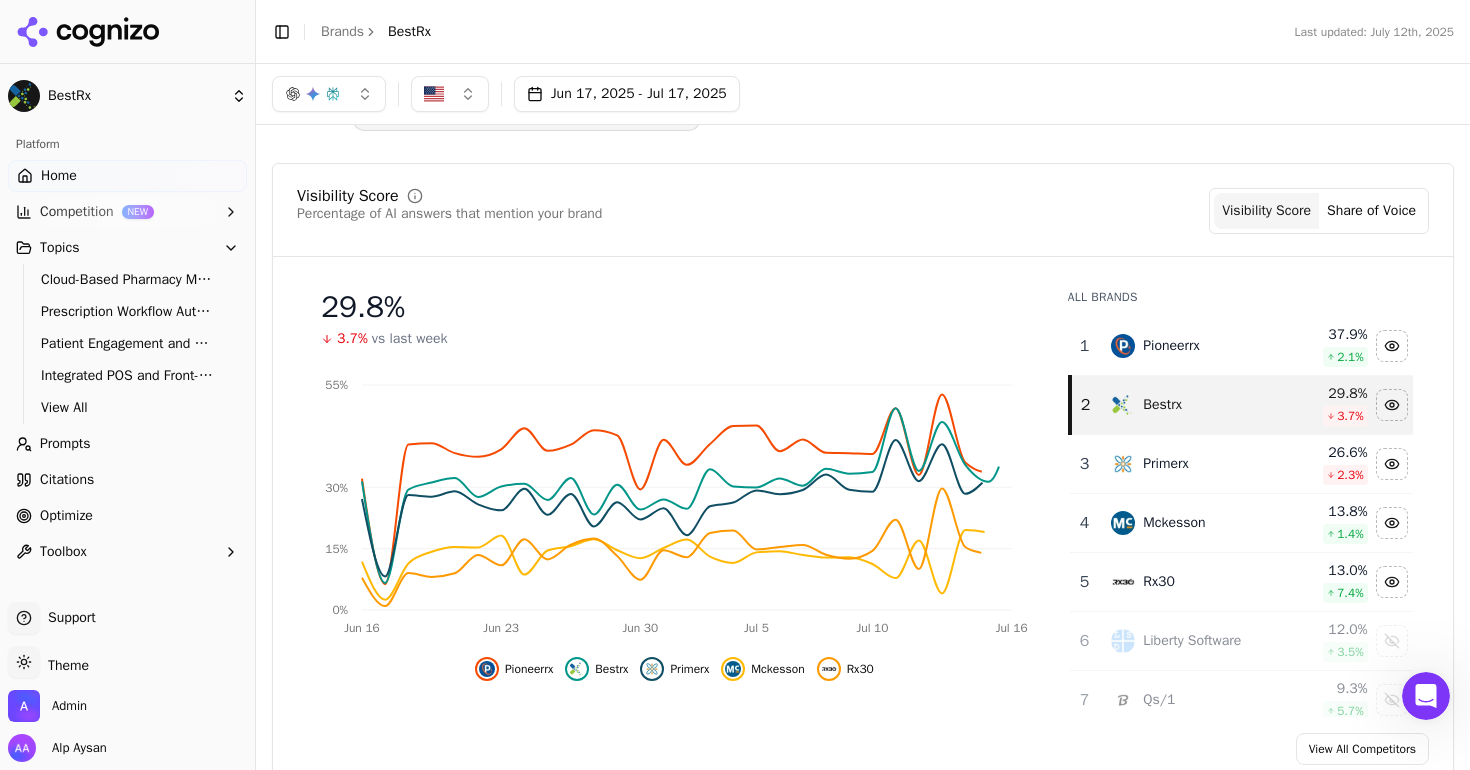 scroll, scrollTop: 0, scrollLeft: 0, axis: both 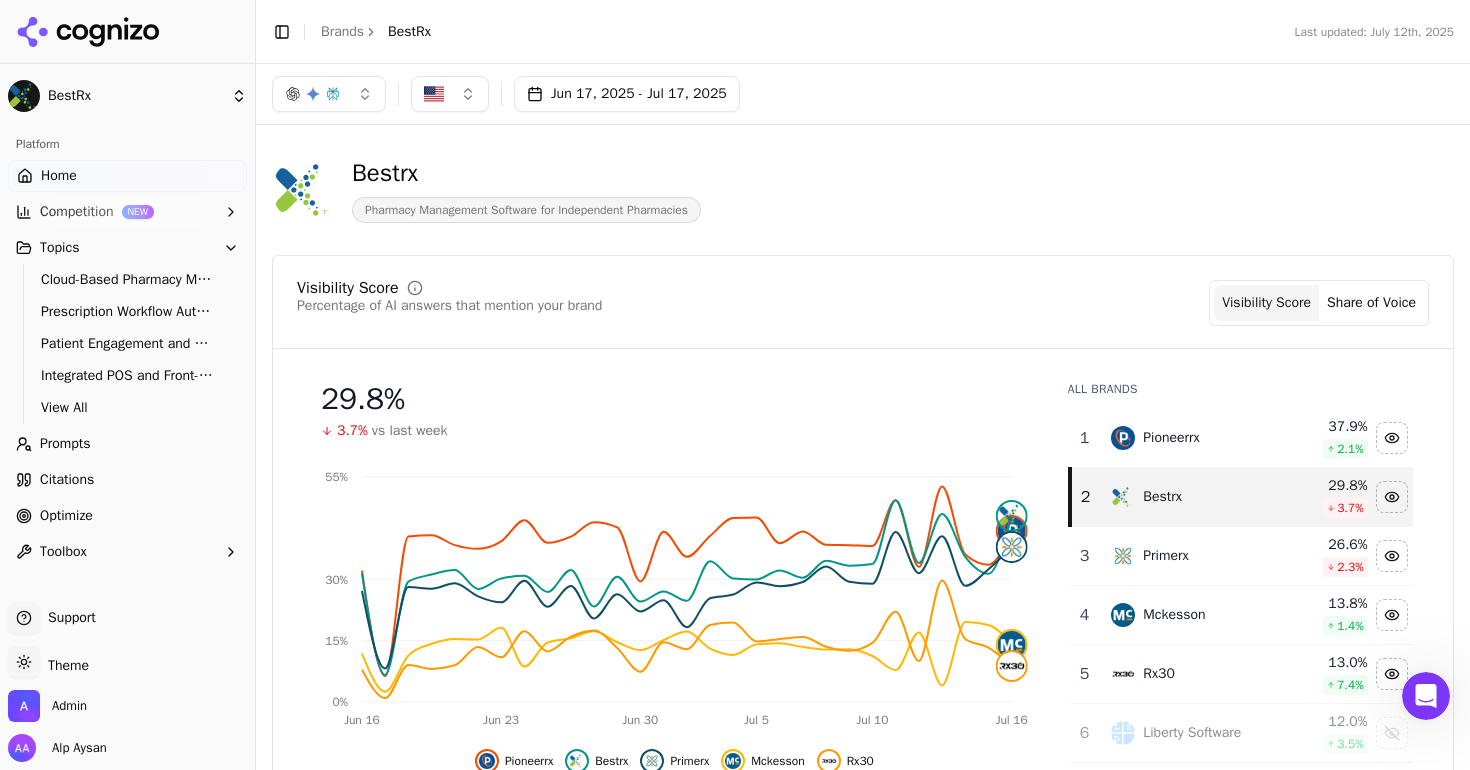 click on "Optimize" at bounding box center [127, 516] 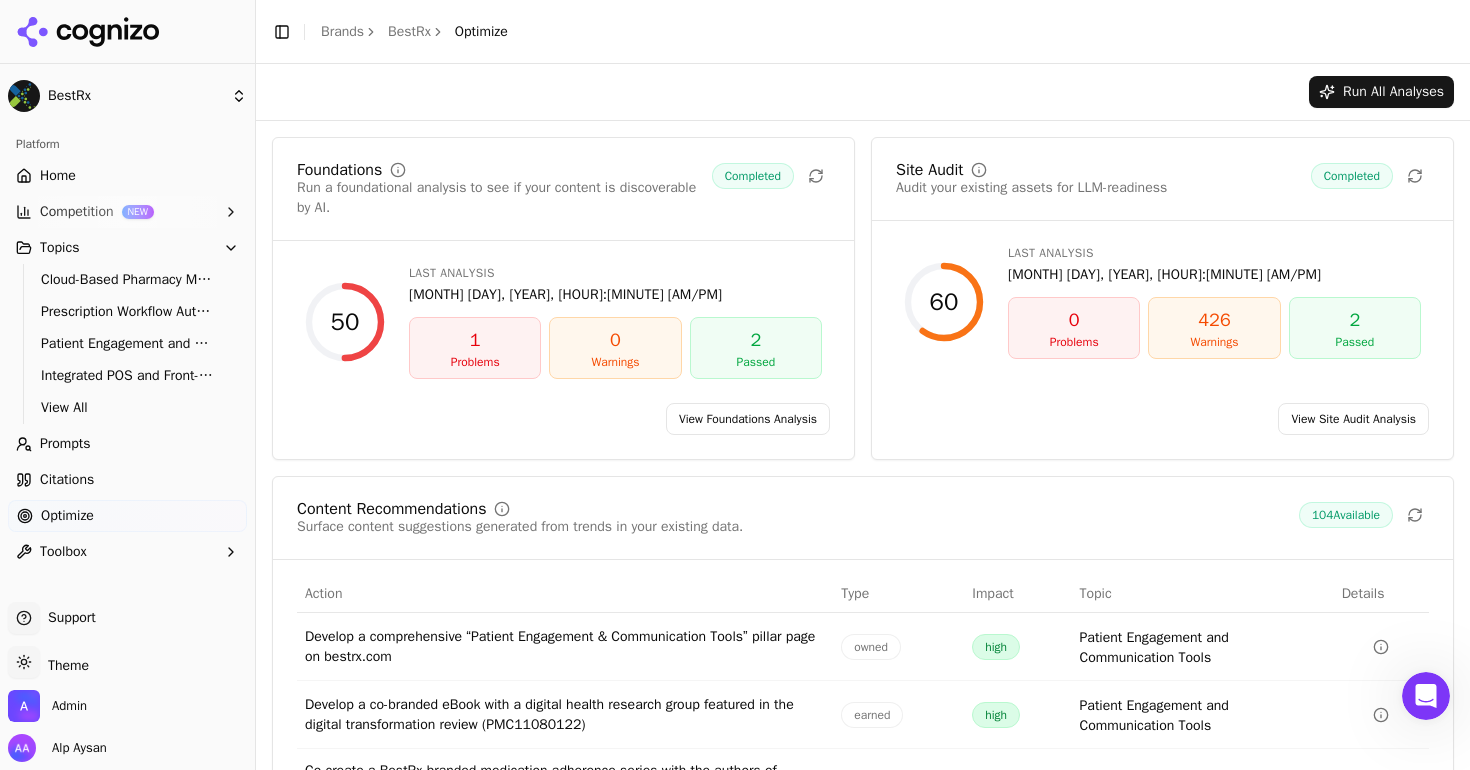 click on "Citations" at bounding box center (127, 480) 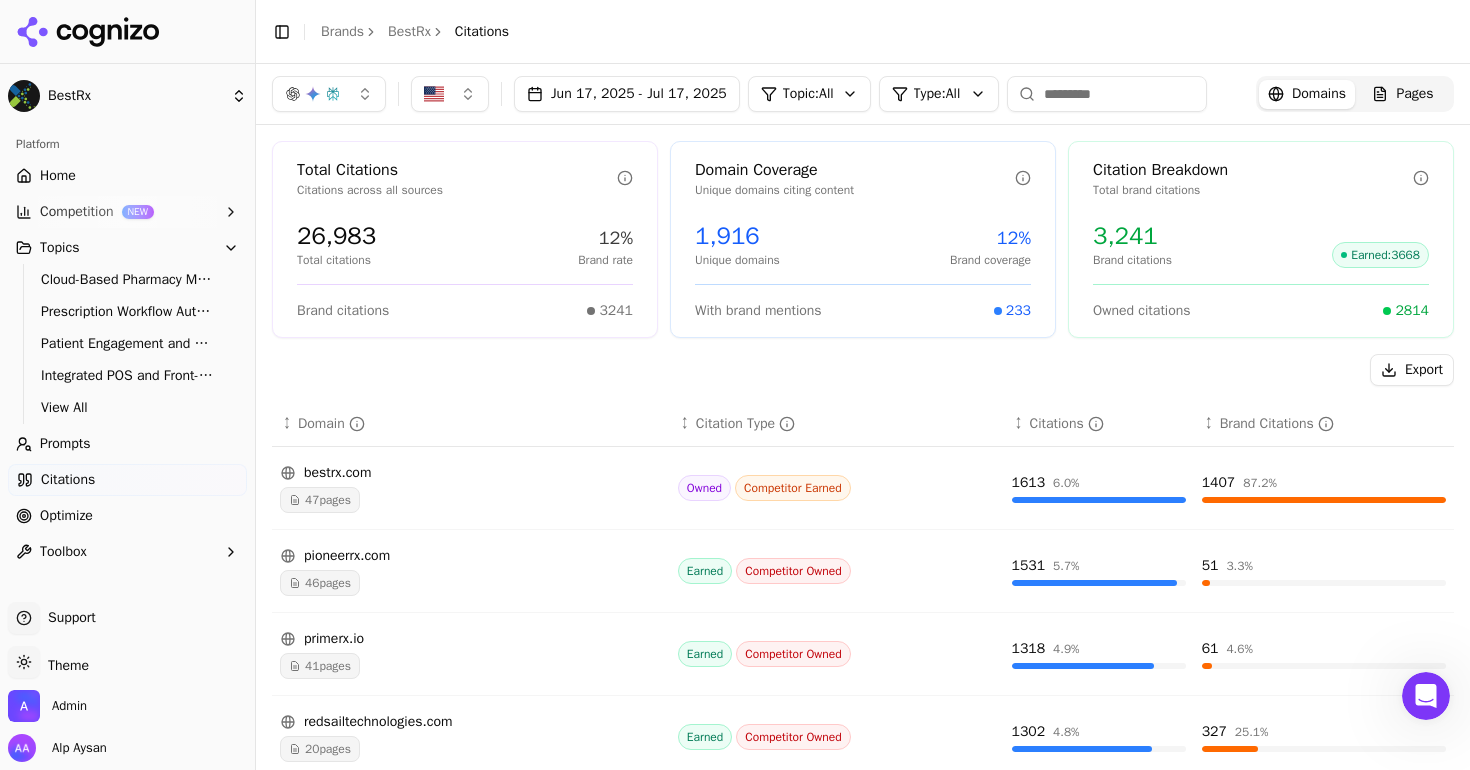 click 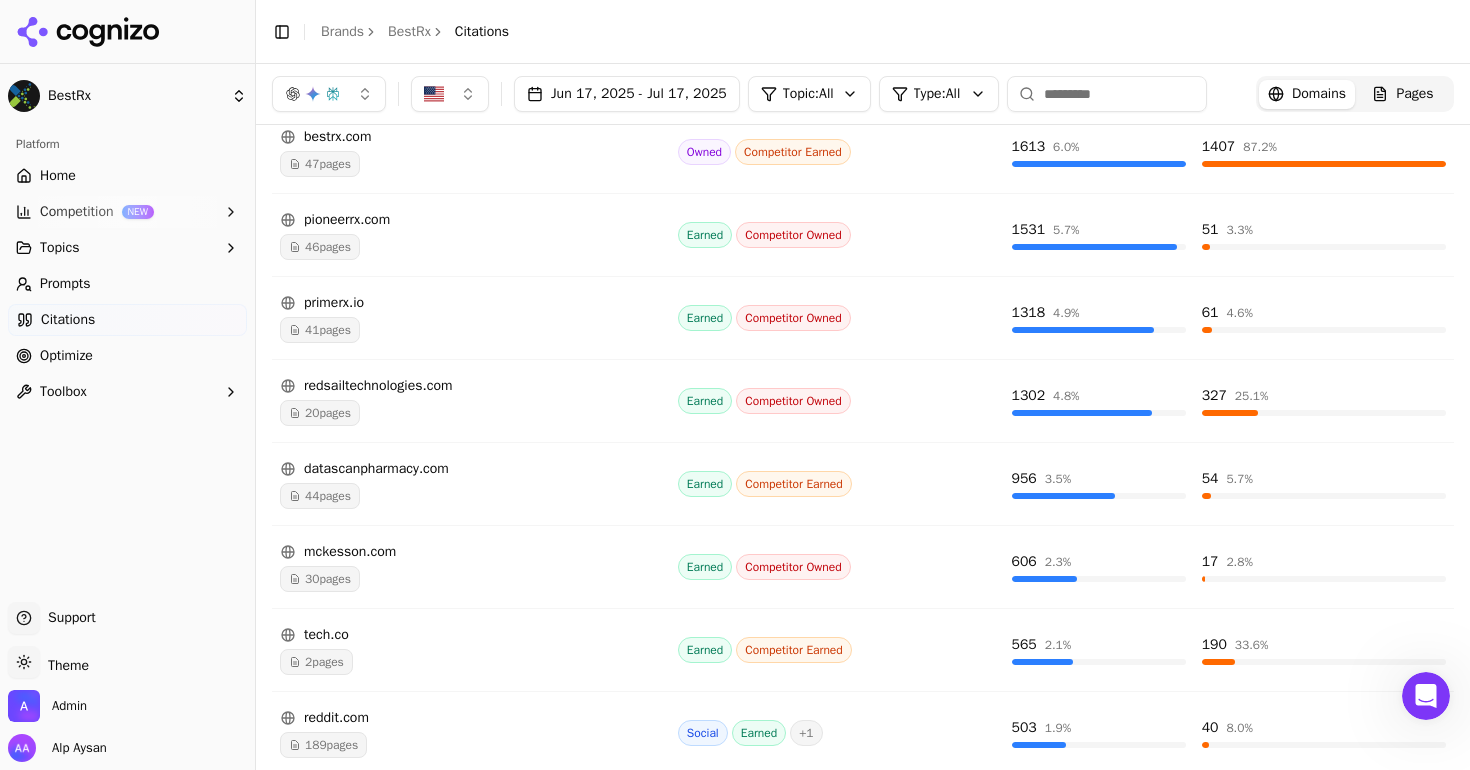 scroll, scrollTop: 0, scrollLeft: 0, axis: both 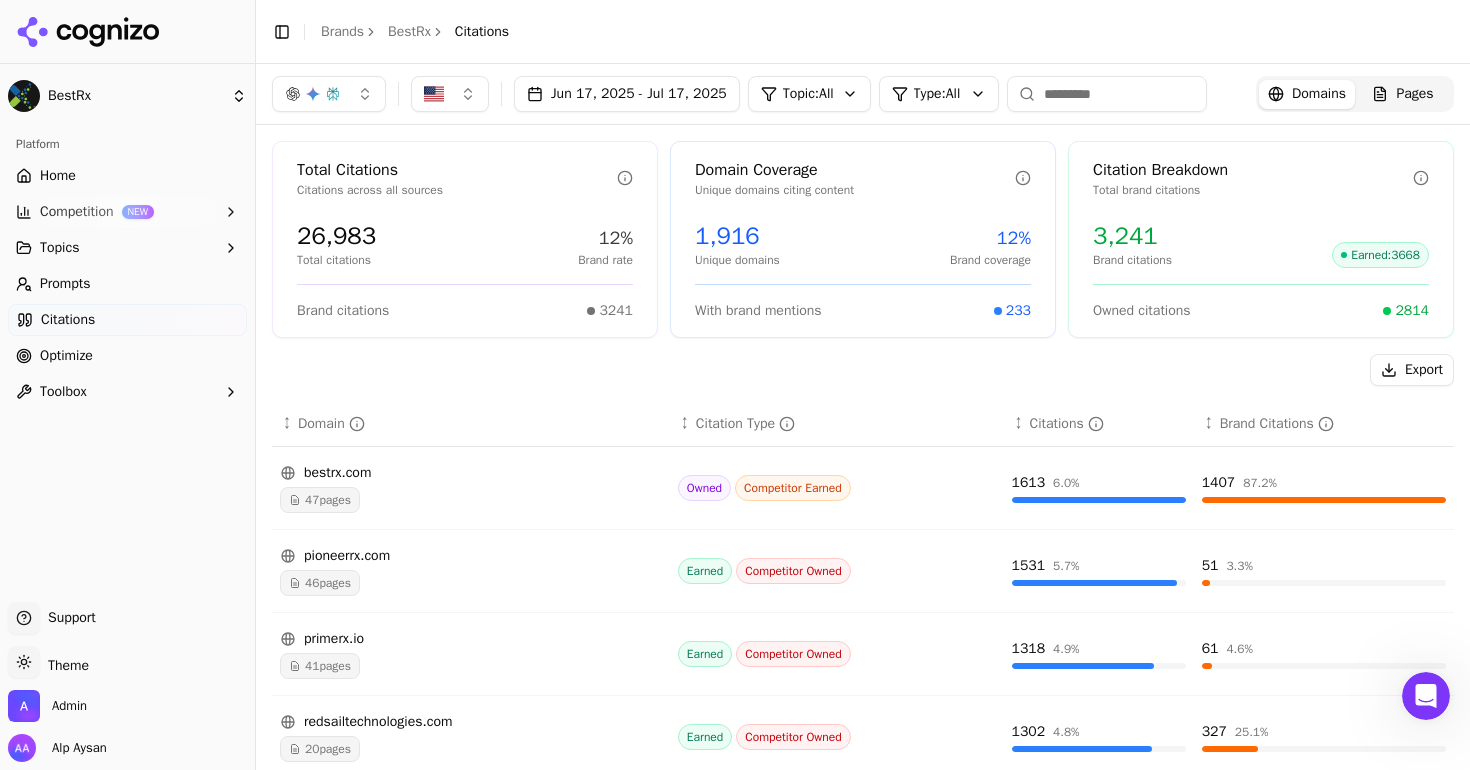 click on "47  pages" at bounding box center (320, 500) 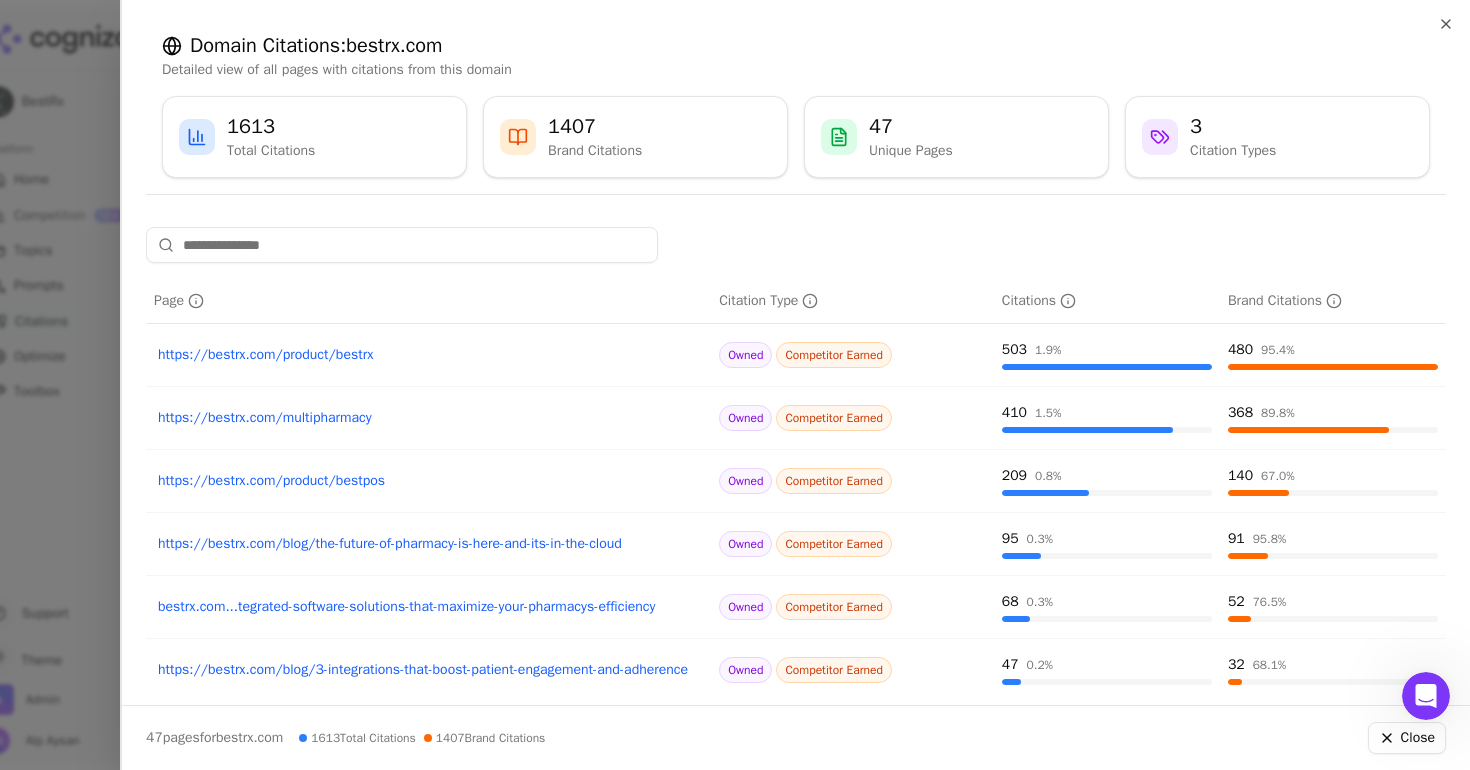 click at bounding box center (735, 385) 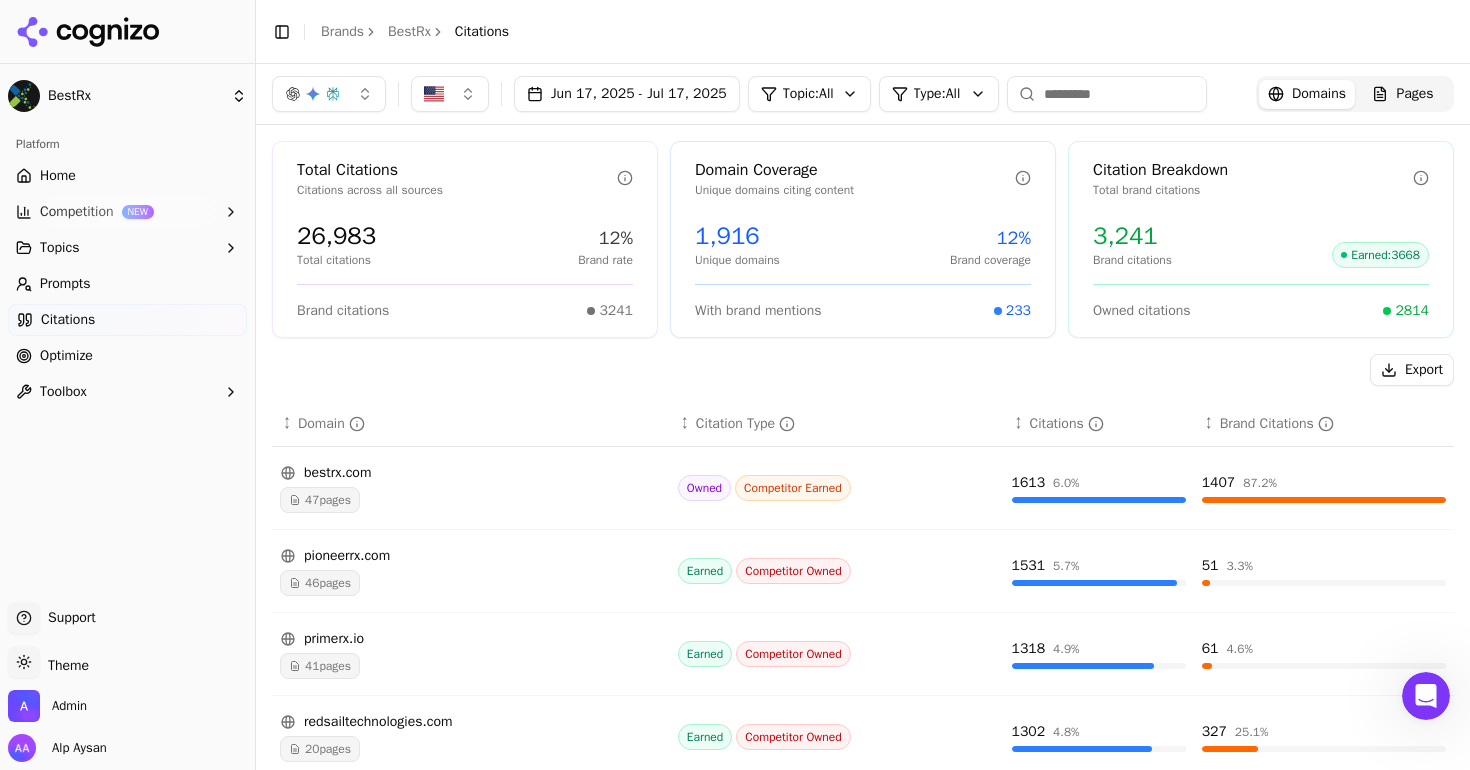 click on "Home" at bounding box center (127, 176) 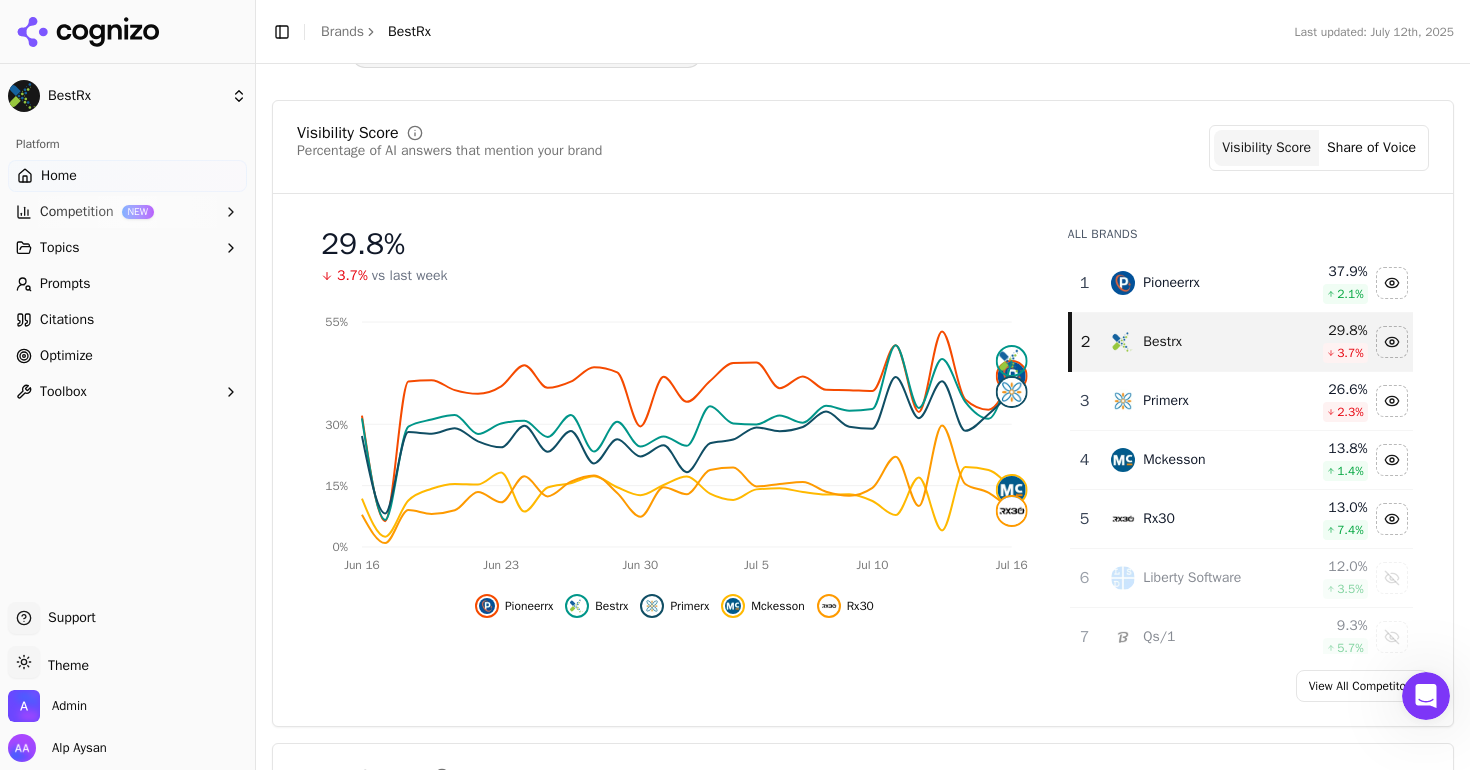 scroll, scrollTop: 157, scrollLeft: 0, axis: vertical 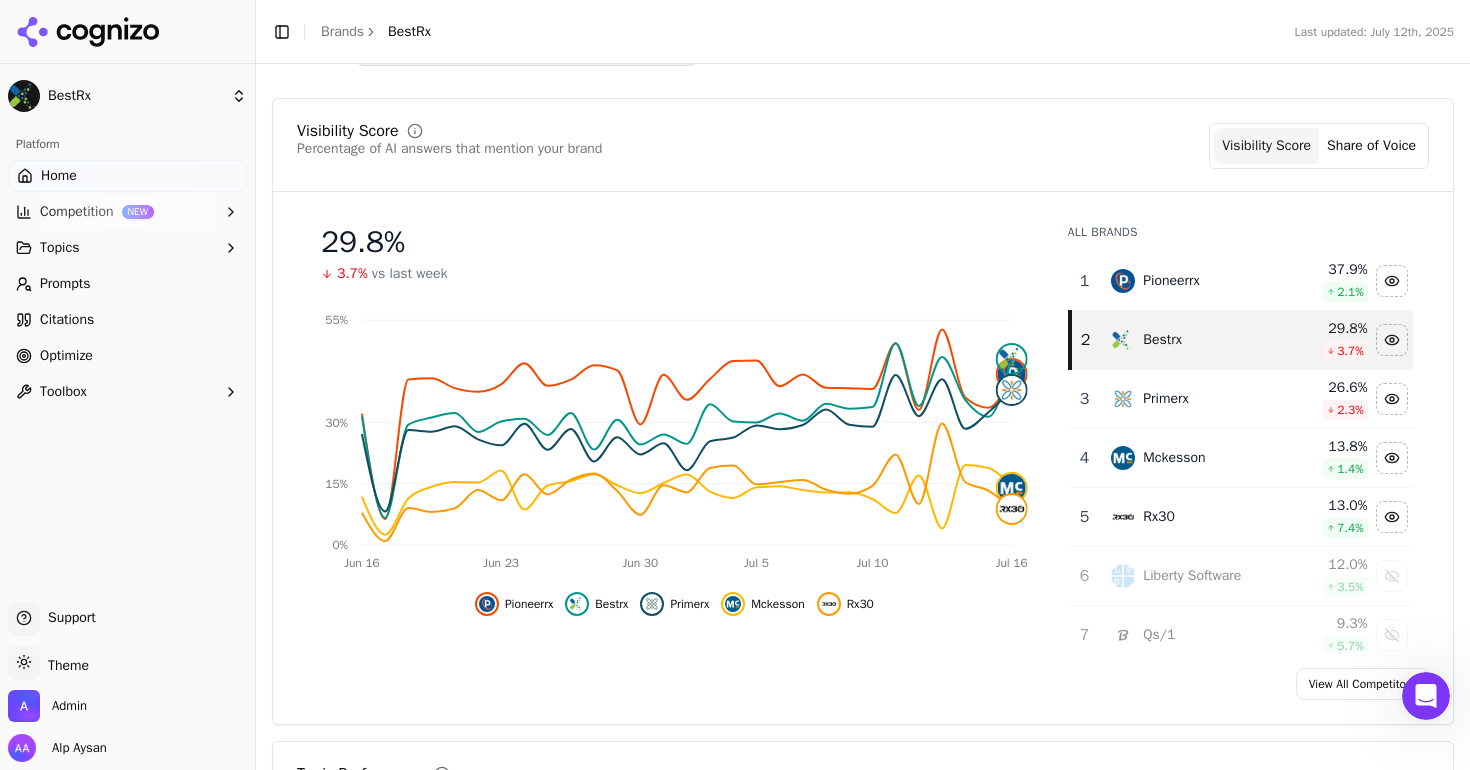 click on "Visibility Score Percentage of AI answers that mention your brand Visibility Score Share of Voice" at bounding box center (863, 146) 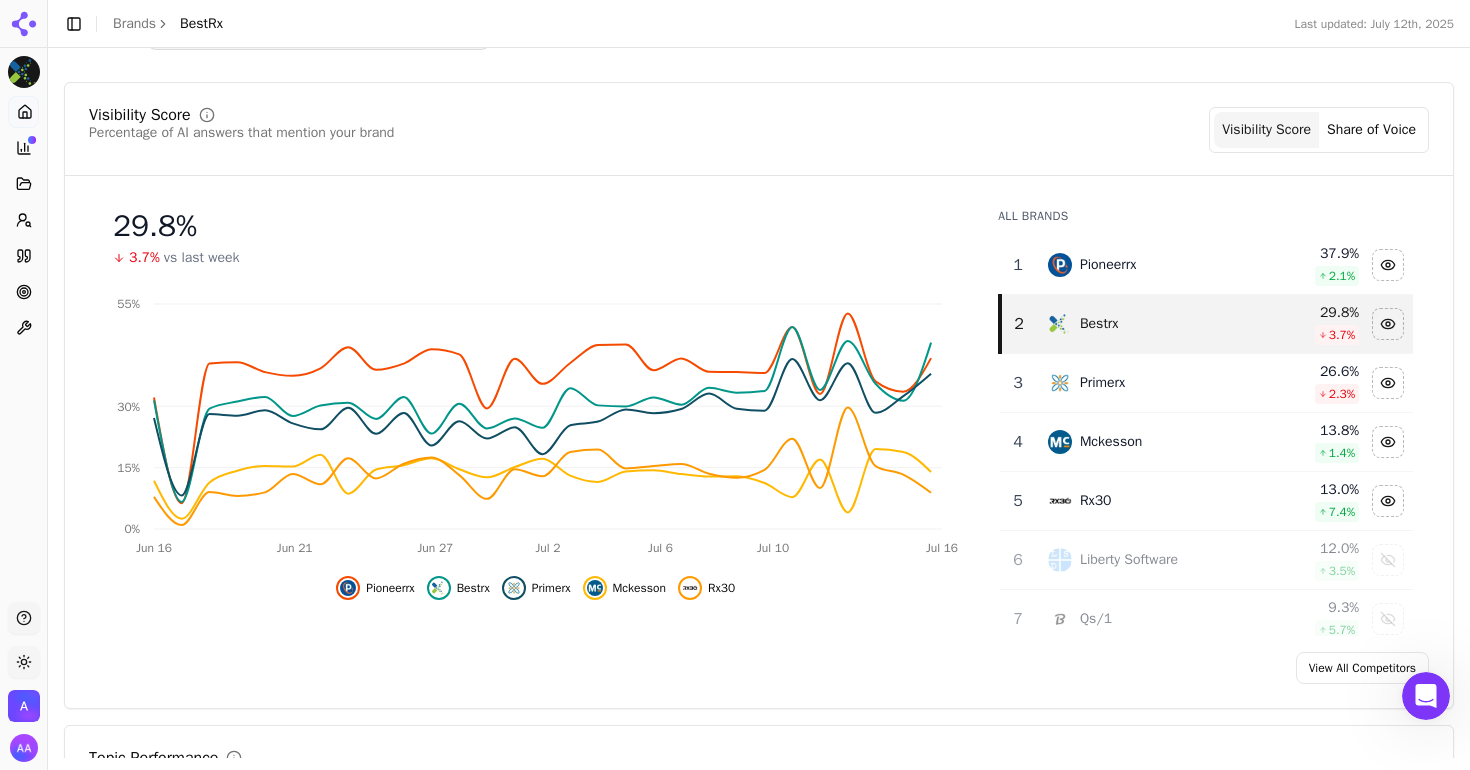 click on "Visibility Score Percentage of AI answers that mention your brand Visibility Score Share of Voice" at bounding box center [759, 130] 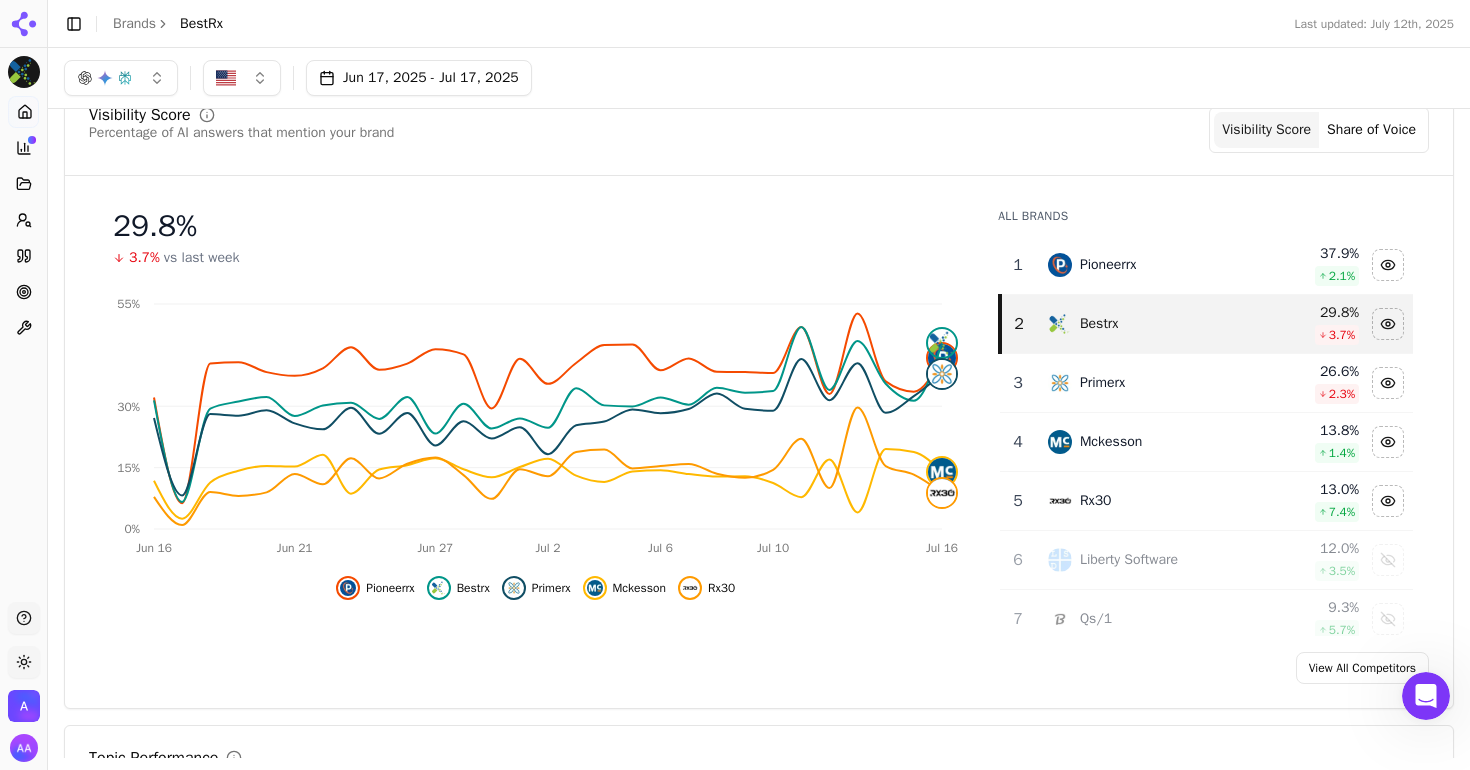scroll, scrollTop: 157, scrollLeft: 0, axis: vertical 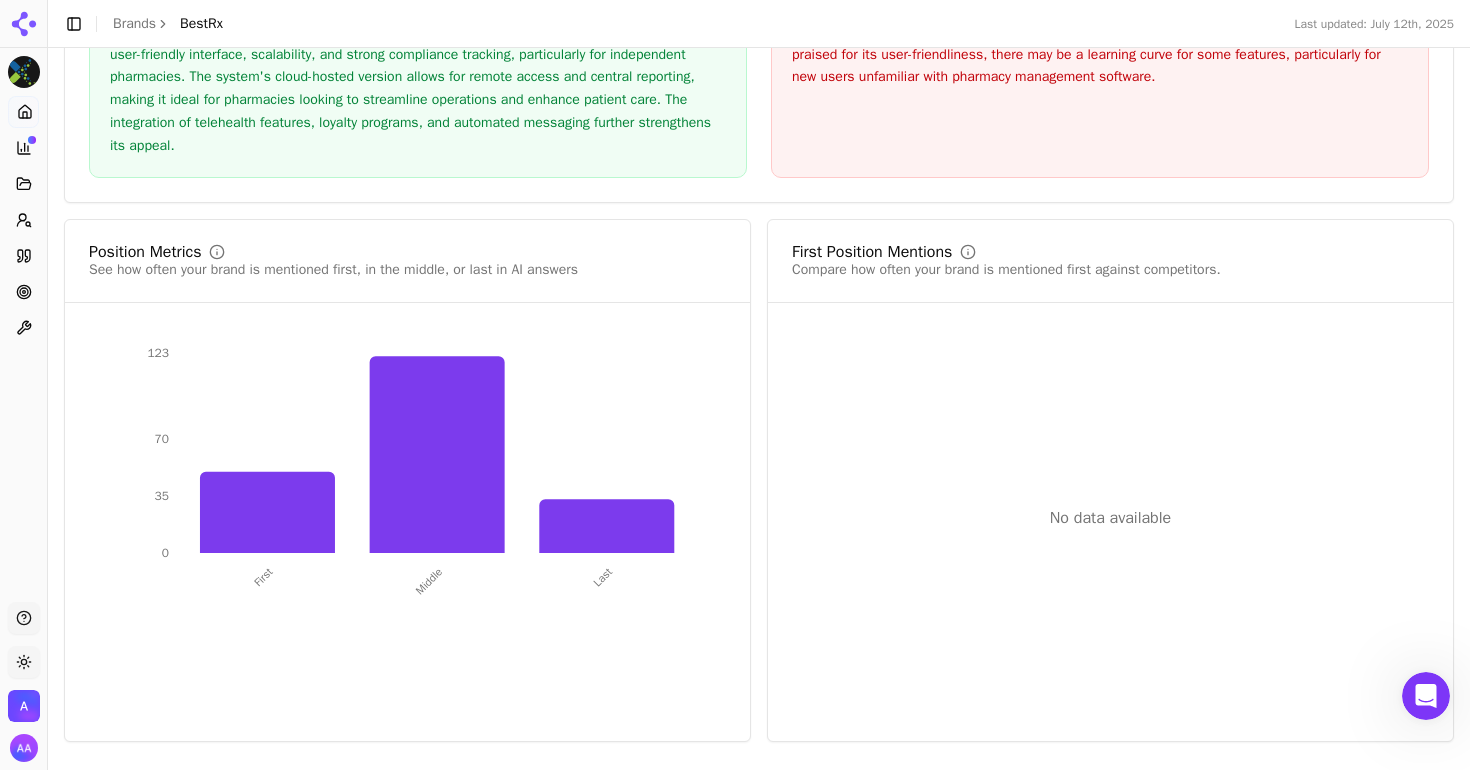 click on "No data available" at bounding box center [1110, 518] 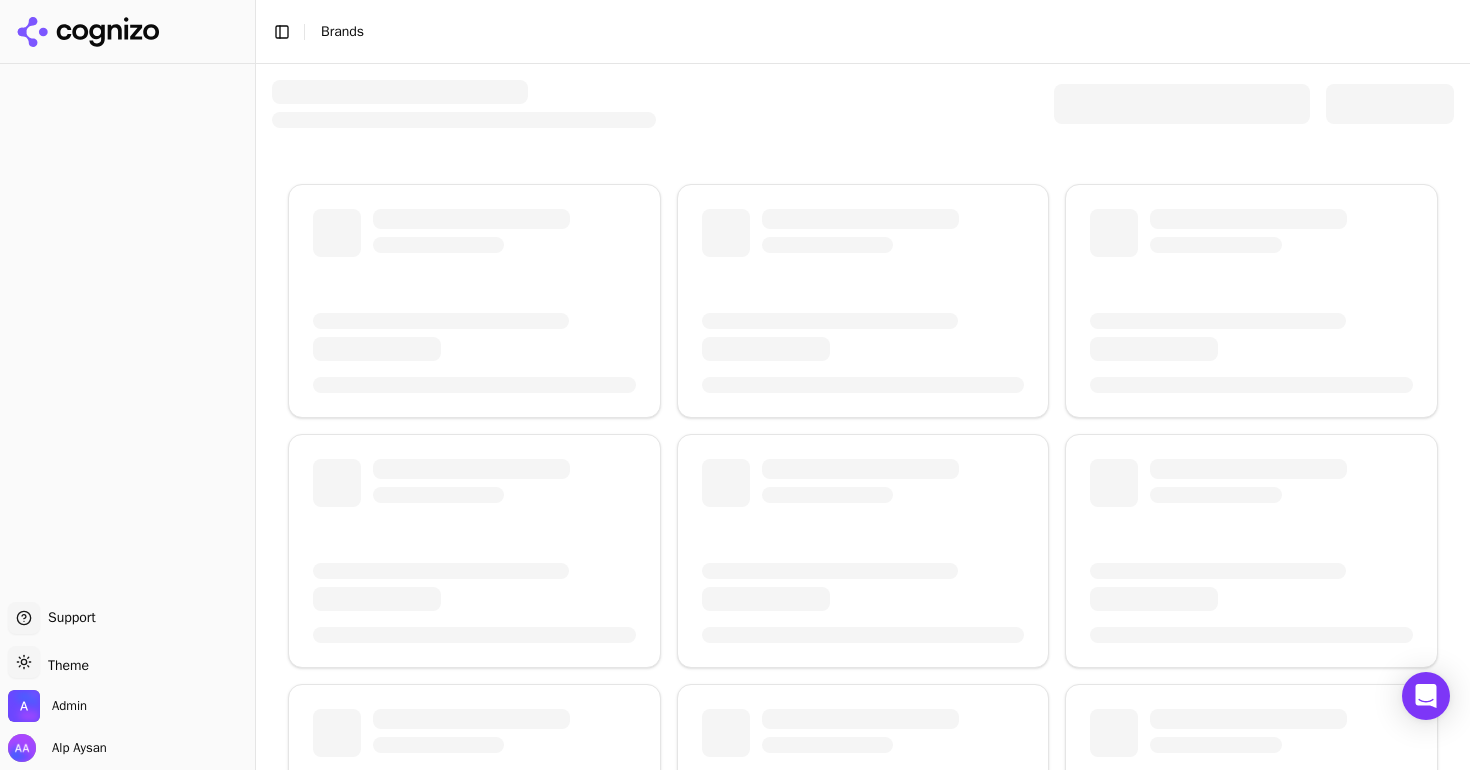 scroll, scrollTop: 0, scrollLeft: 0, axis: both 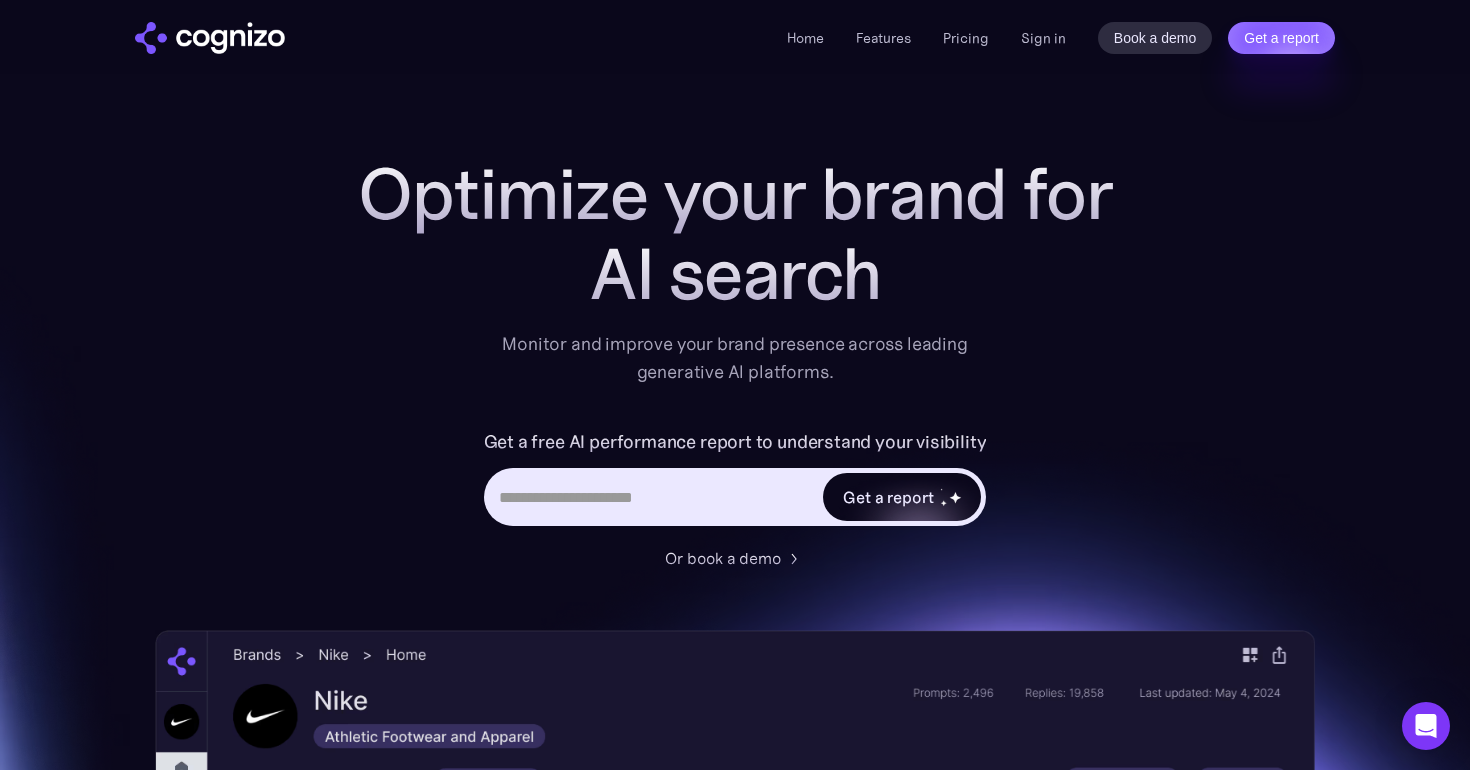 click on "Get a report" at bounding box center [888, 497] 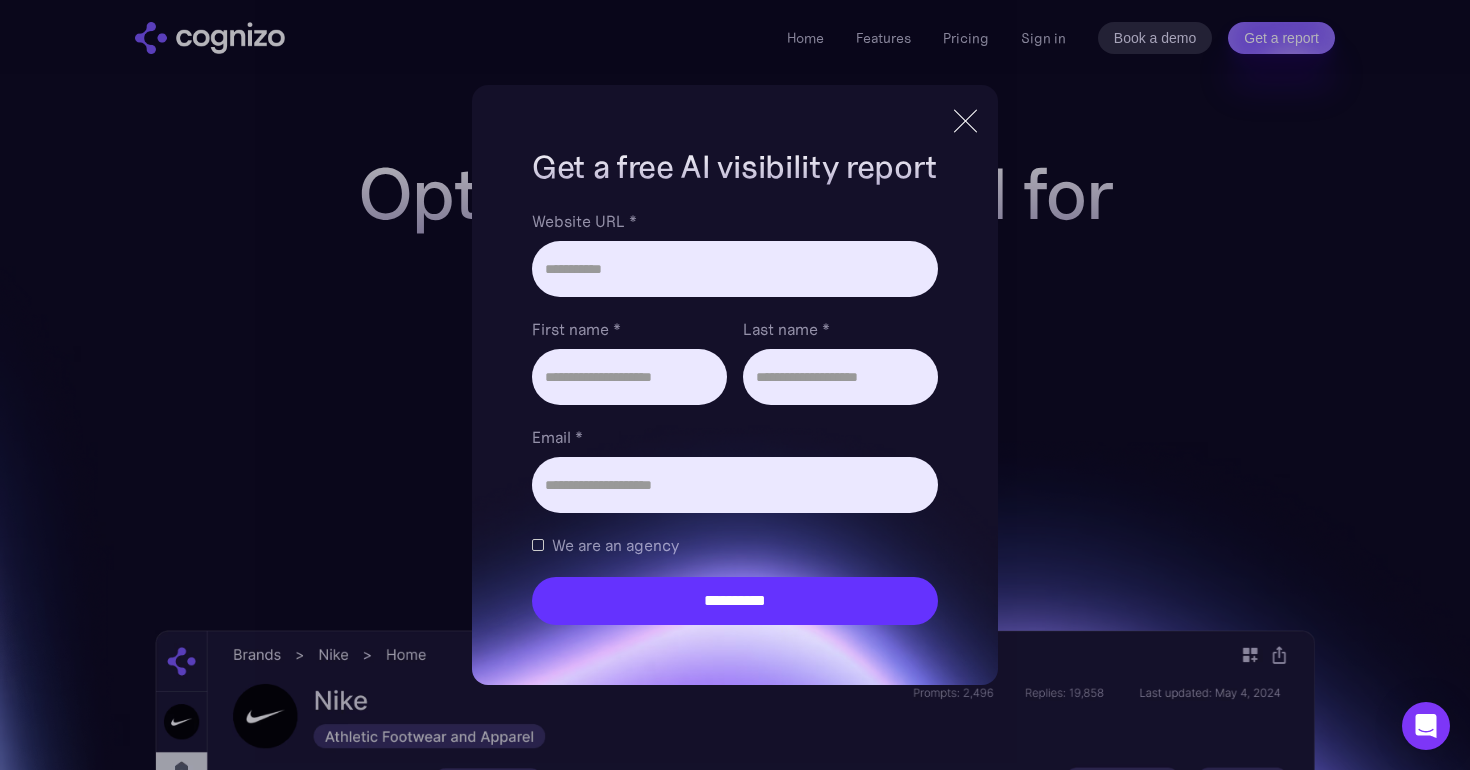 click at bounding box center [965, 121] 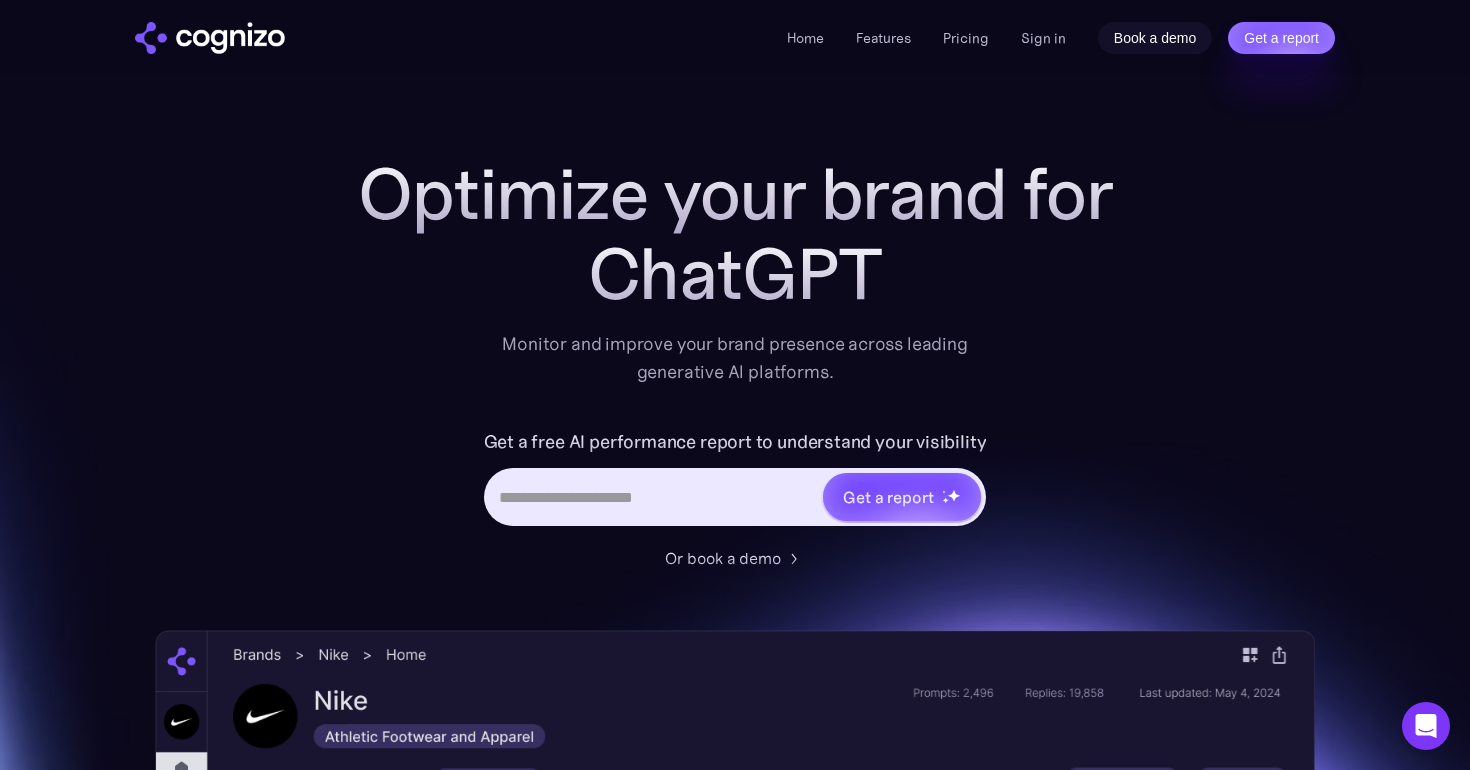 click on "Book a demo" at bounding box center [1155, 38] 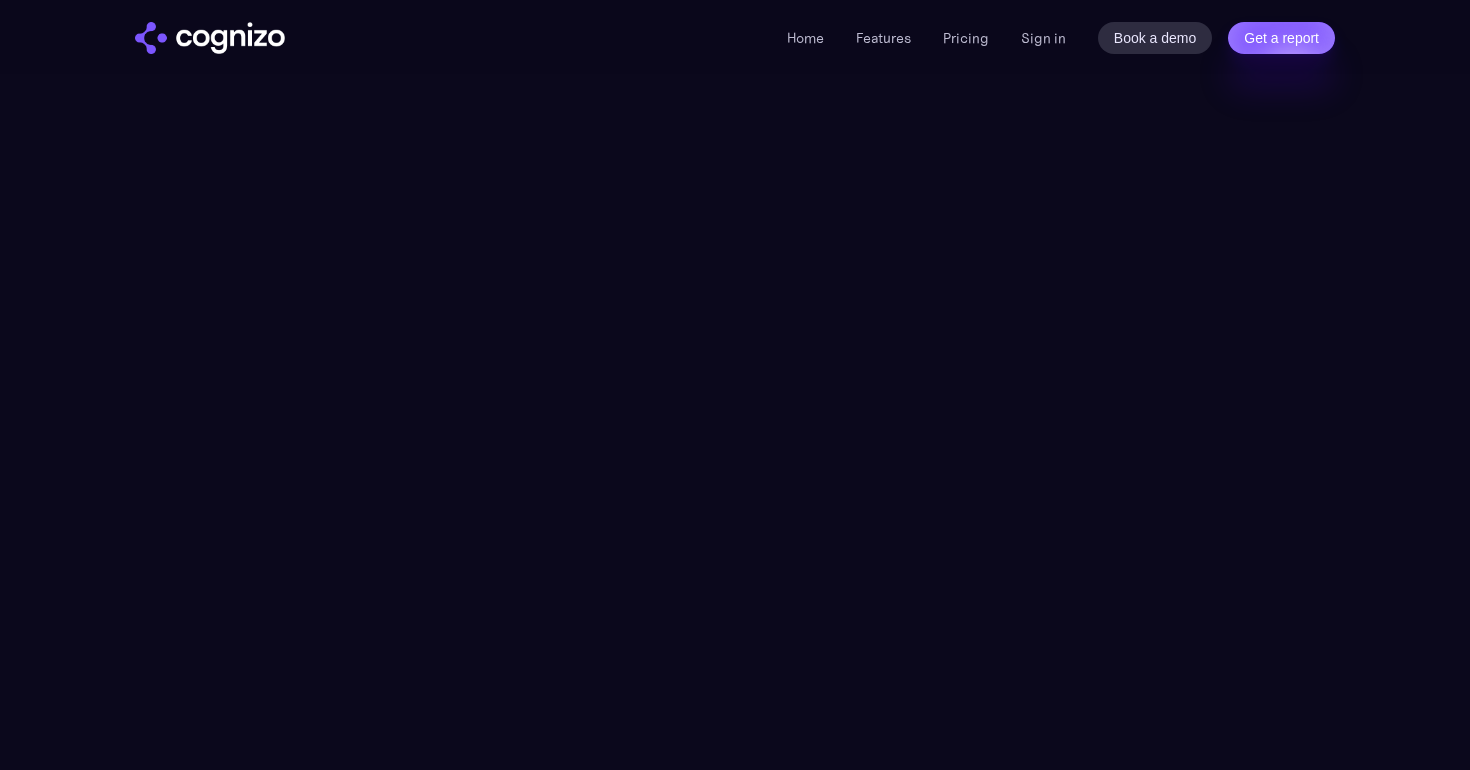 scroll, scrollTop: 0, scrollLeft: 0, axis: both 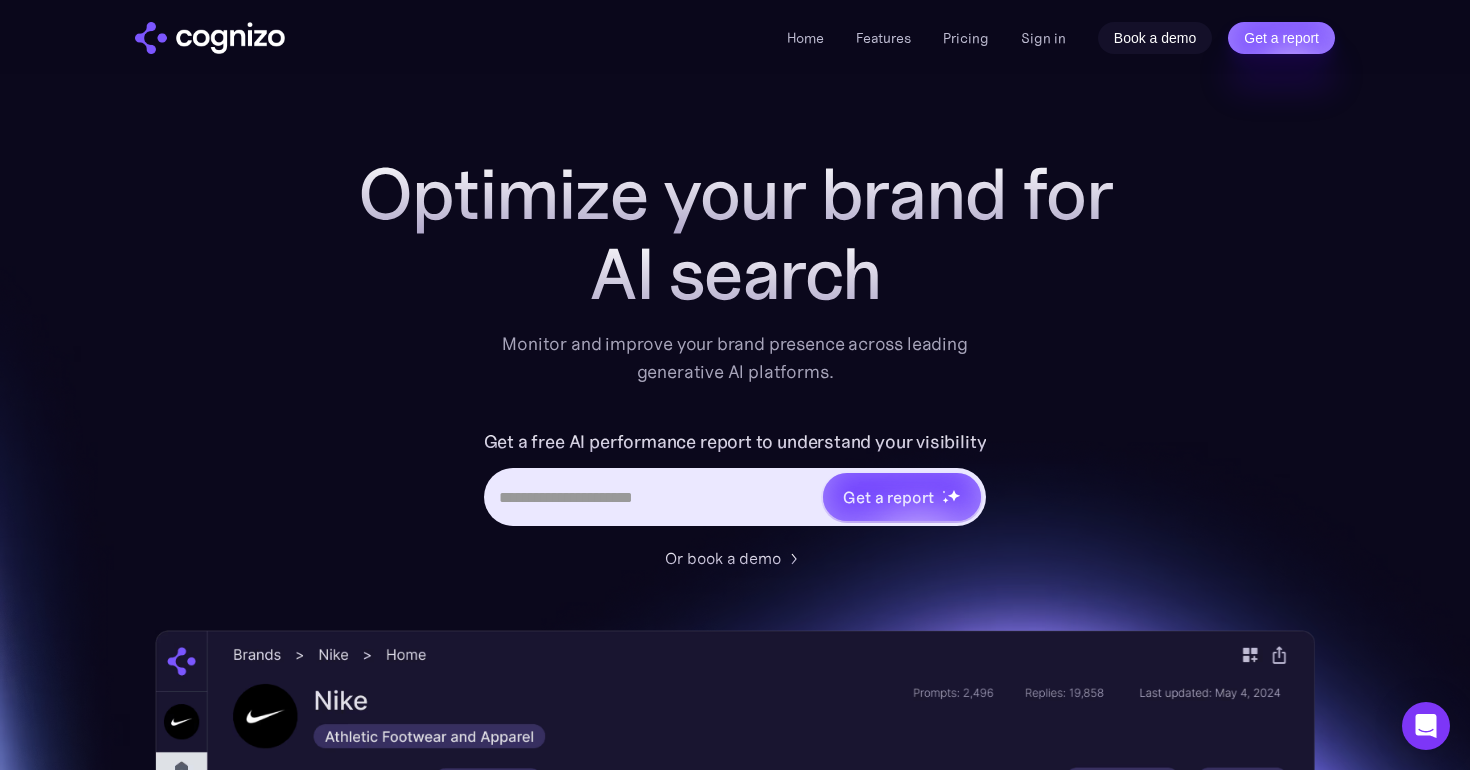click on "Book a demo" at bounding box center [1155, 38] 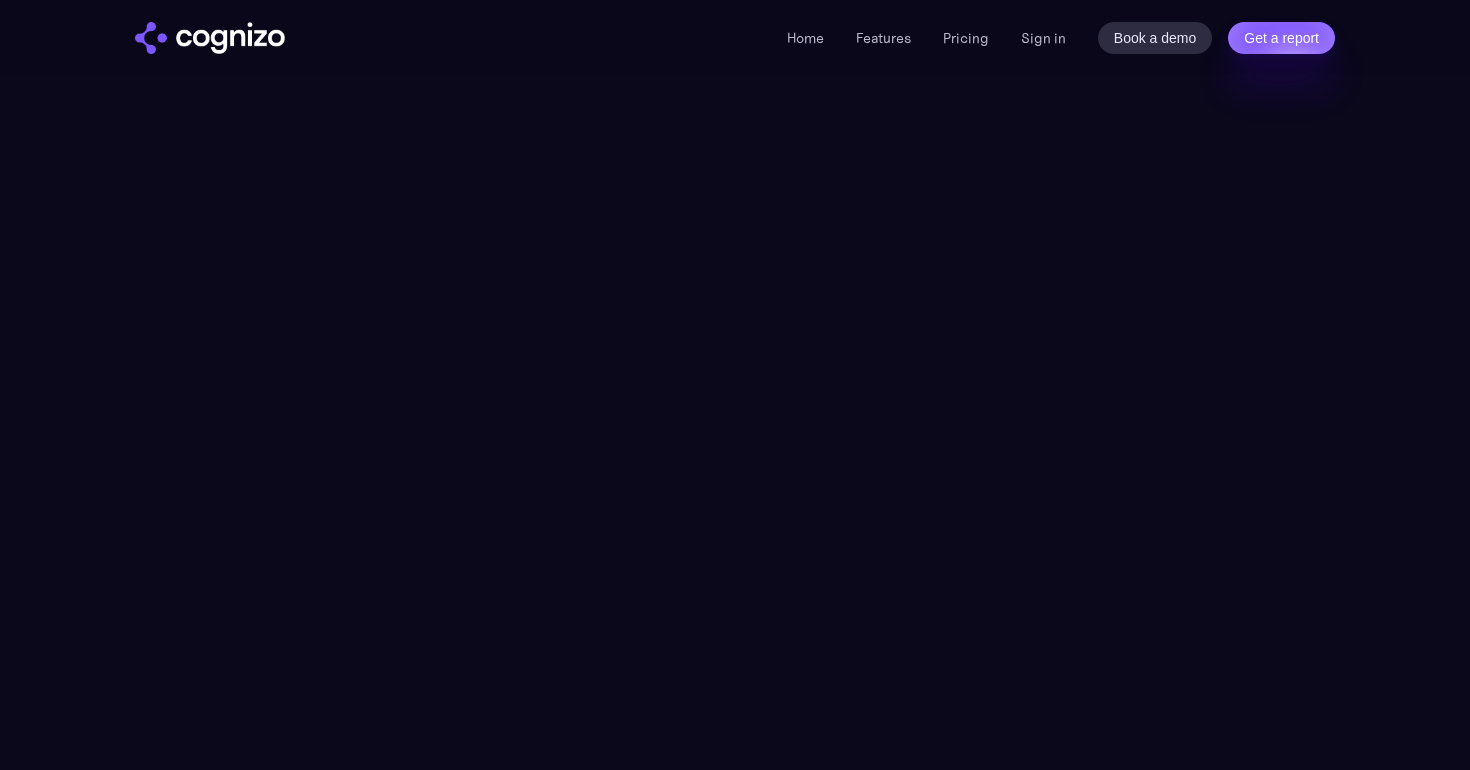 scroll, scrollTop: 0, scrollLeft: 0, axis: both 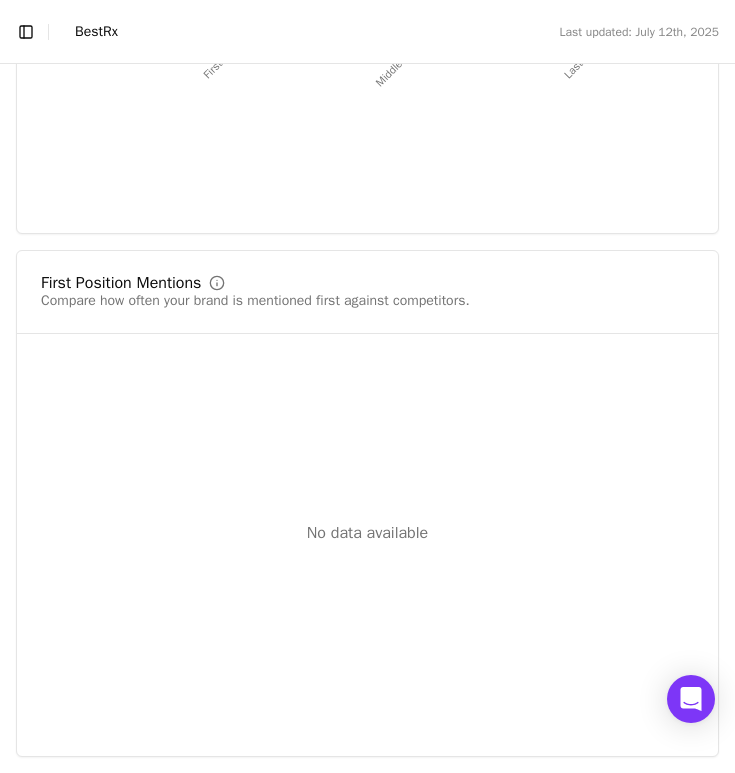 click on "No data available" at bounding box center [367, 533] 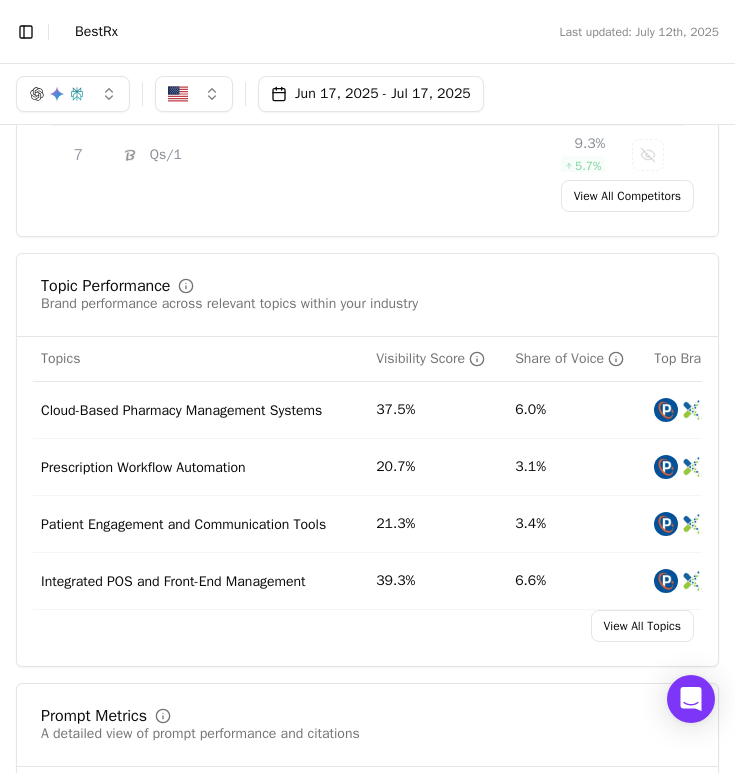 scroll, scrollTop: 0, scrollLeft: 0, axis: both 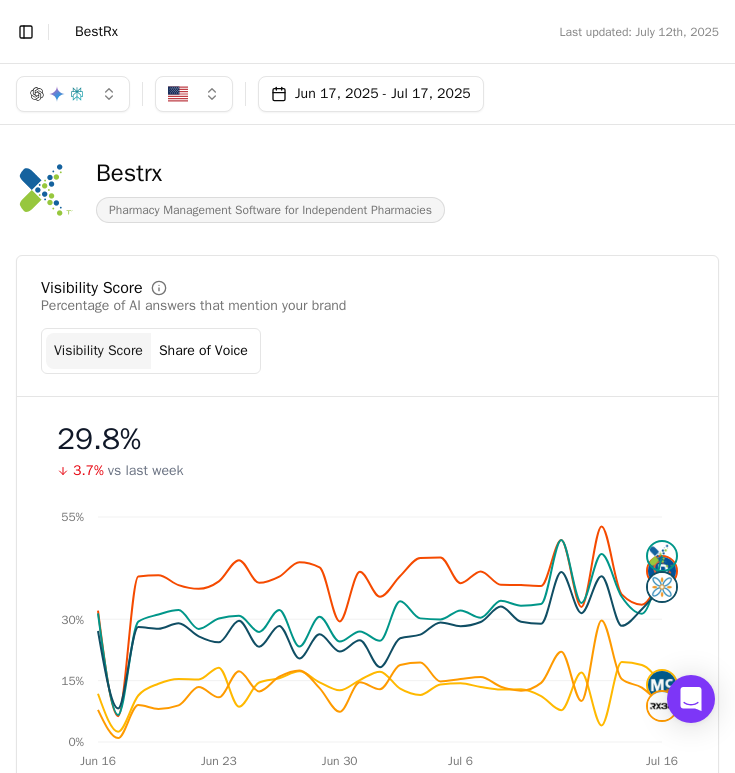 click on "Toggle Sidebar Brands BestRx" at bounding box center (67, 32) 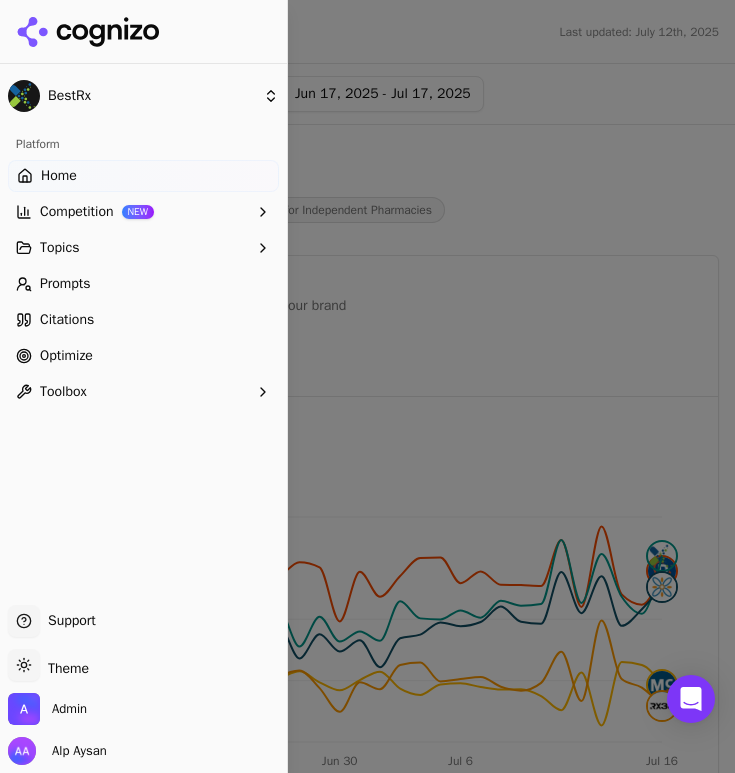 click 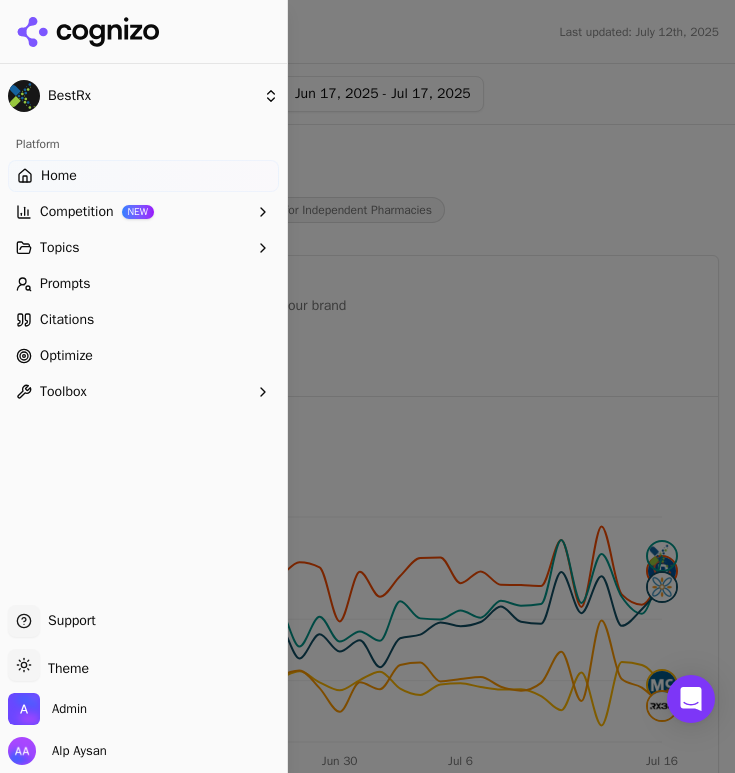 click on "Platform Home Competition NEW Topics Prompts Citations Optimize Toolbox" at bounding box center [143, 358] 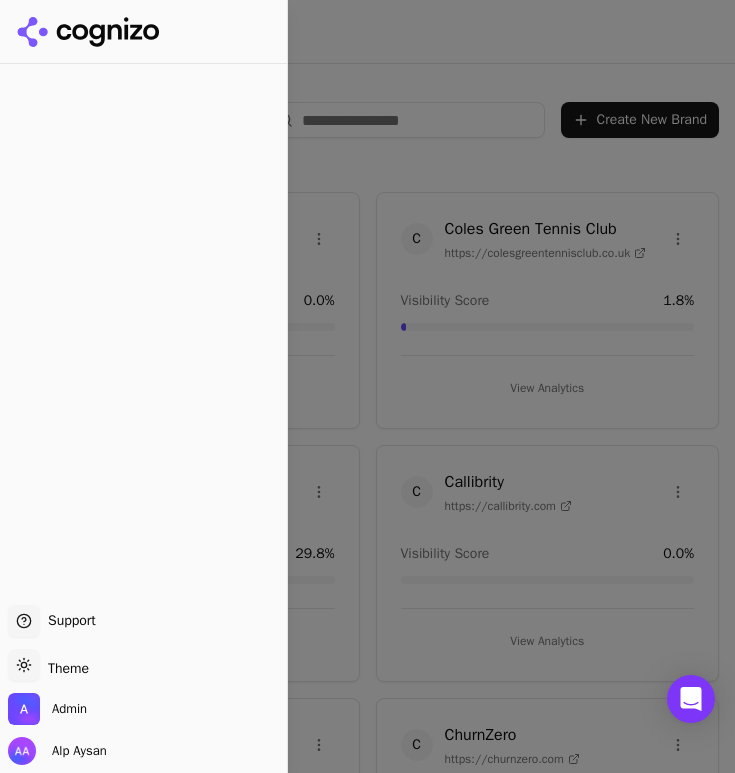 click at bounding box center (367, 386) 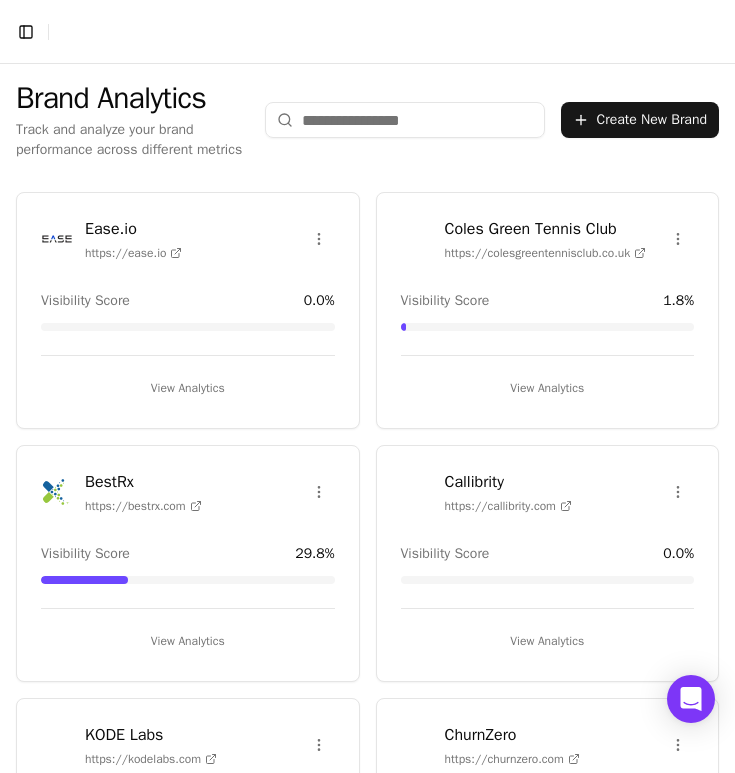 scroll, scrollTop: 1731, scrollLeft: 0, axis: vertical 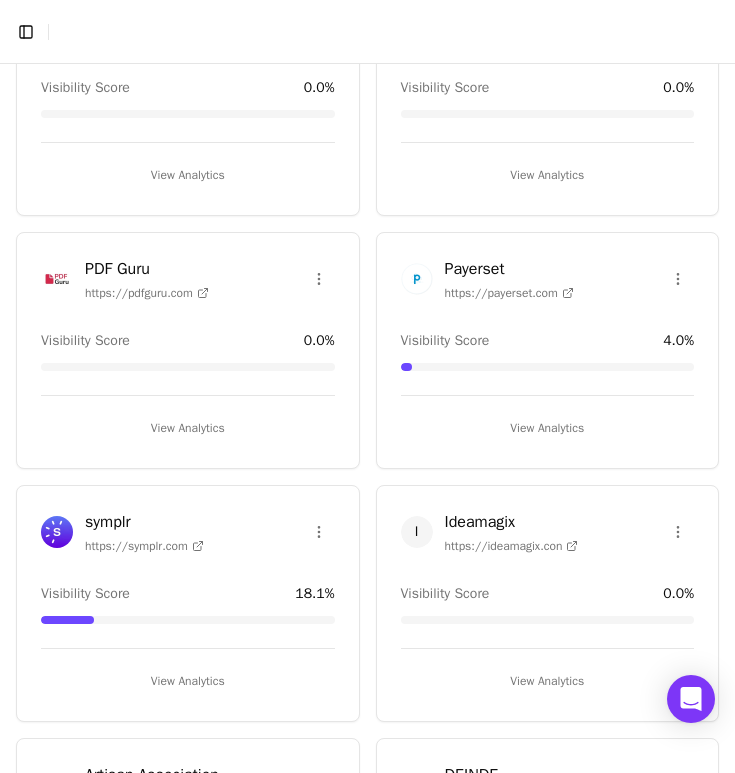 click at bounding box center (57, 532) 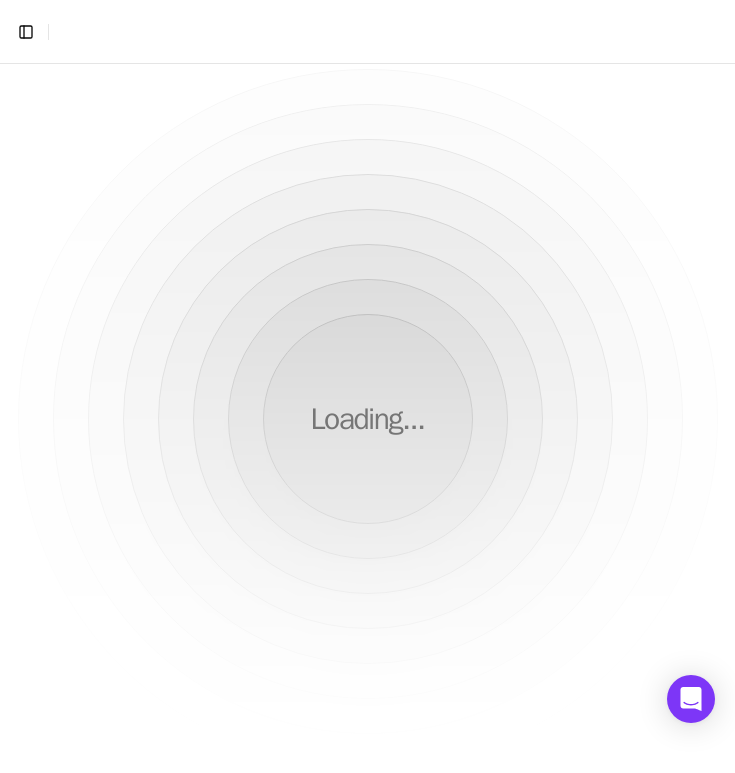 scroll, scrollTop: 0, scrollLeft: 0, axis: both 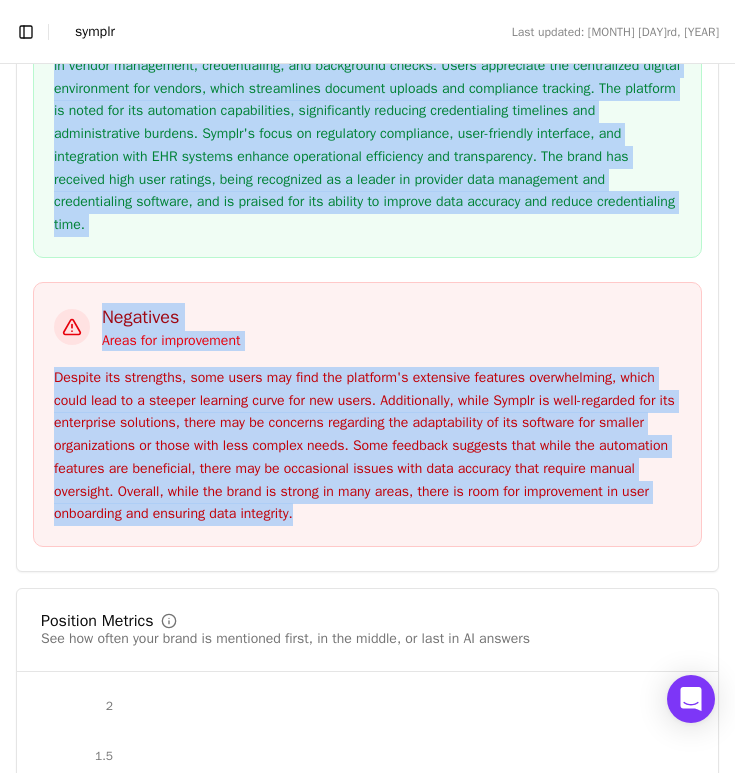 drag, startPoint x: 96, startPoint y: 319, endPoint x: 547, endPoint y: 545, distance: 504.45712 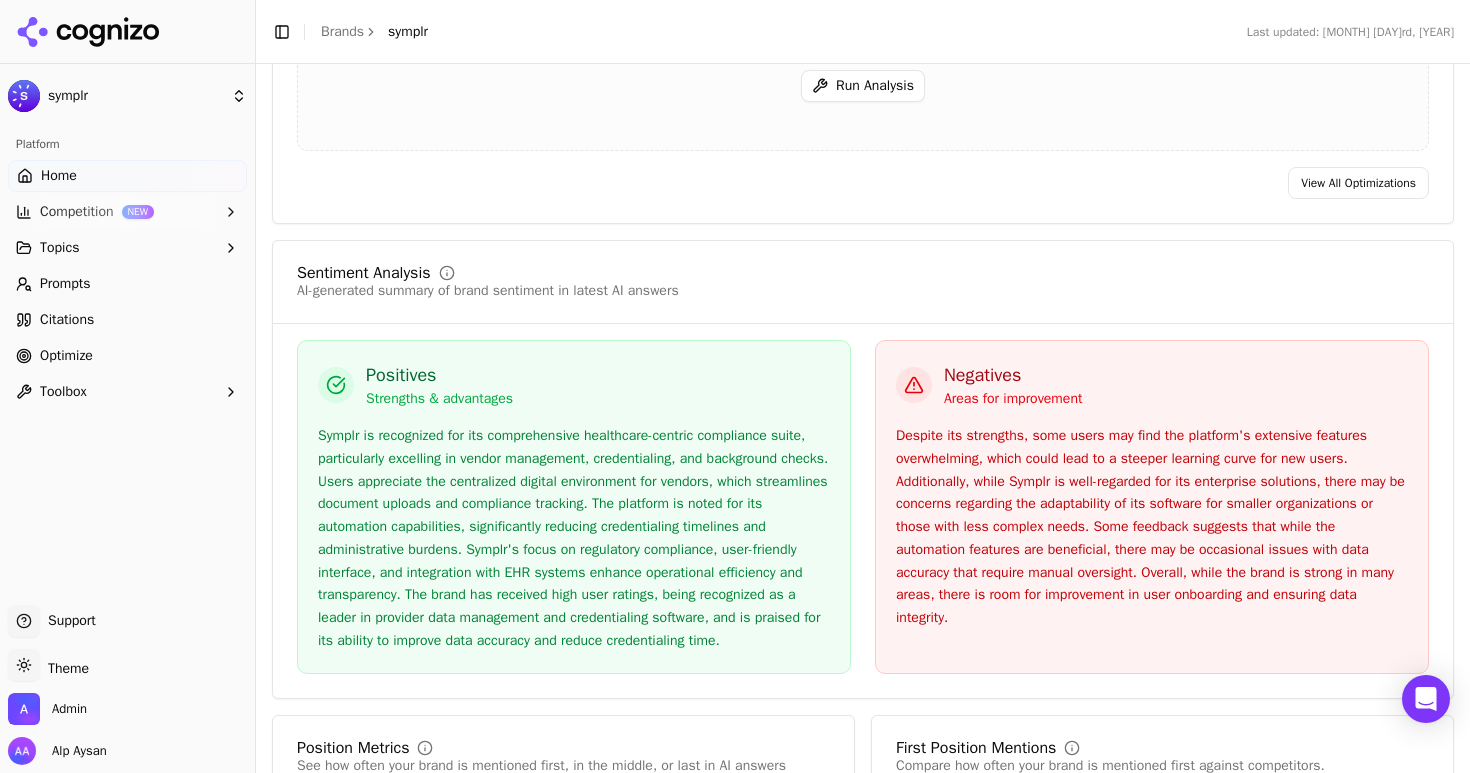 scroll, scrollTop: 3277, scrollLeft: 0, axis: vertical 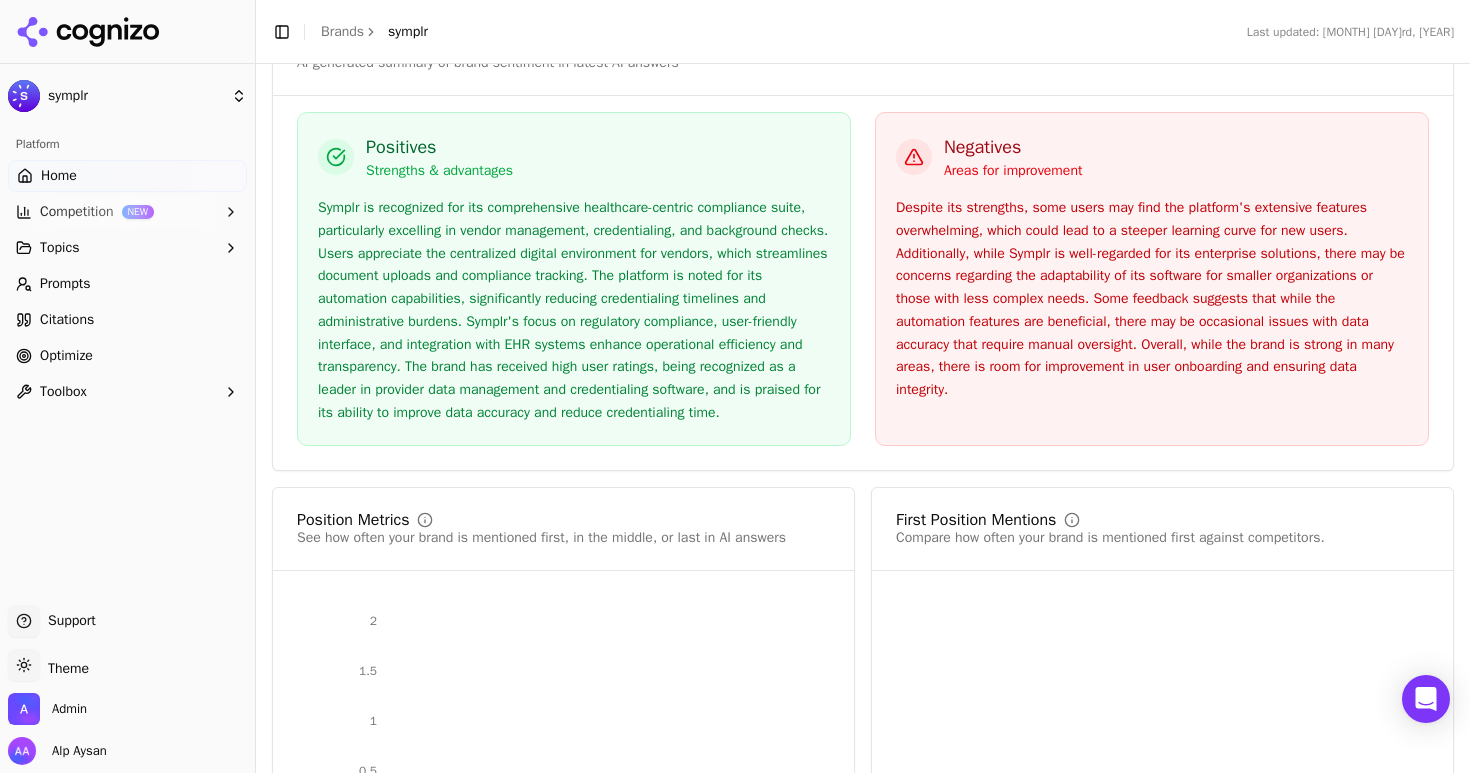 click on "Home Competition NEW Topics Prompts Citations Optimize Toolbox" at bounding box center (127, 284) 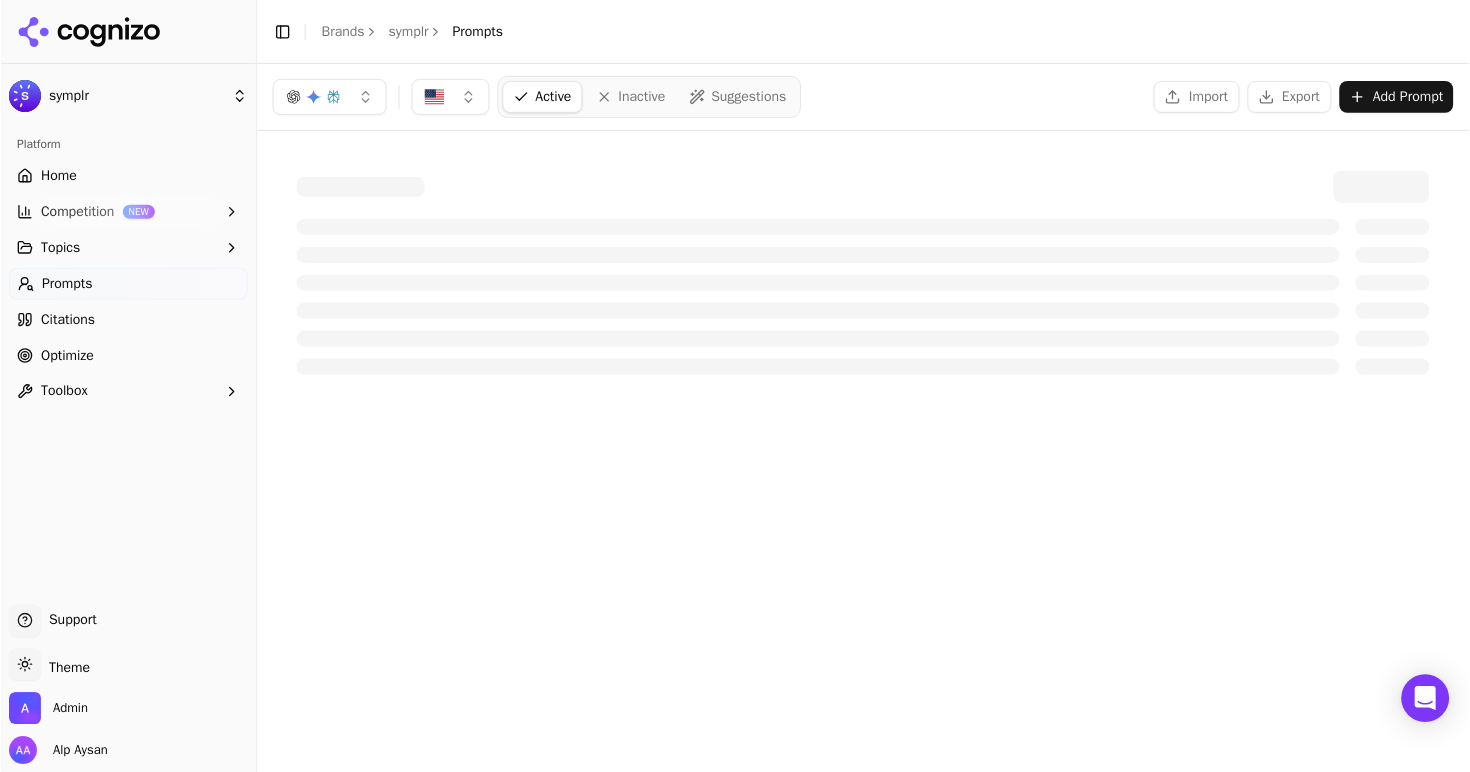 scroll, scrollTop: 0, scrollLeft: 0, axis: both 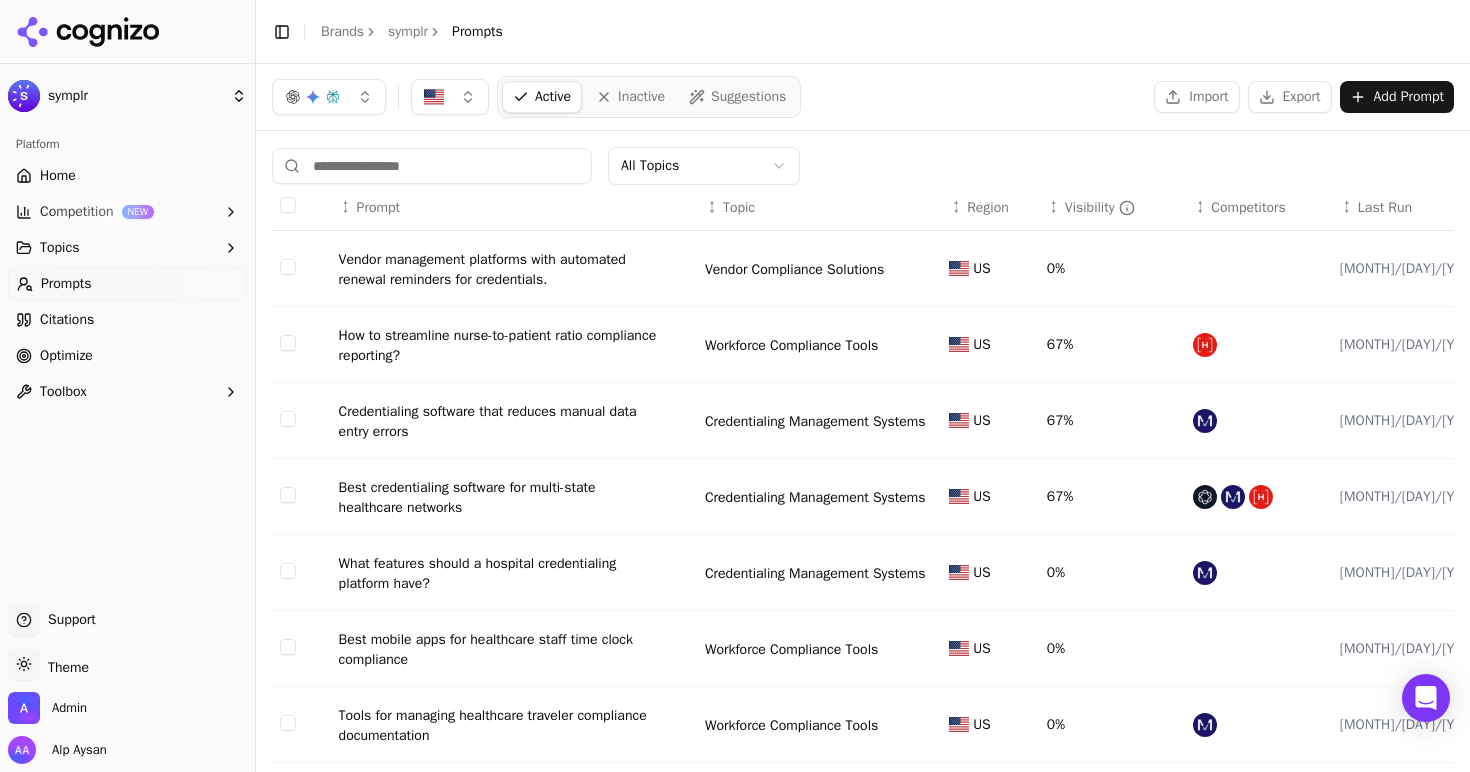 click on "Toggle Sidebar Brands symplr Prompts" at bounding box center (863, 32) 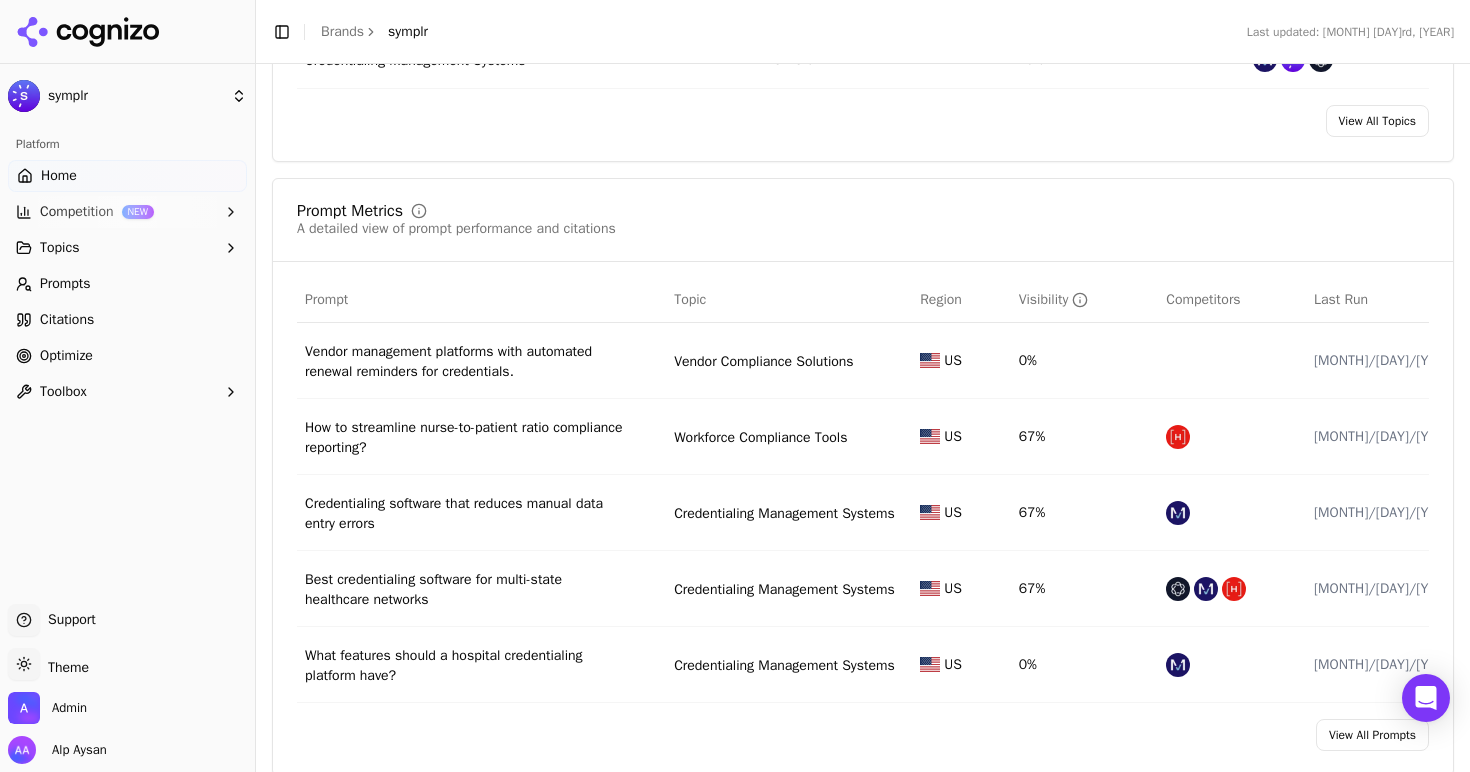 scroll, scrollTop: 1153, scrollLeft: 0, axis: vertical 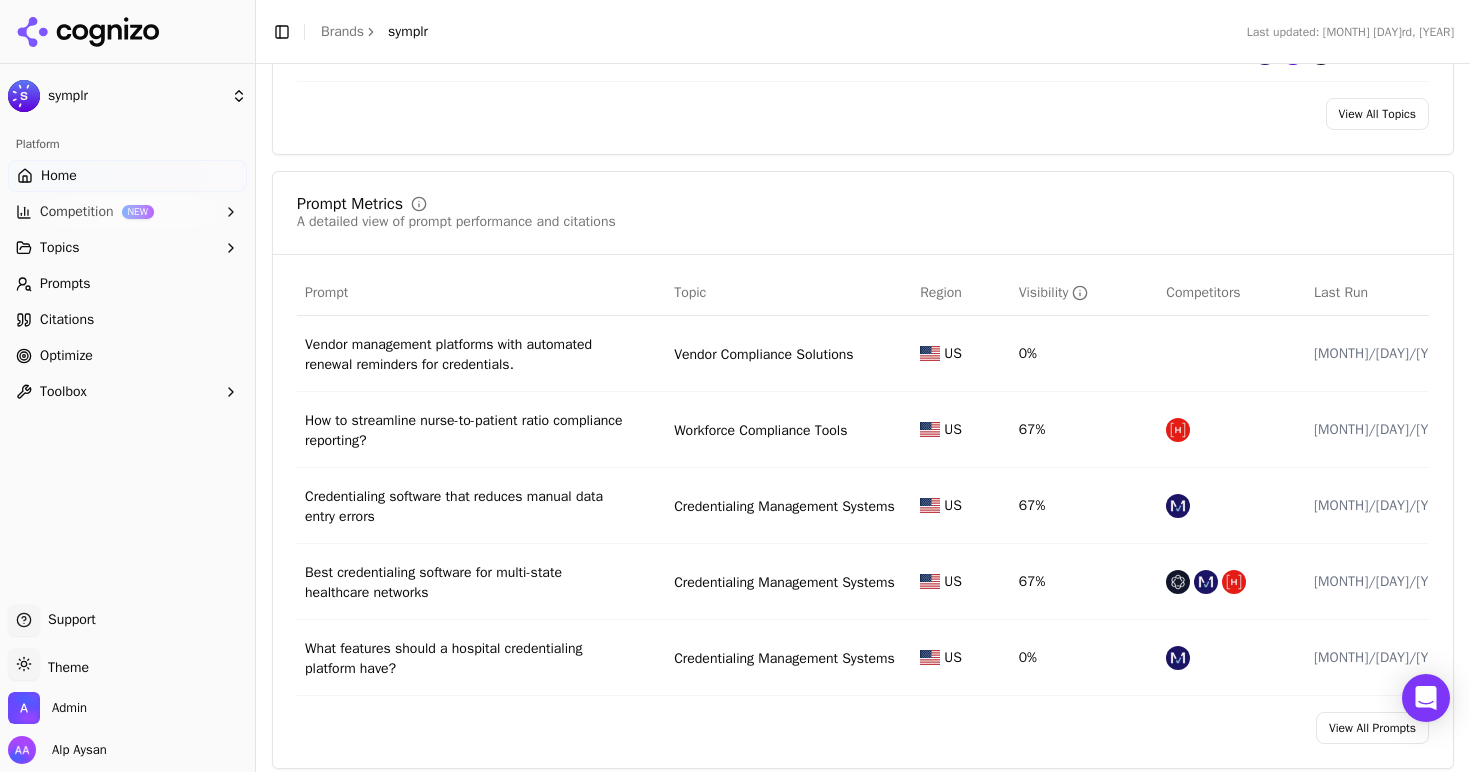 click on "Competition" at bounding box center (77, 212) 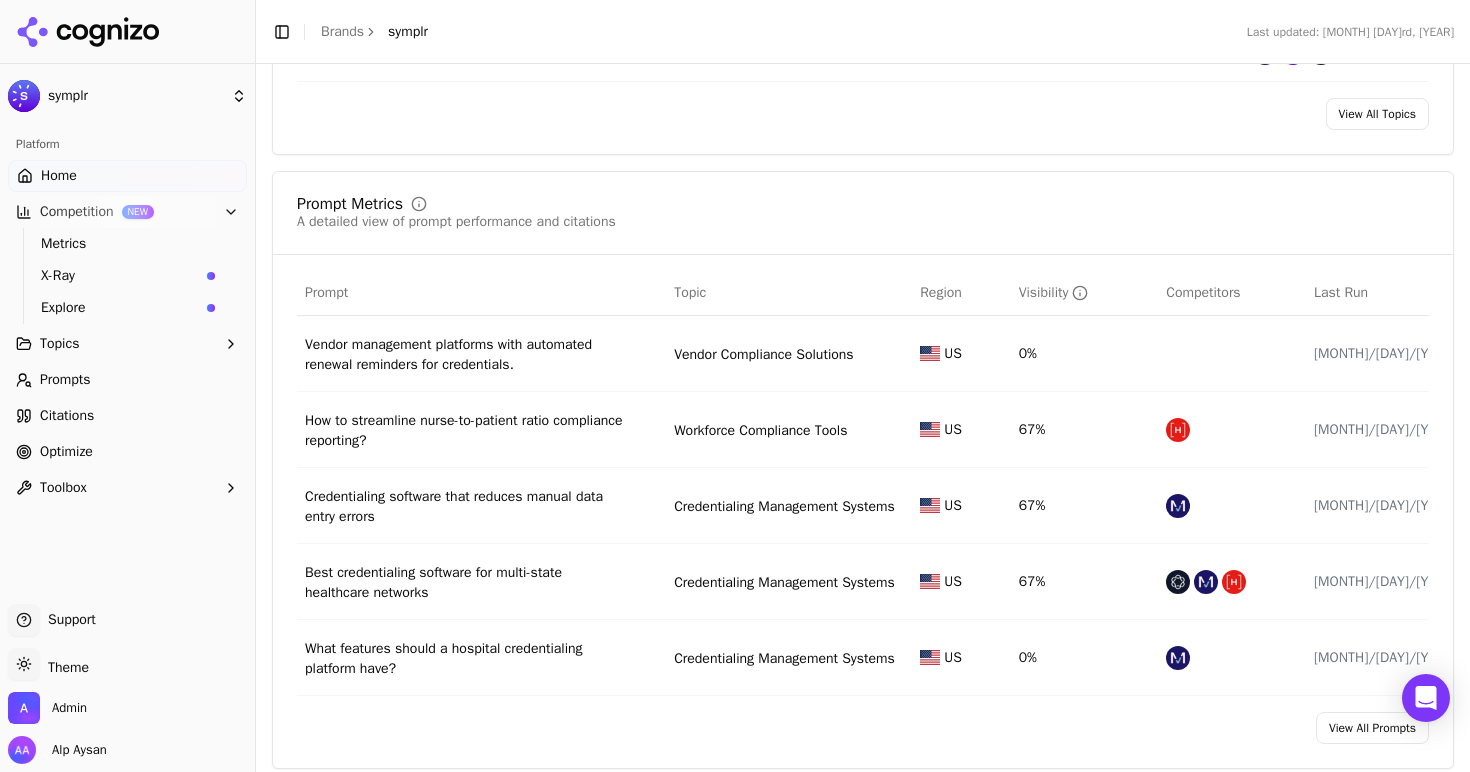 click on "Metrics" at bounding box center [128, 244] 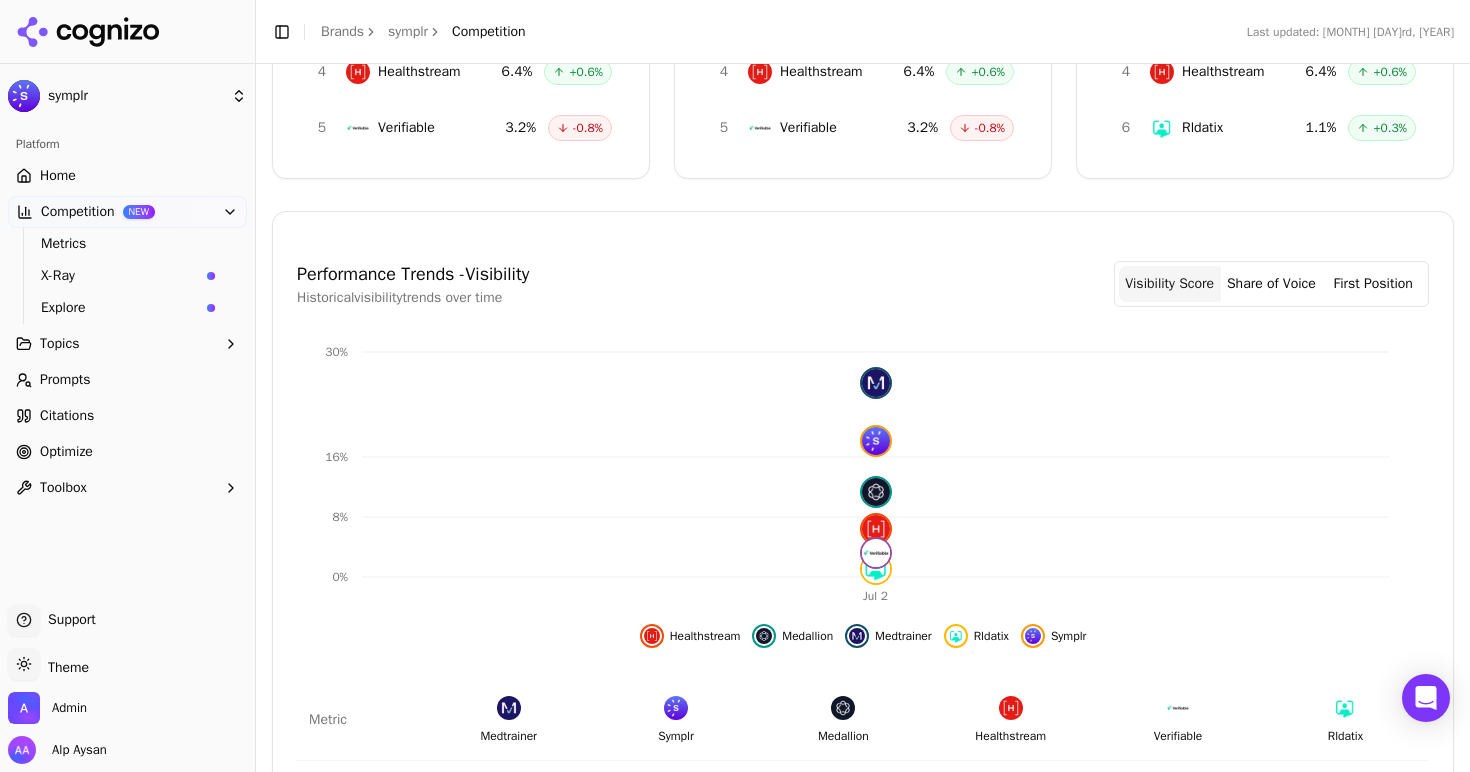 scroll, scrollTop: 469, scrollLeft: 0, axis: vertical 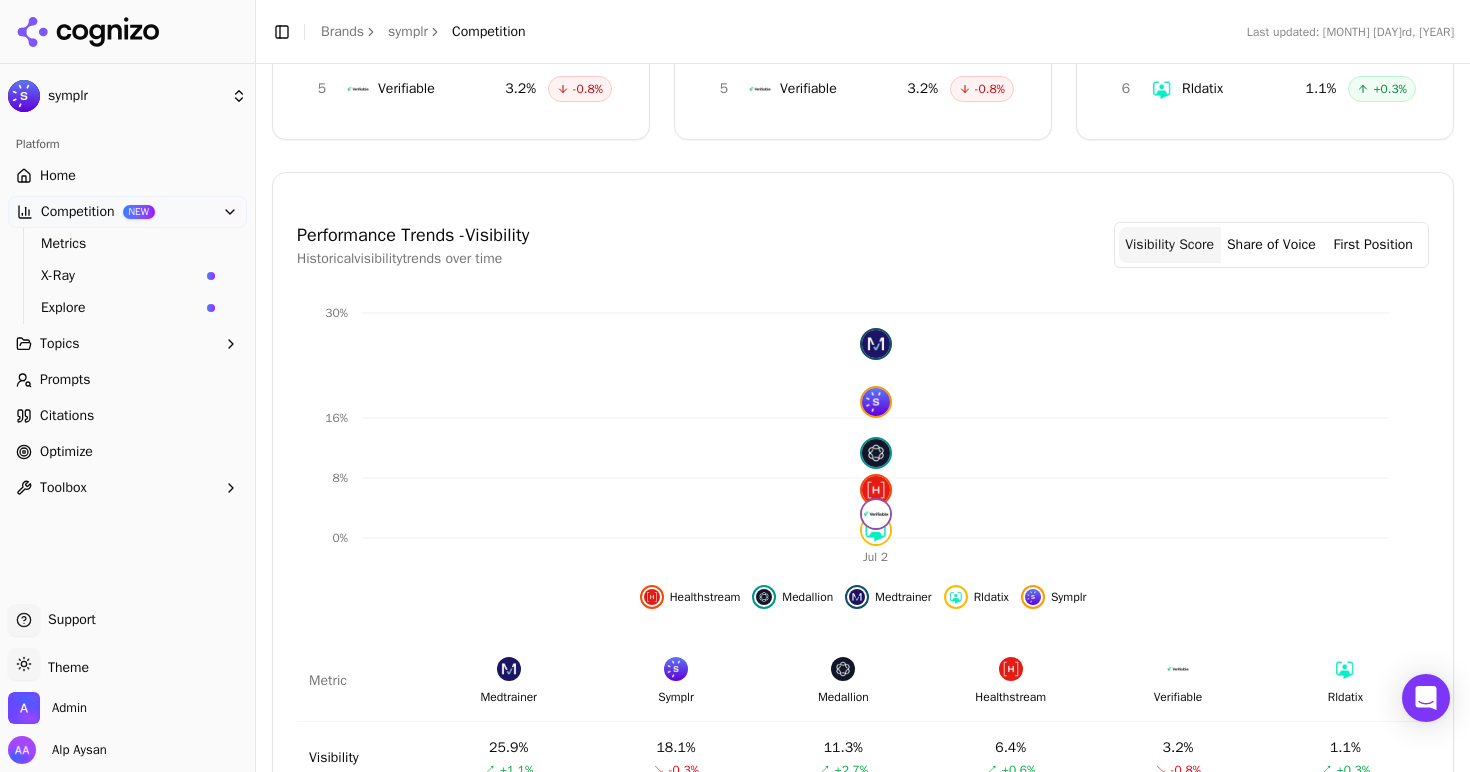 click on "Home" at bounding box center [127, 176] 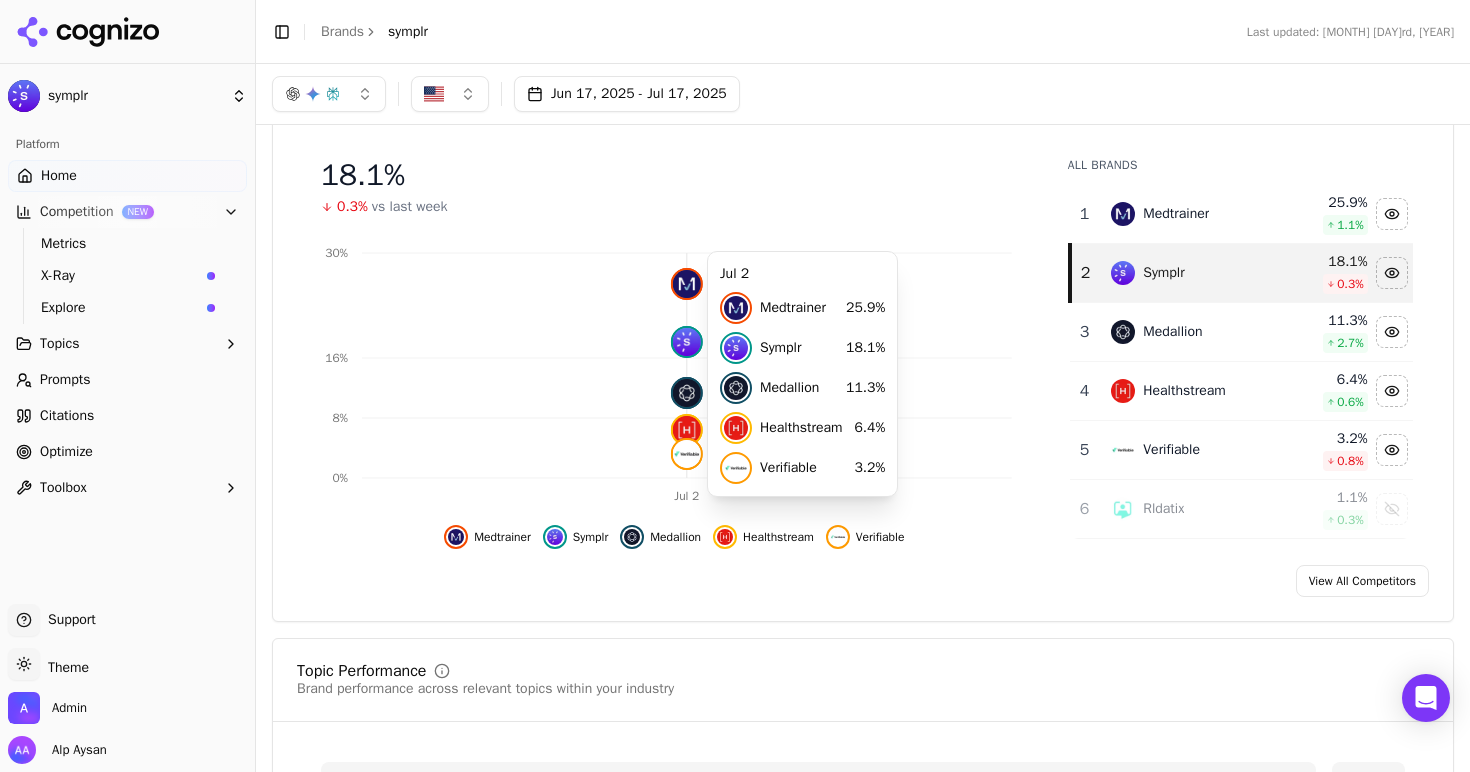 scroll, scrollTop: 216, scrollLeft: 0, axis: vertical 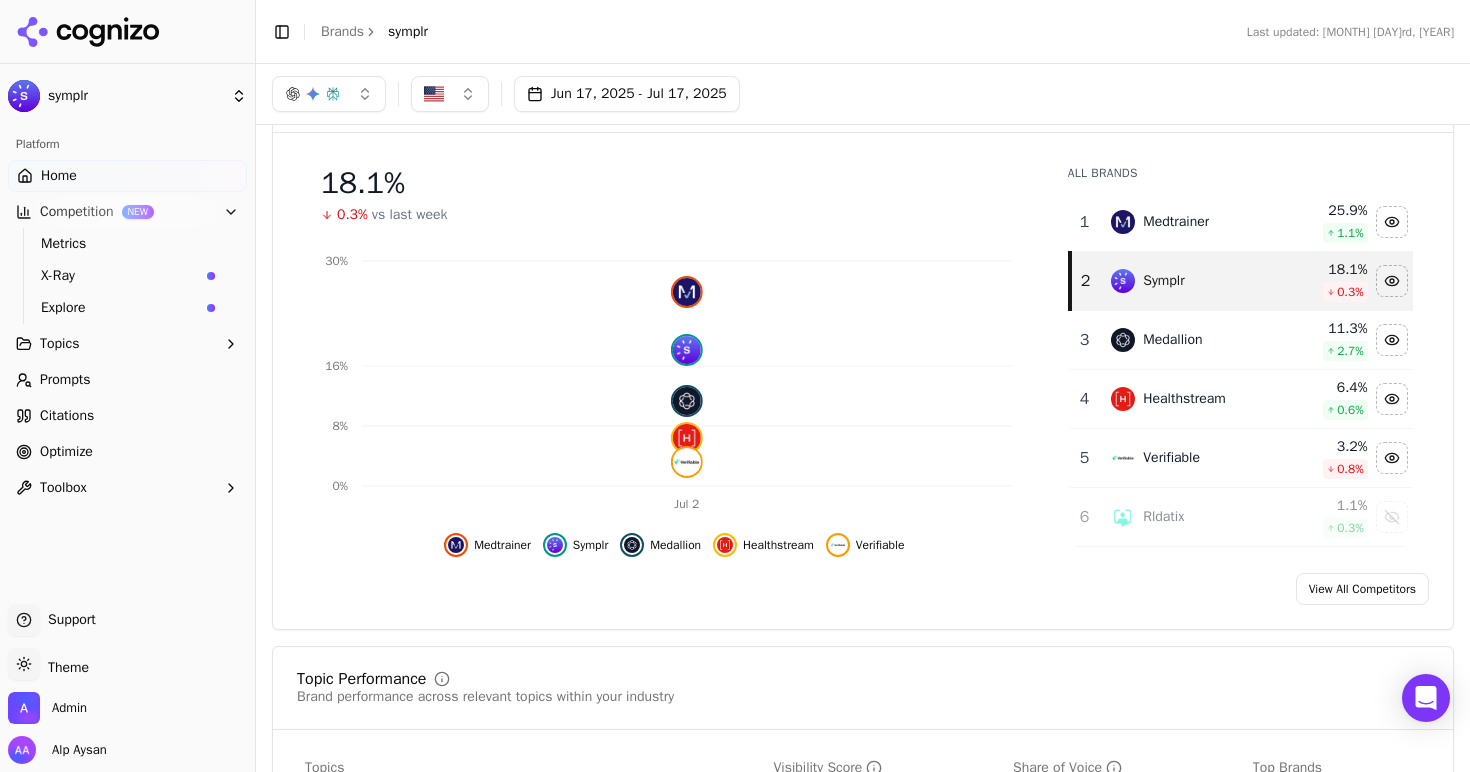 click on "Optimize" at bounding box center [127, 452] 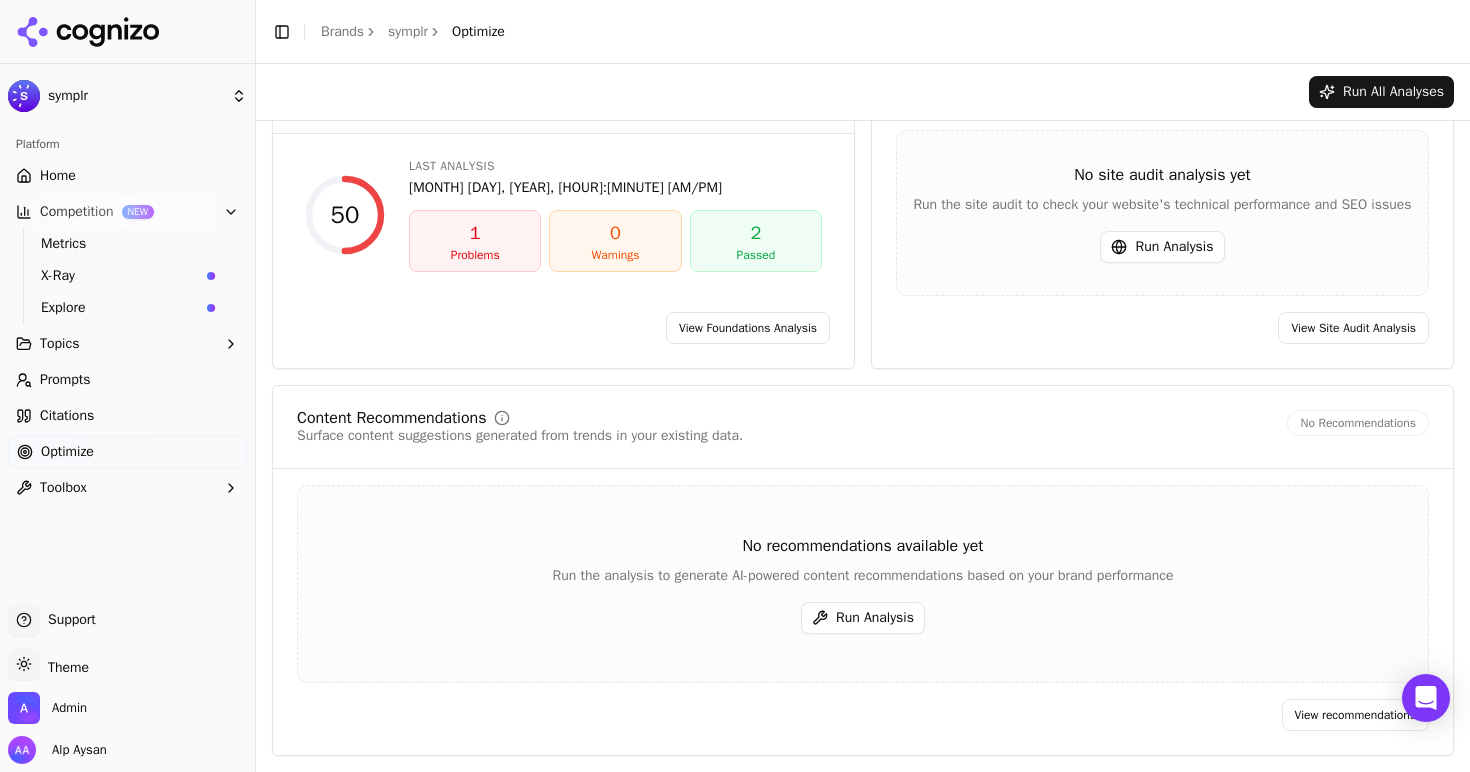 scroll, scrollTop: 107, scrollLeft: 0, axis: vertical 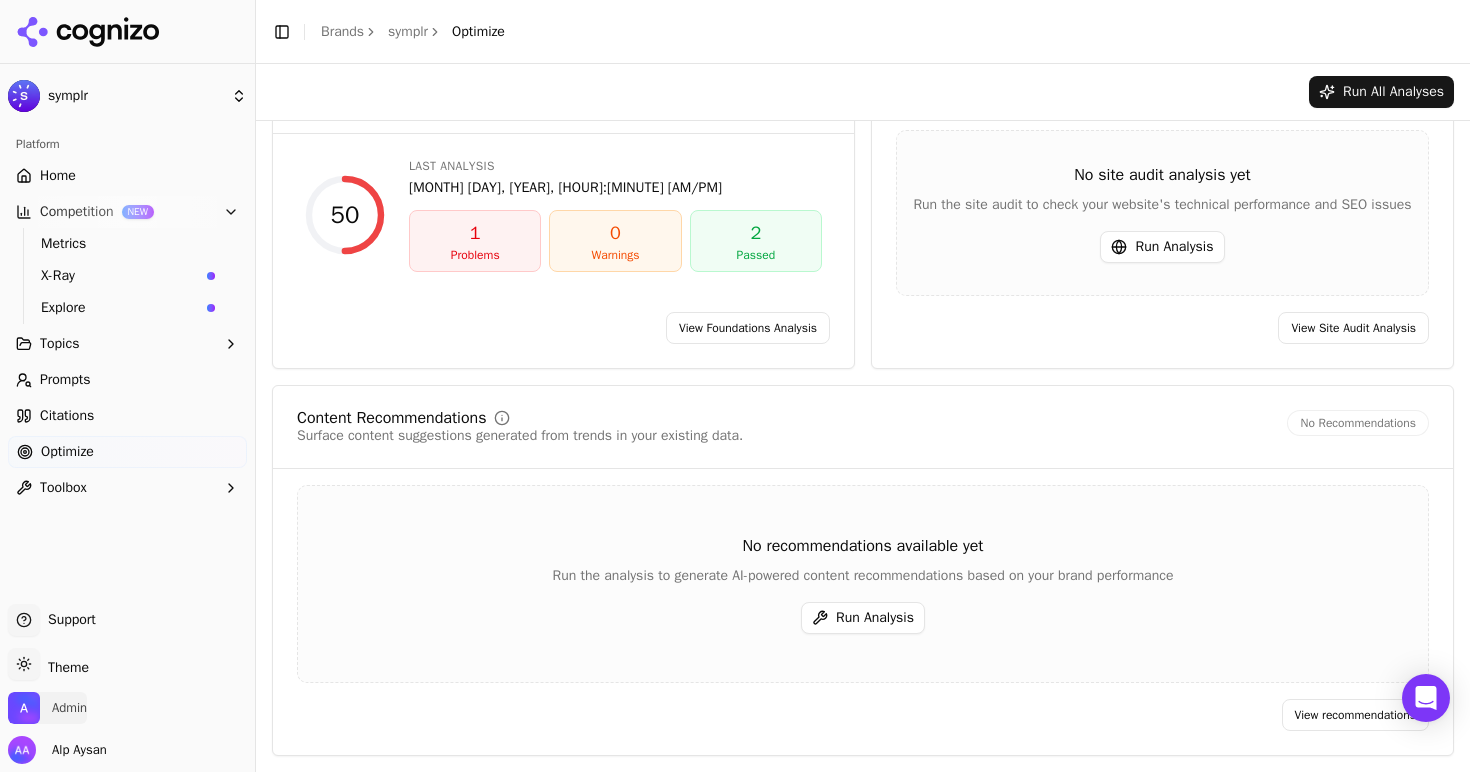 click on "Admin" at bounding box center (47, 708) 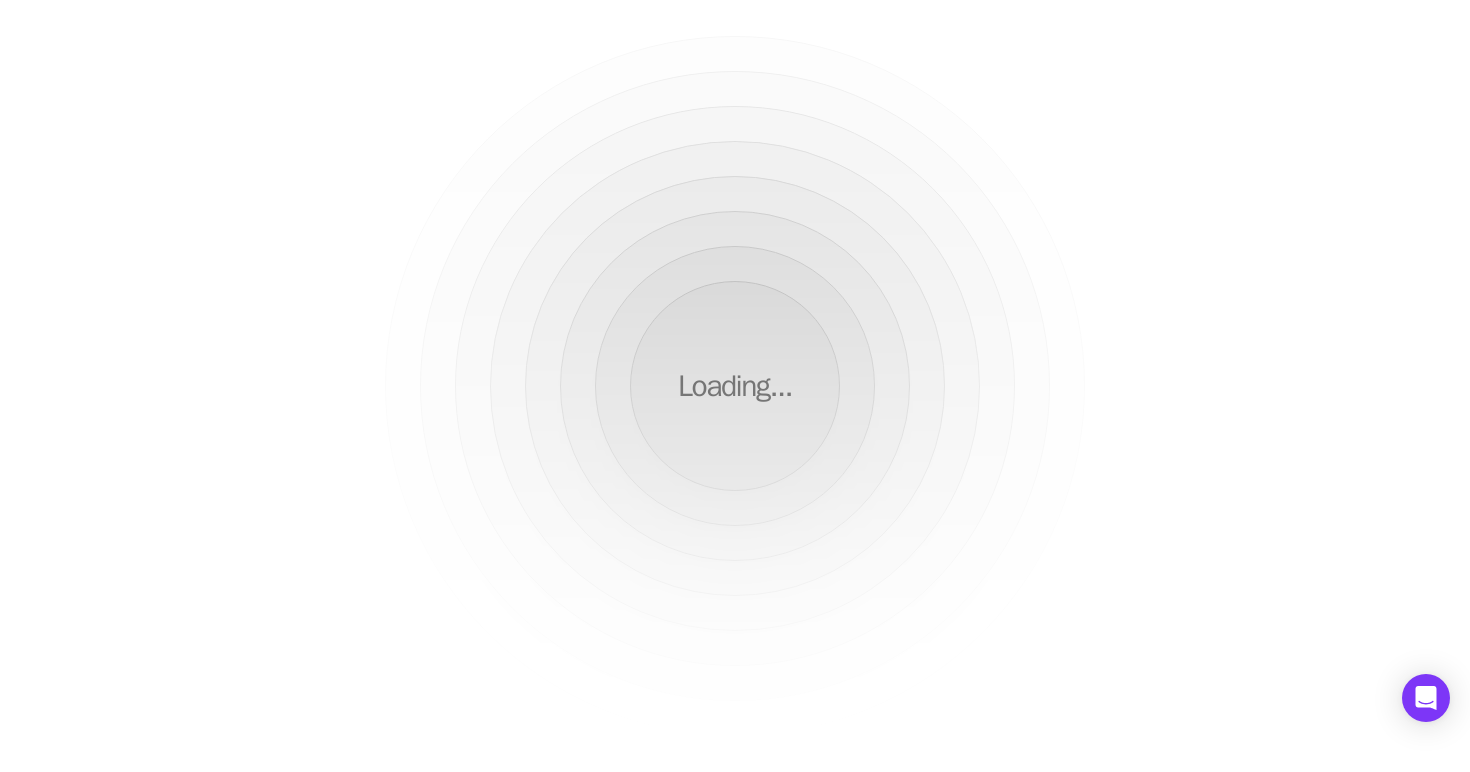 scroll, scrollTop: 0, scrollLeft: 0, axis: both 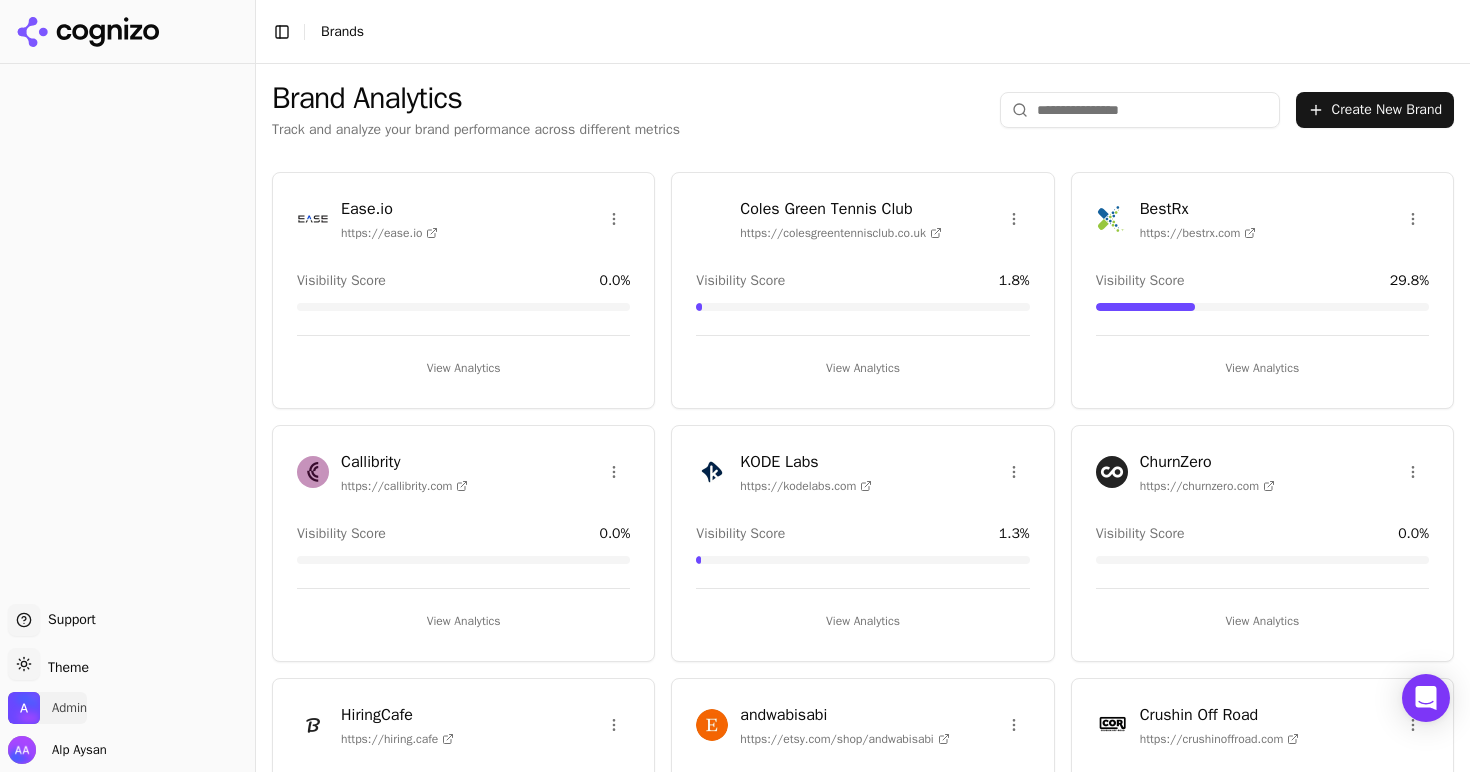 click on "Admin" at bounding box center [47, 708] 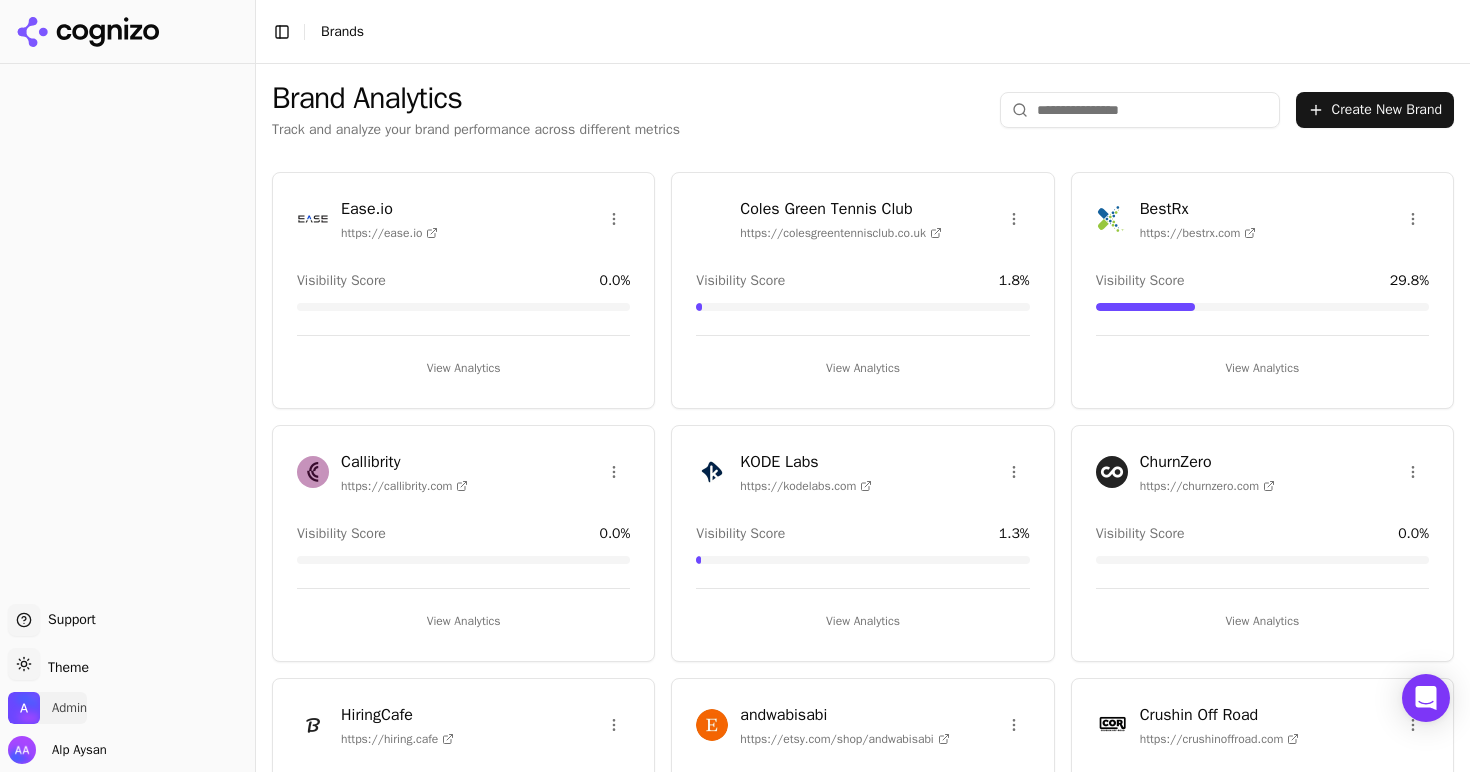 click at bounding box center [24, 708] 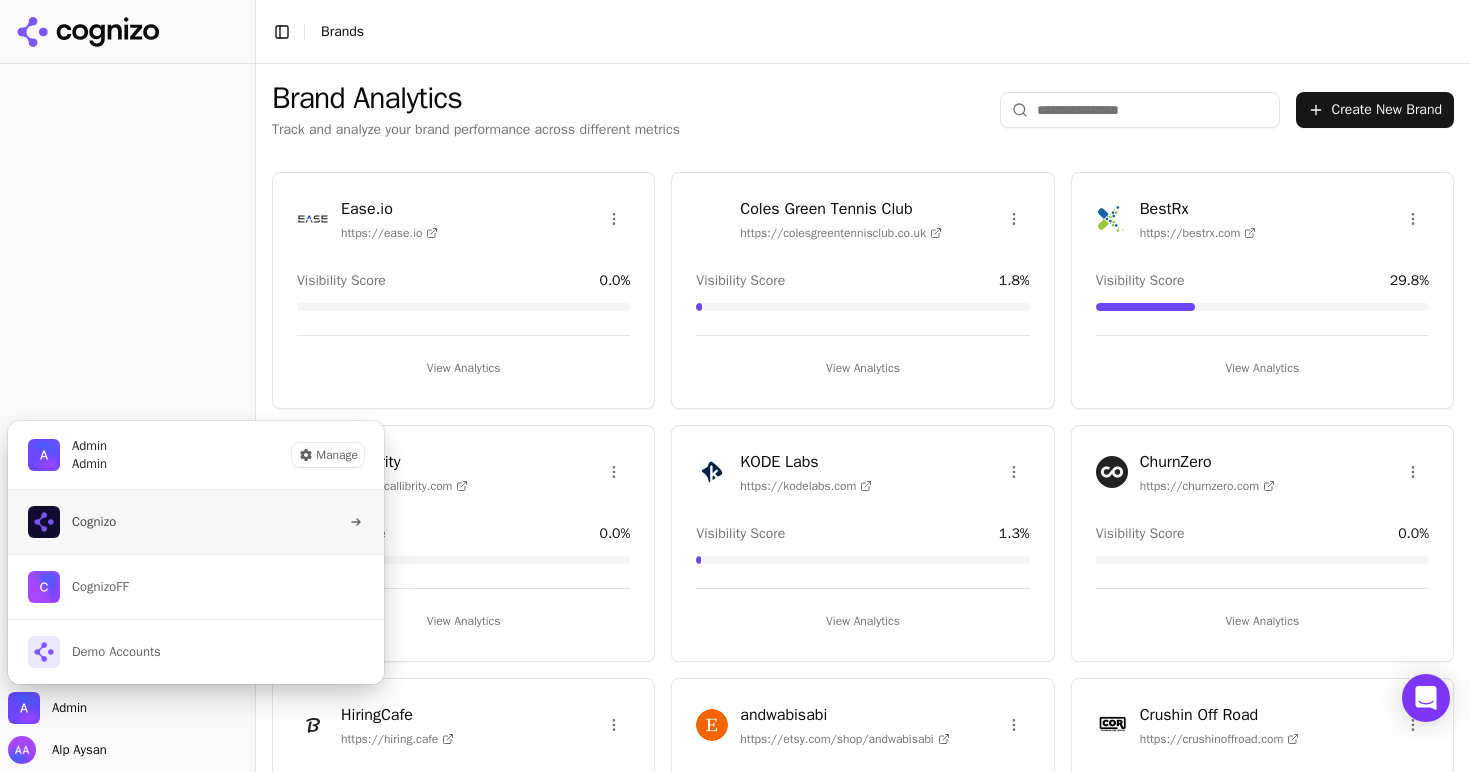 click on "Cognizo" at bounding box center (196, 522) 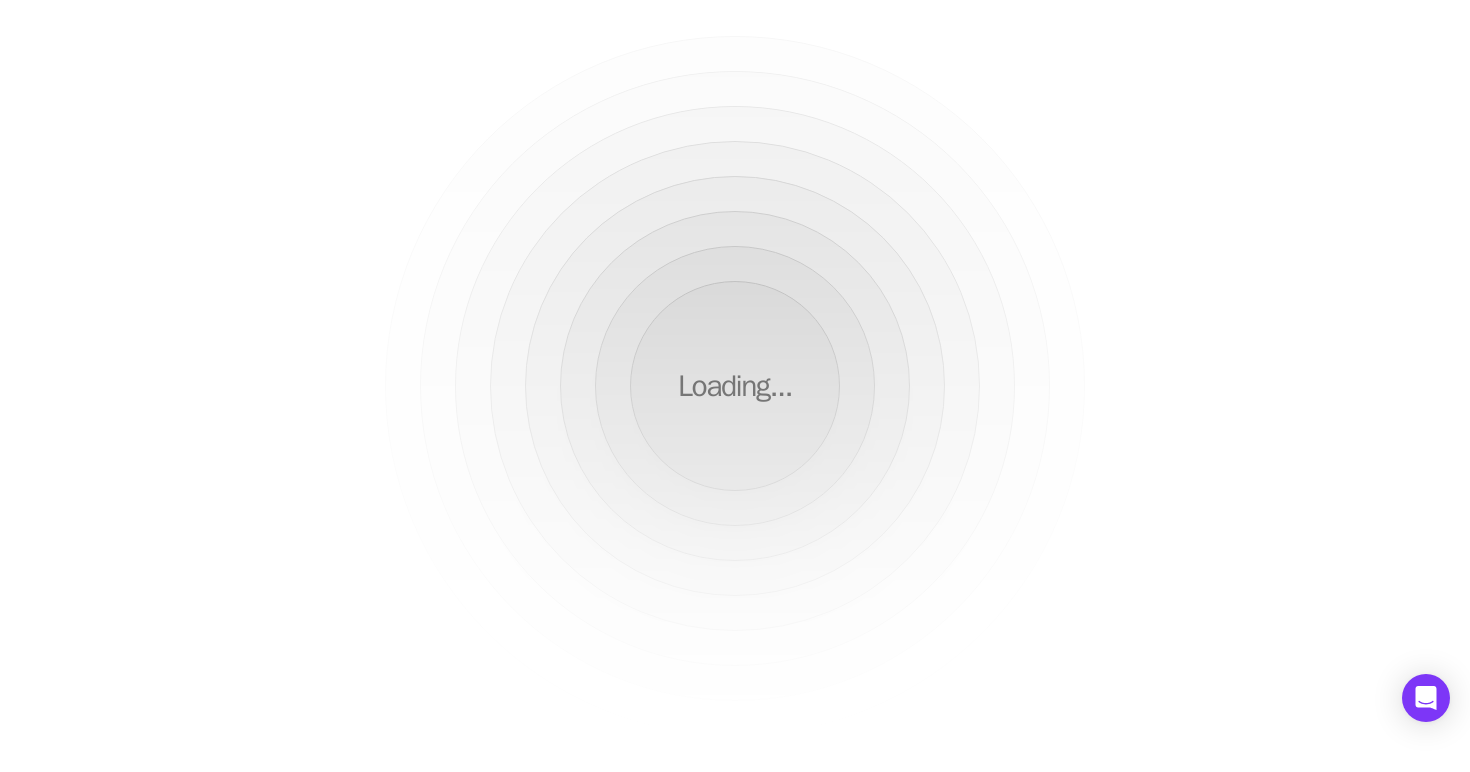scroll, scrollTop: 0, scrollLeft: 0, axis: both 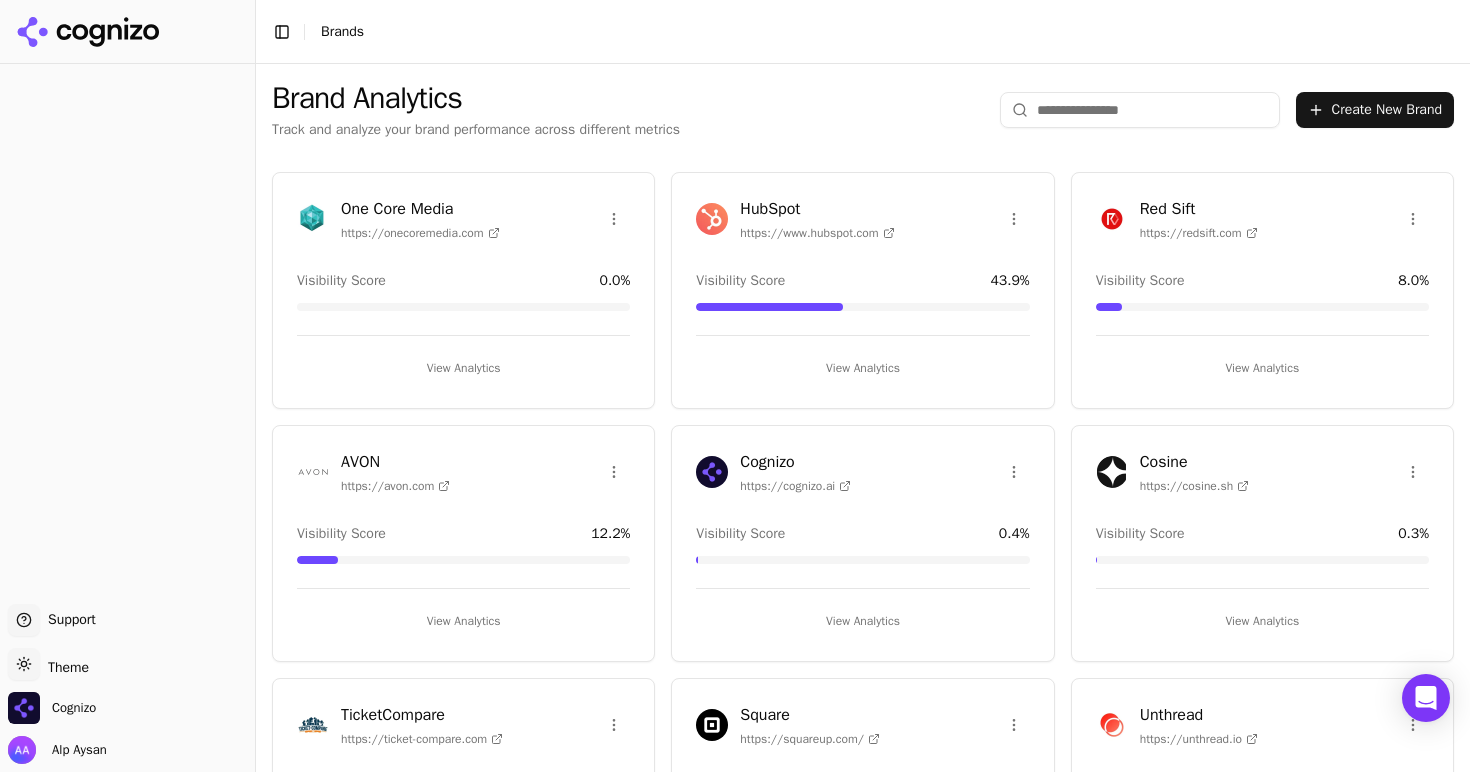 click at bounding box center [712, 219] 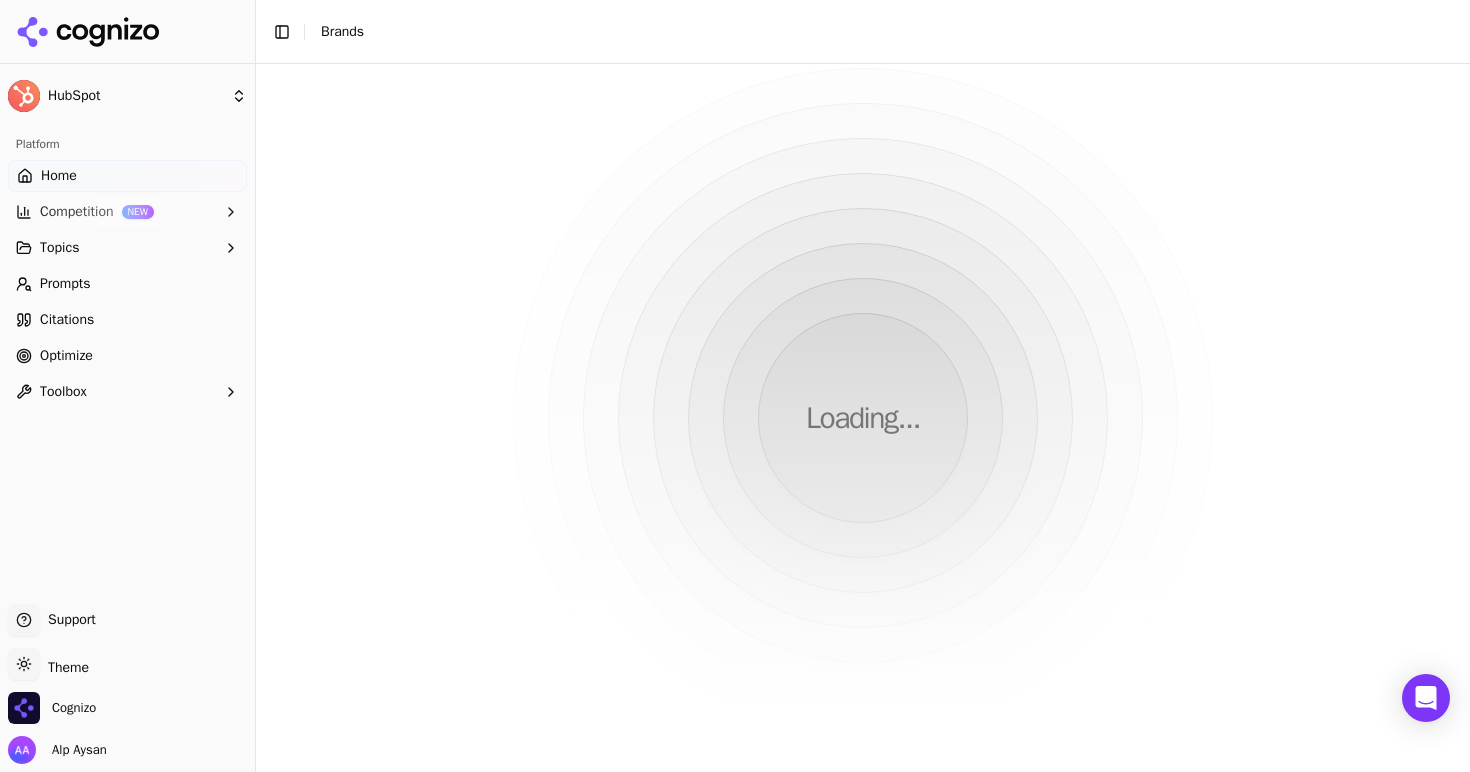 click on "Optimize" at bounding box center [66, 356] 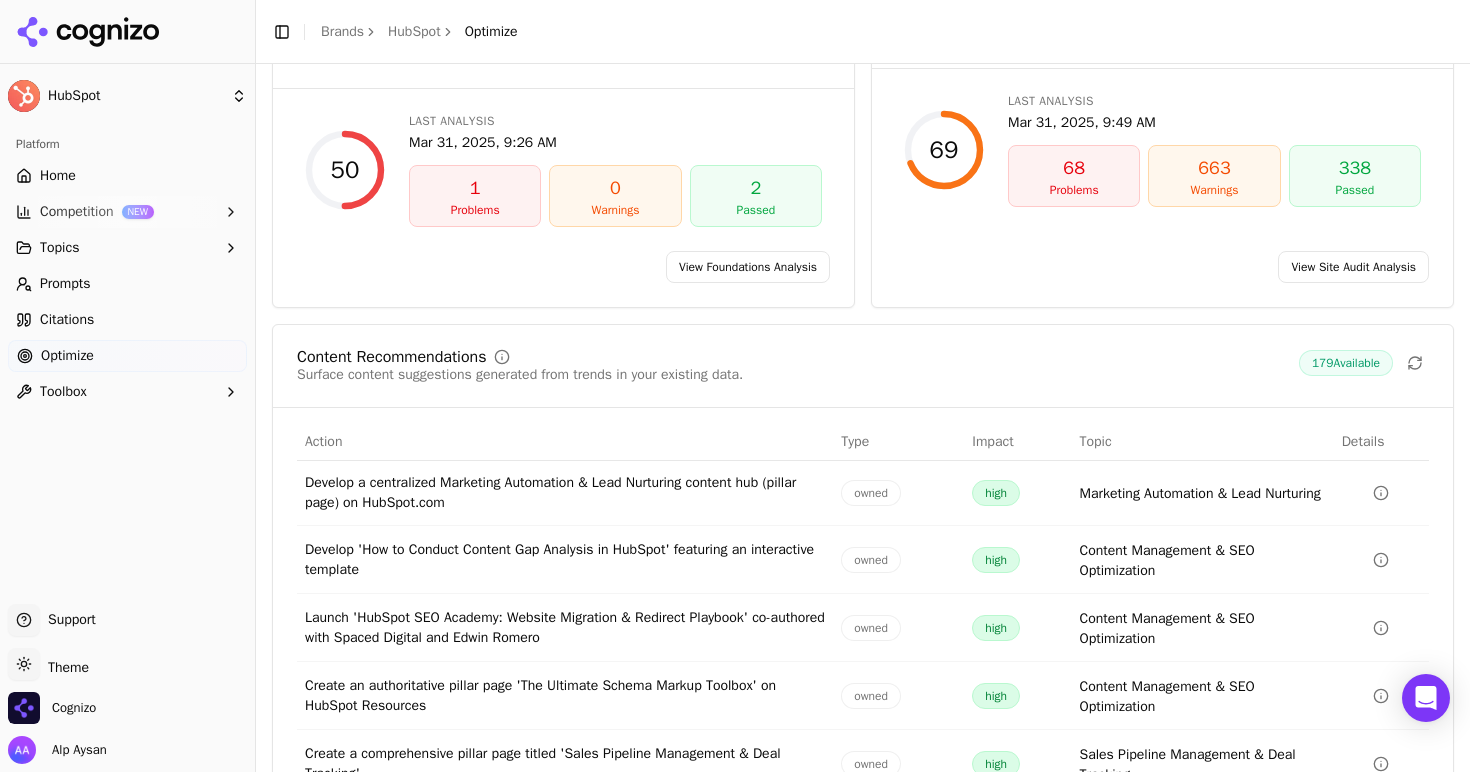 scroll, scrollTop: 270, scrollLeft: 0, axis: vertical 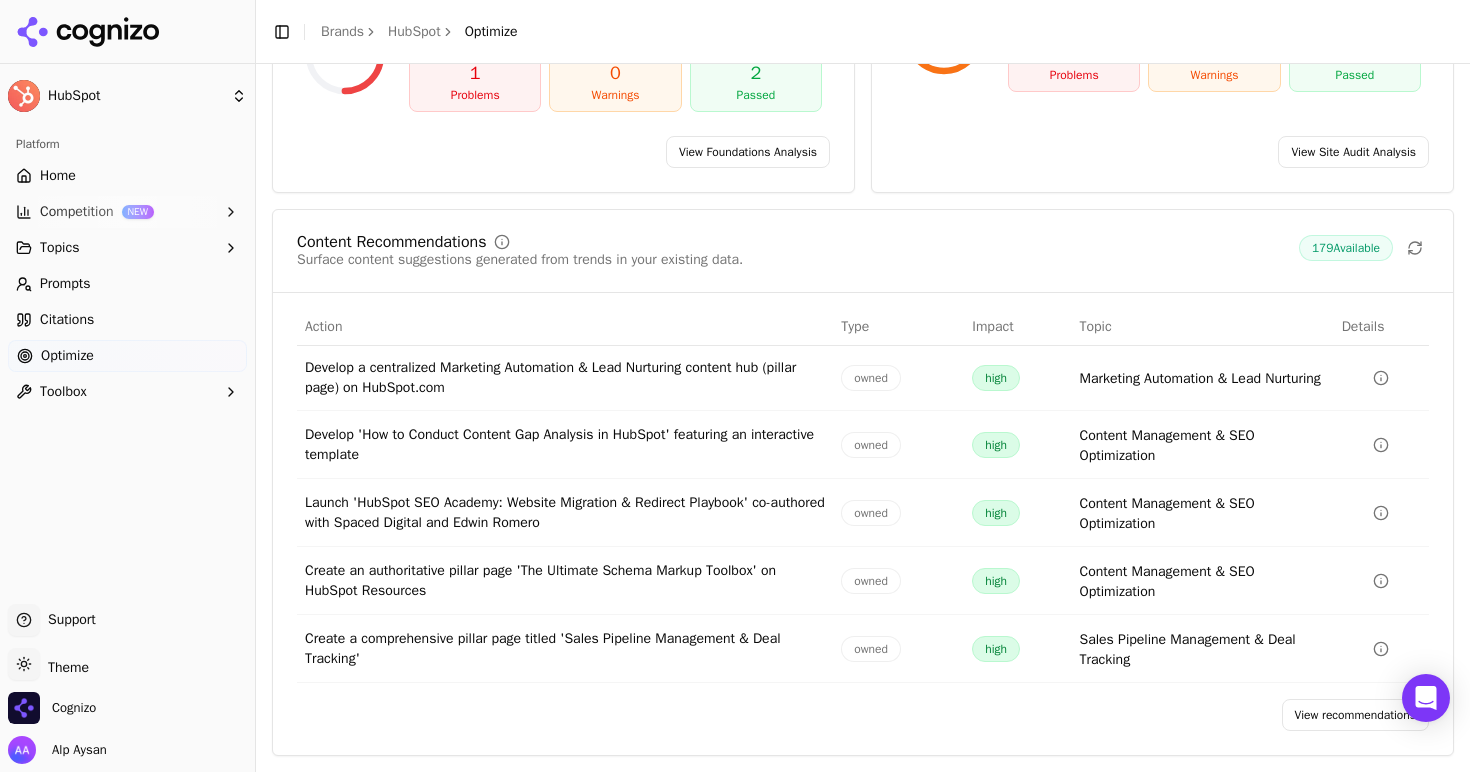 click on "View recommendations" at bounding box center [1356, 715] 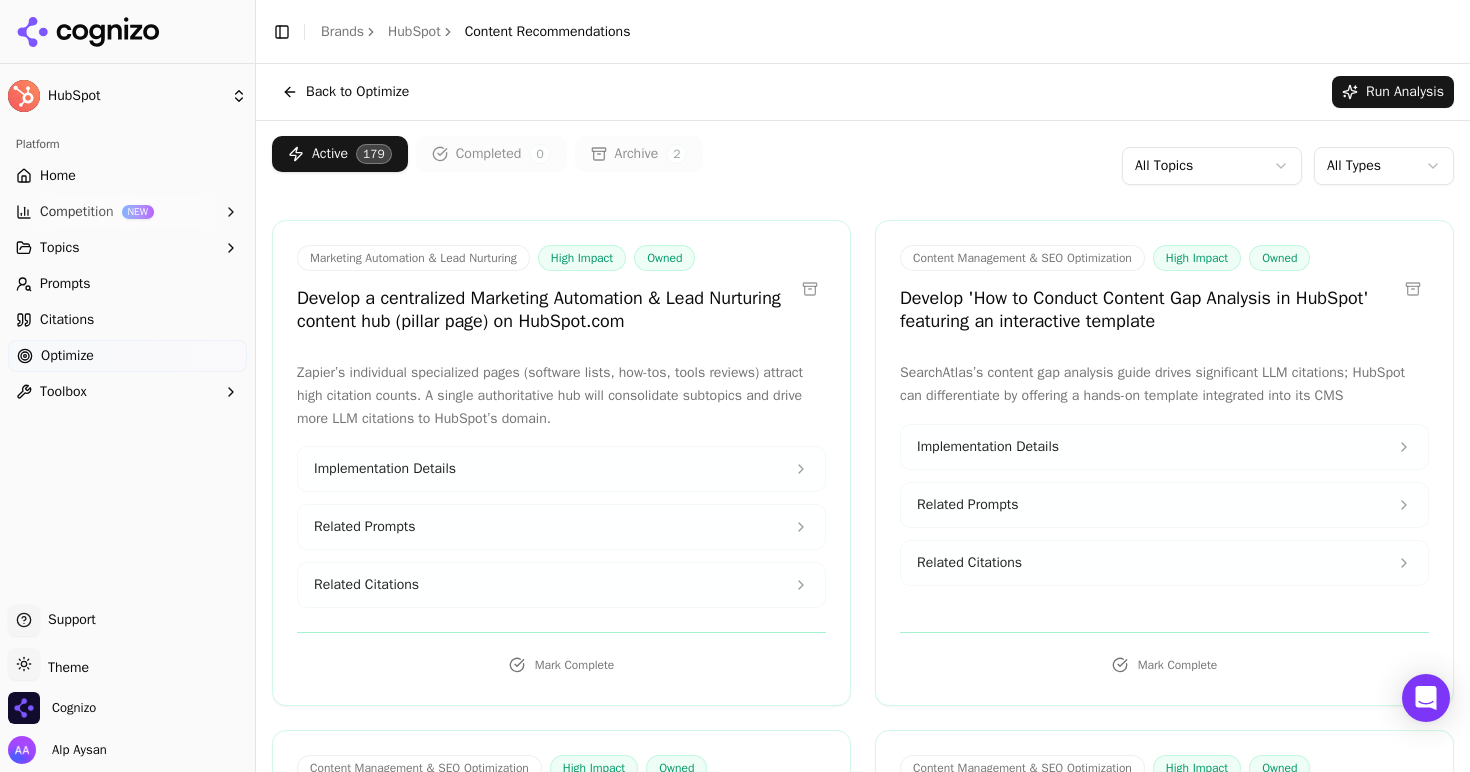 scroll, scrollTop: 0, scrollLeft: 0, axis: both 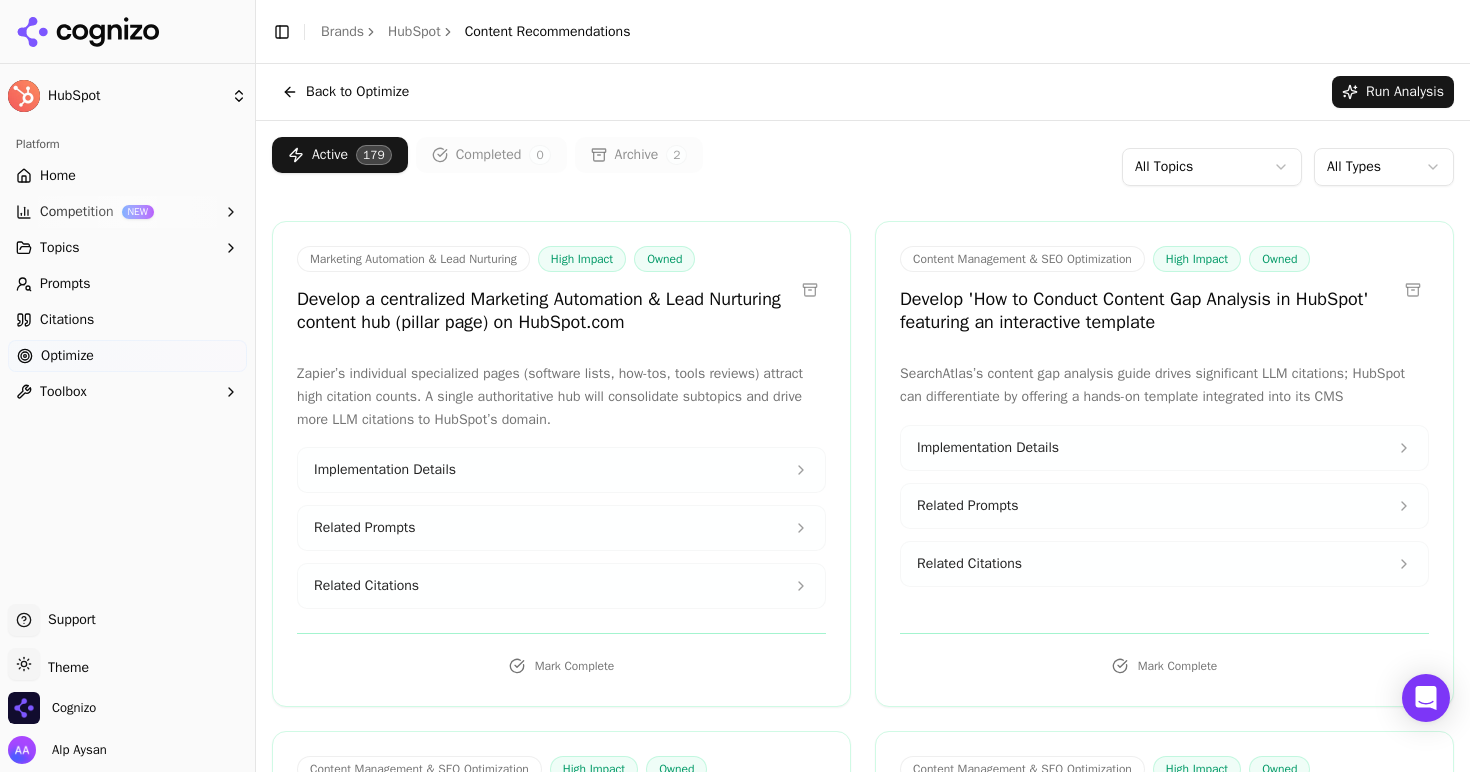 click on "Home" at bounding box center (127, 176) 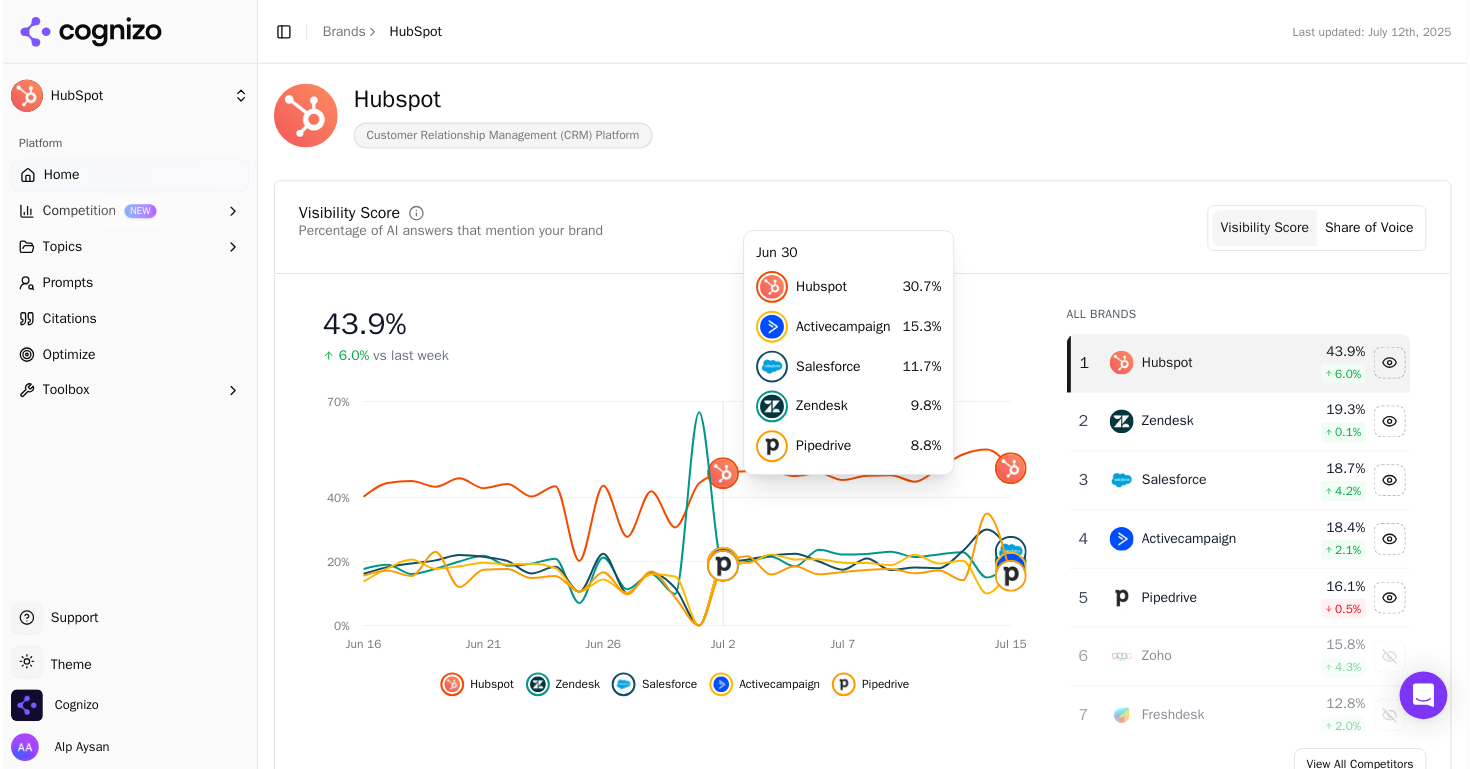 scroll, scrollTop: 135, scrollLeft: 0, axis: vertical 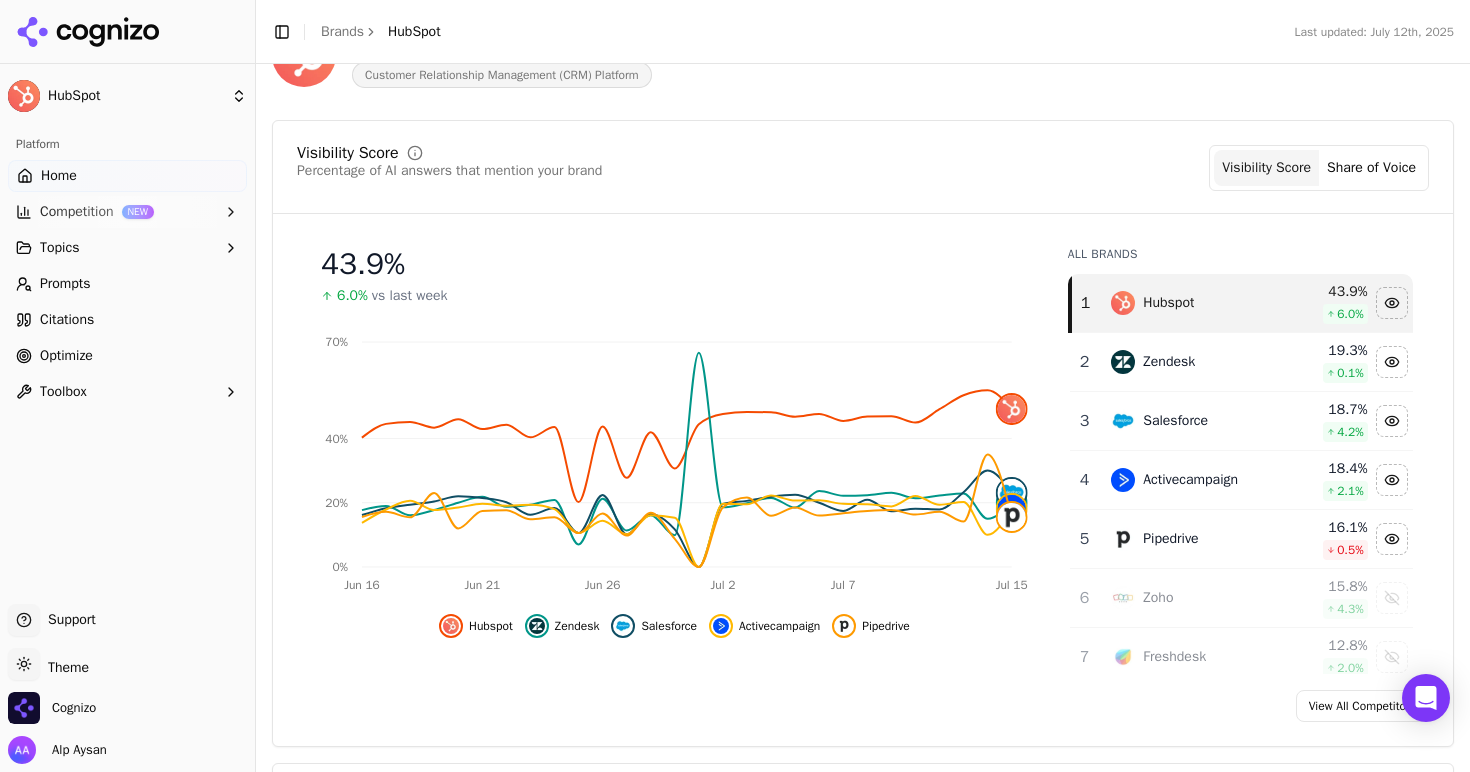 click 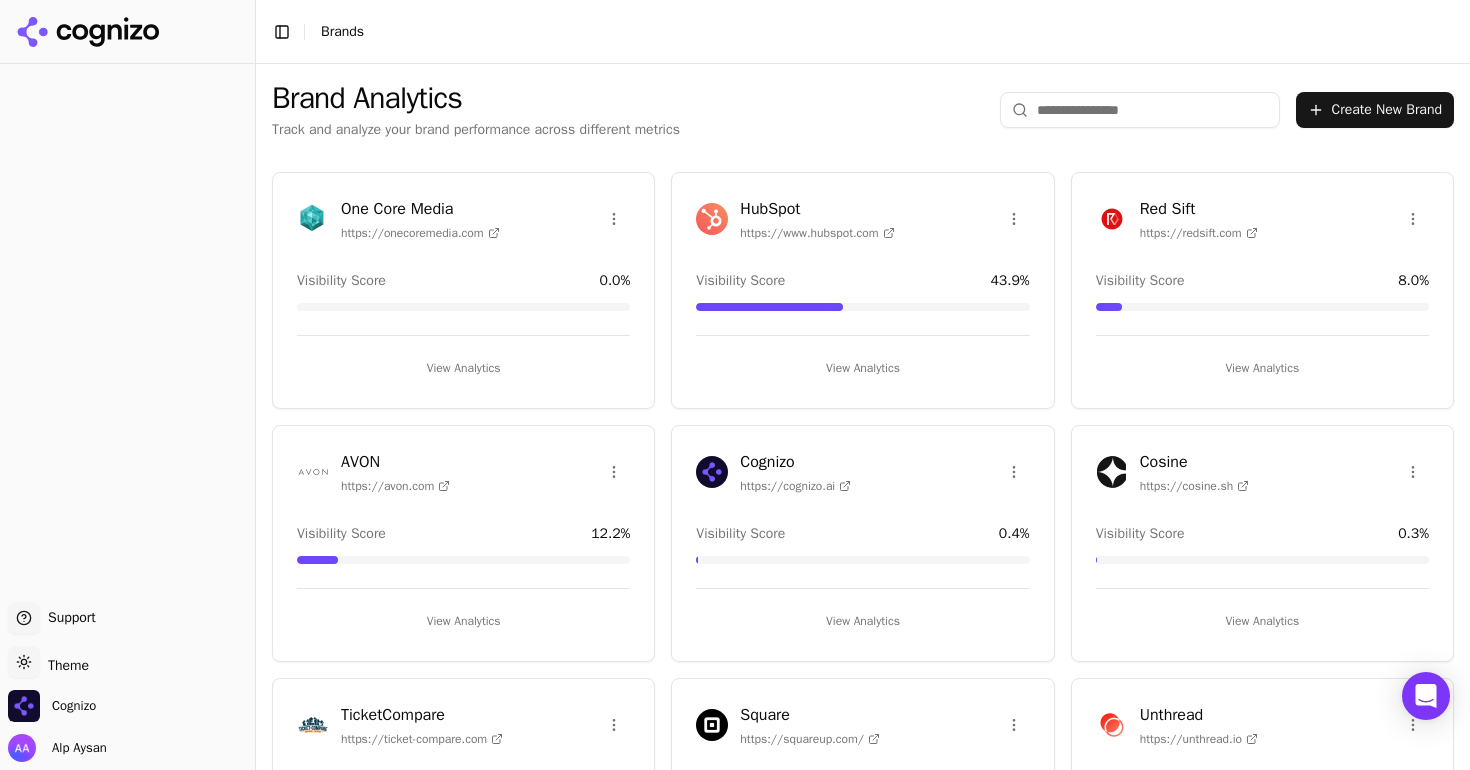 click on "Brand Analytics Track and analyze your brand performance across different metrics Create New Brand" at bounding box center [863, 110] 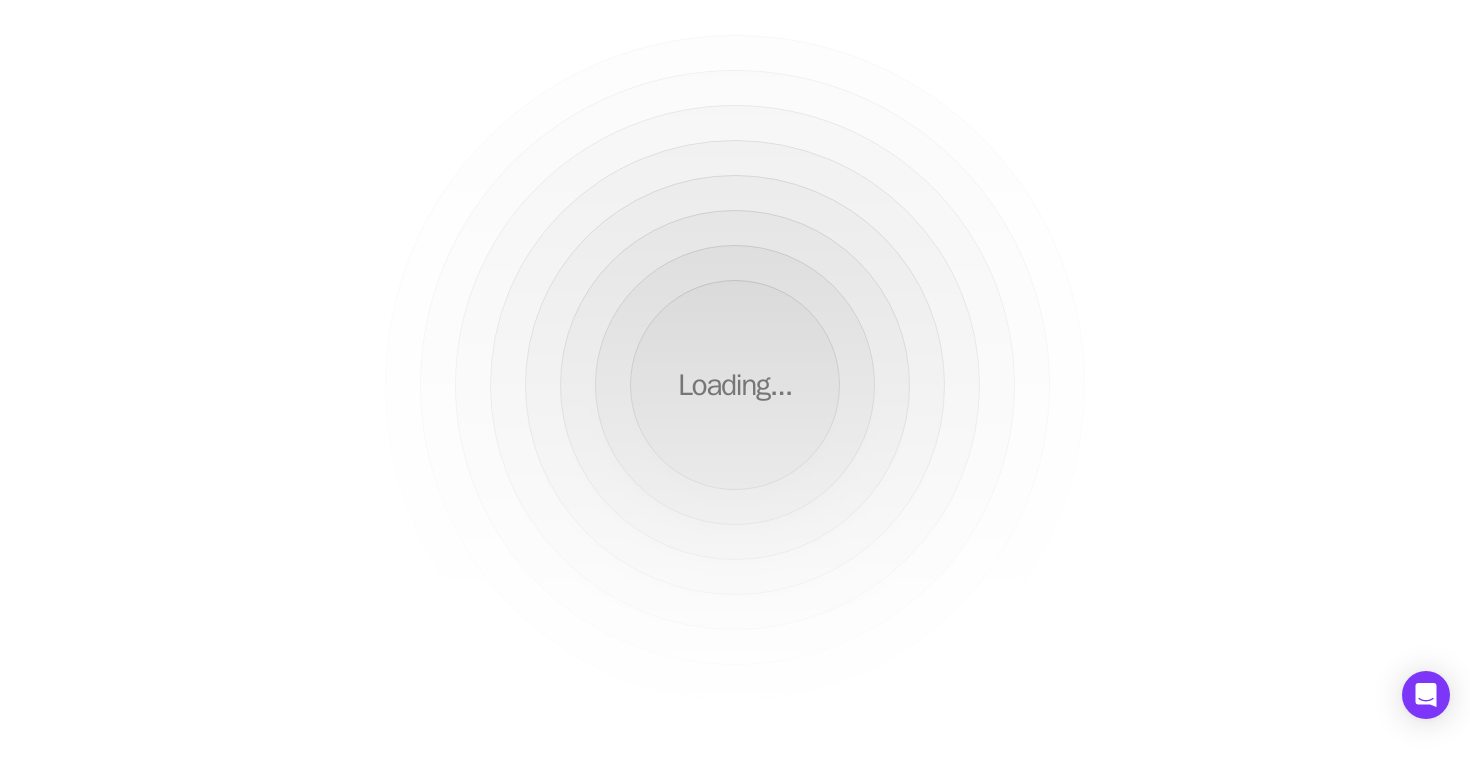 scroll, scrollTop: 0, scrollLeft: 0, axis: both 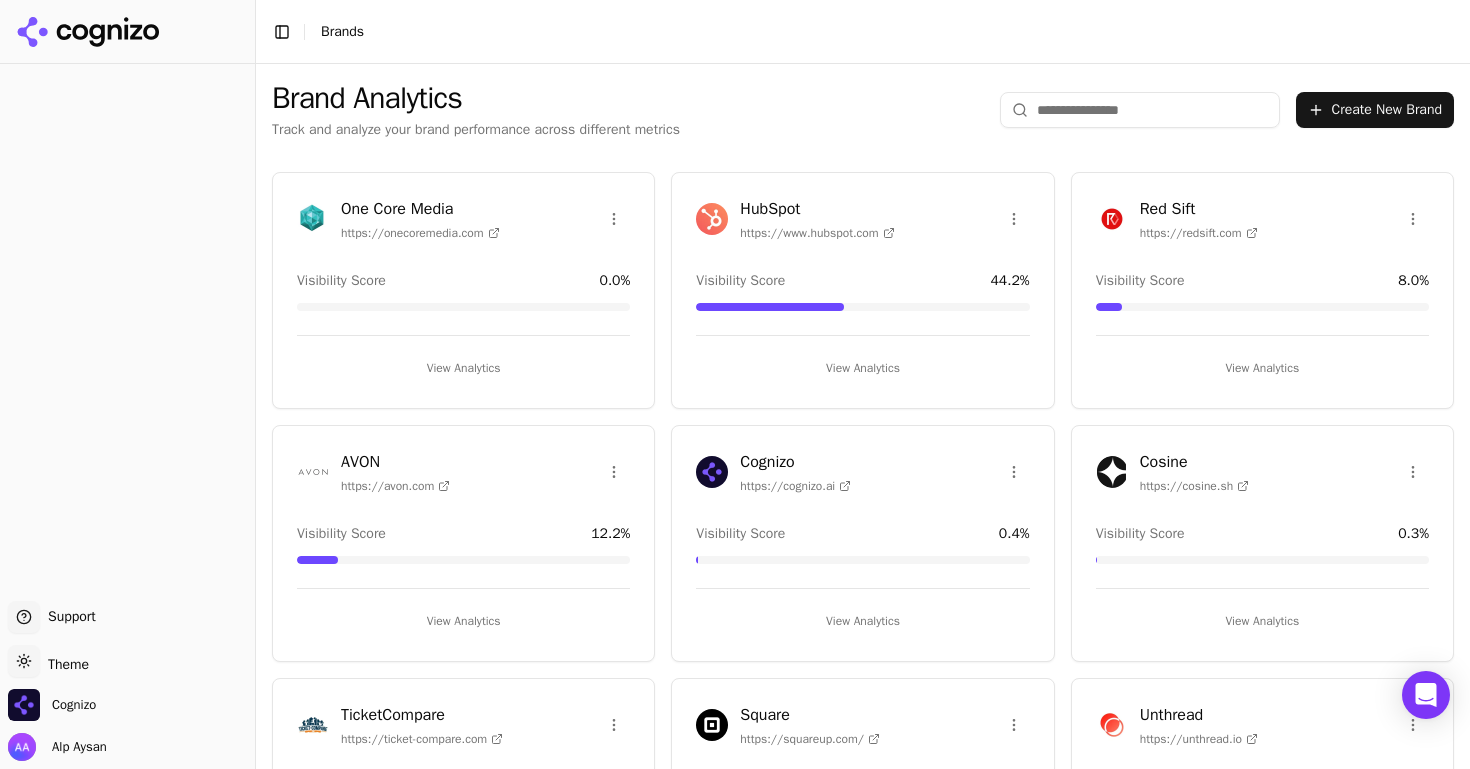 click at bounding box center [712, 219] 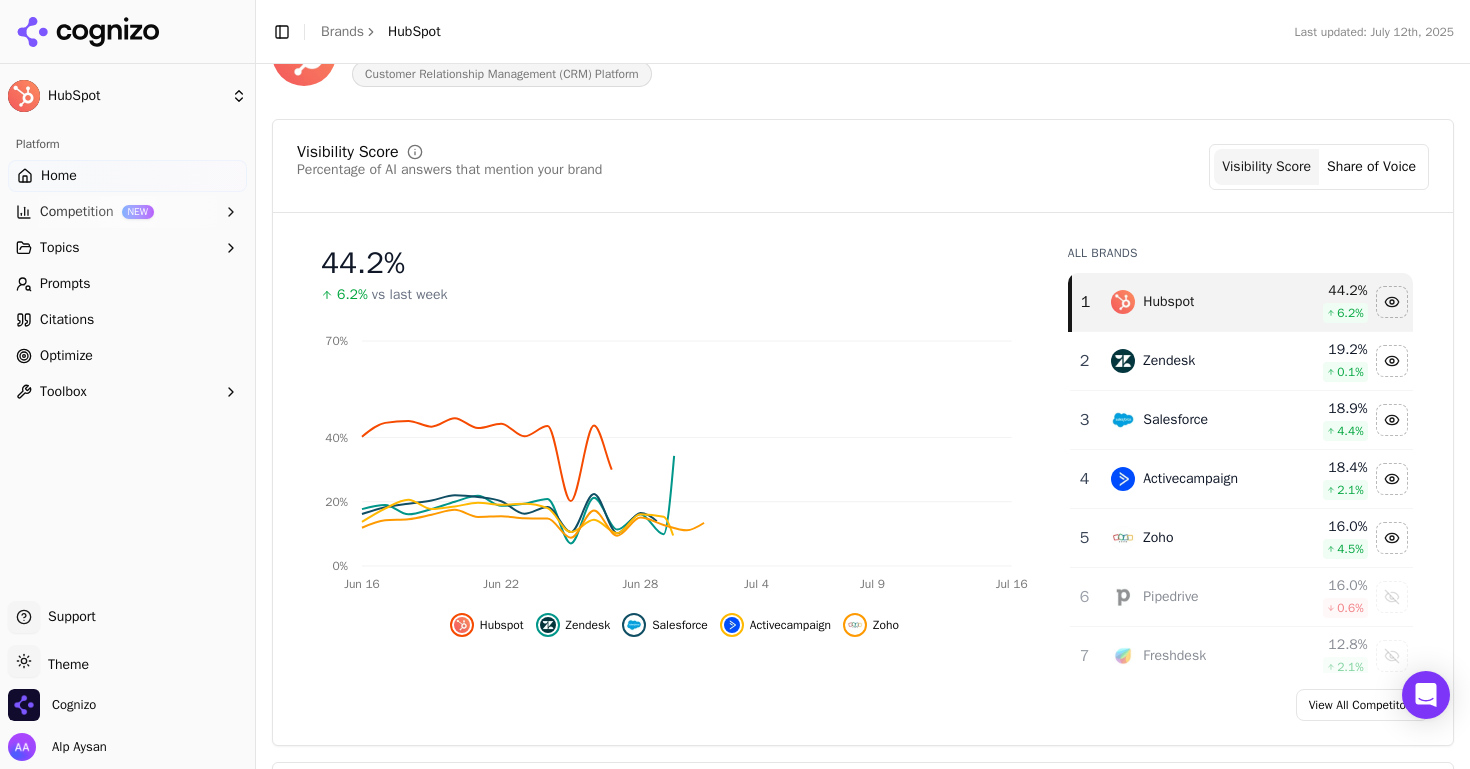 scroll, scrollTop: 140, scrollLeft: 0, axis: vertical 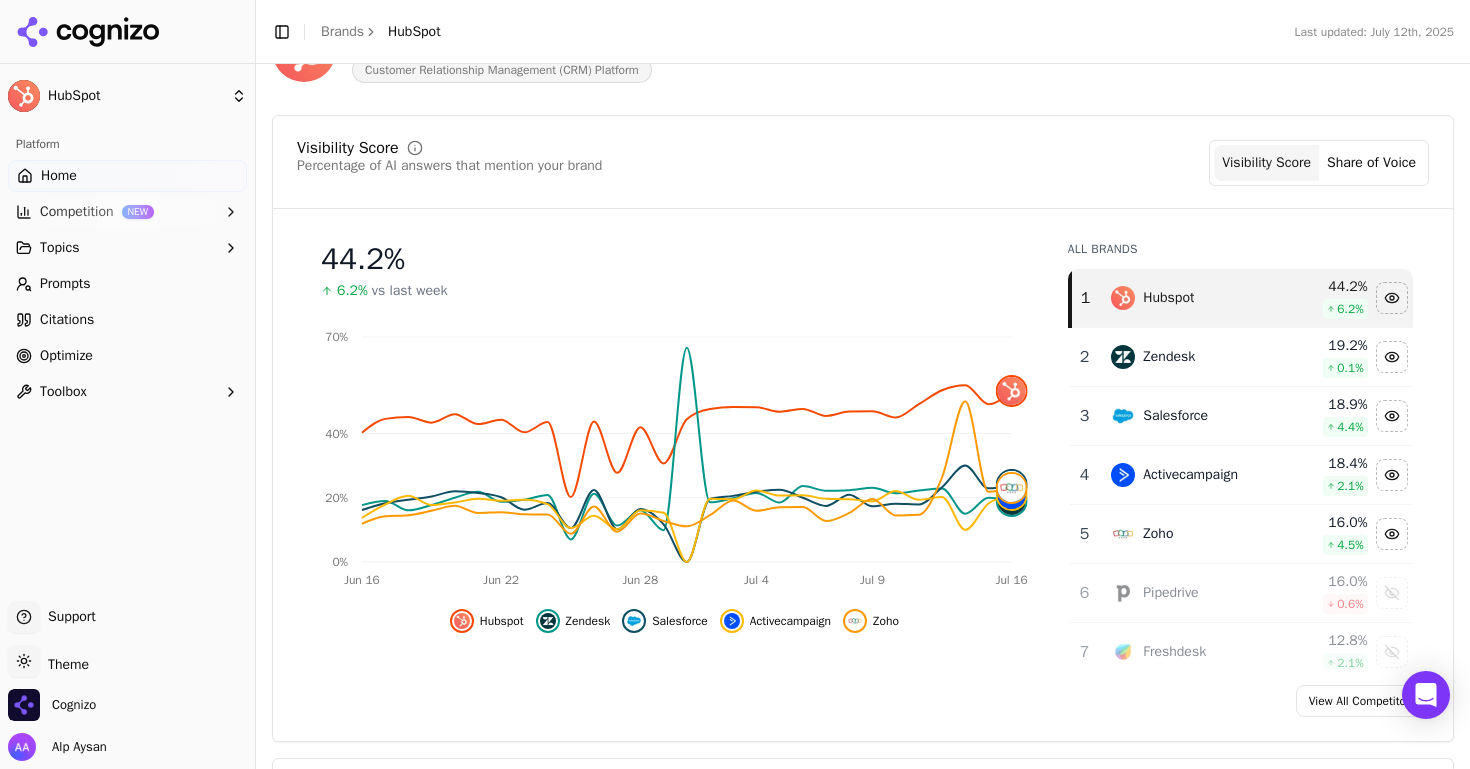 click on "Prompts" at bounding box center (127, 284) 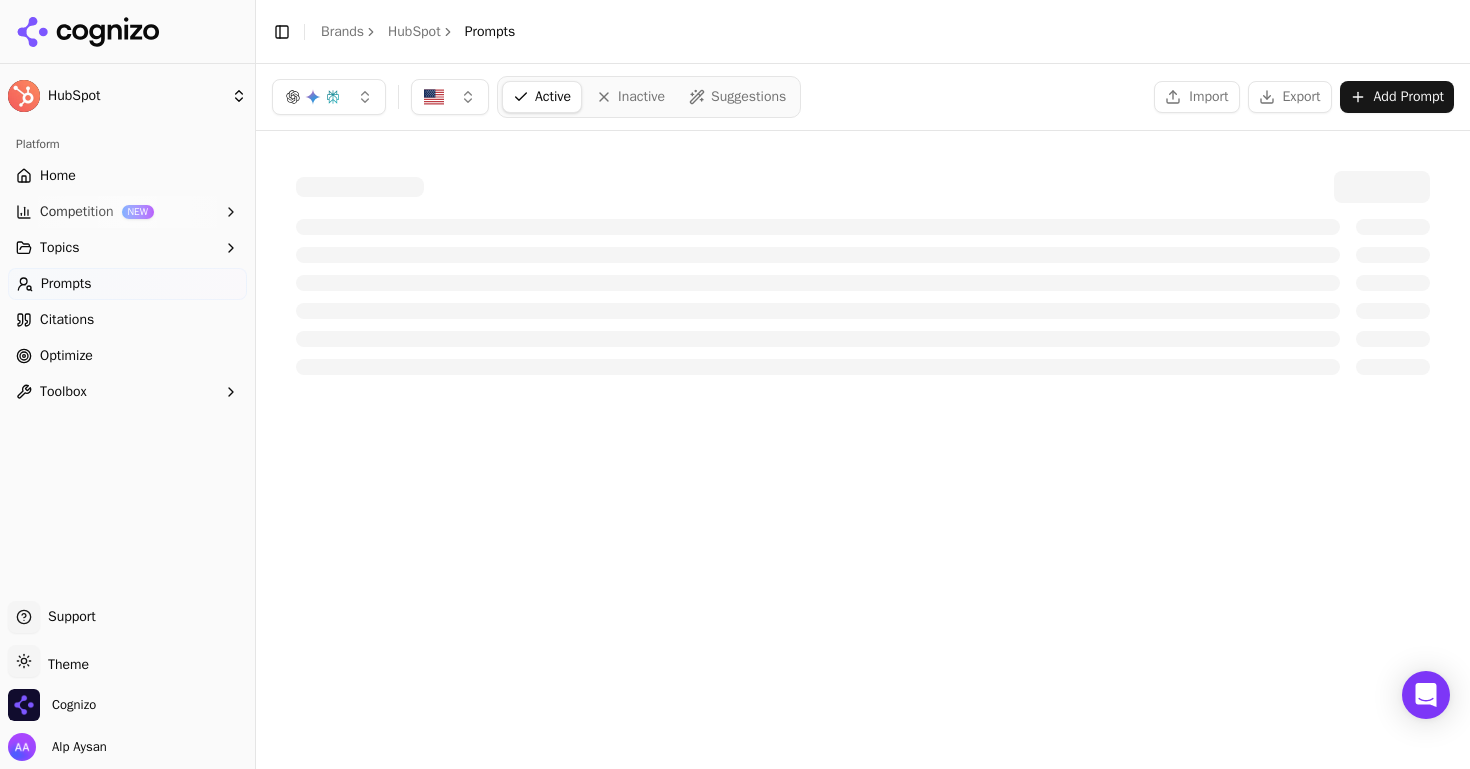 scroll, scrollTop: 0, scrollLeft: 0, axis: both 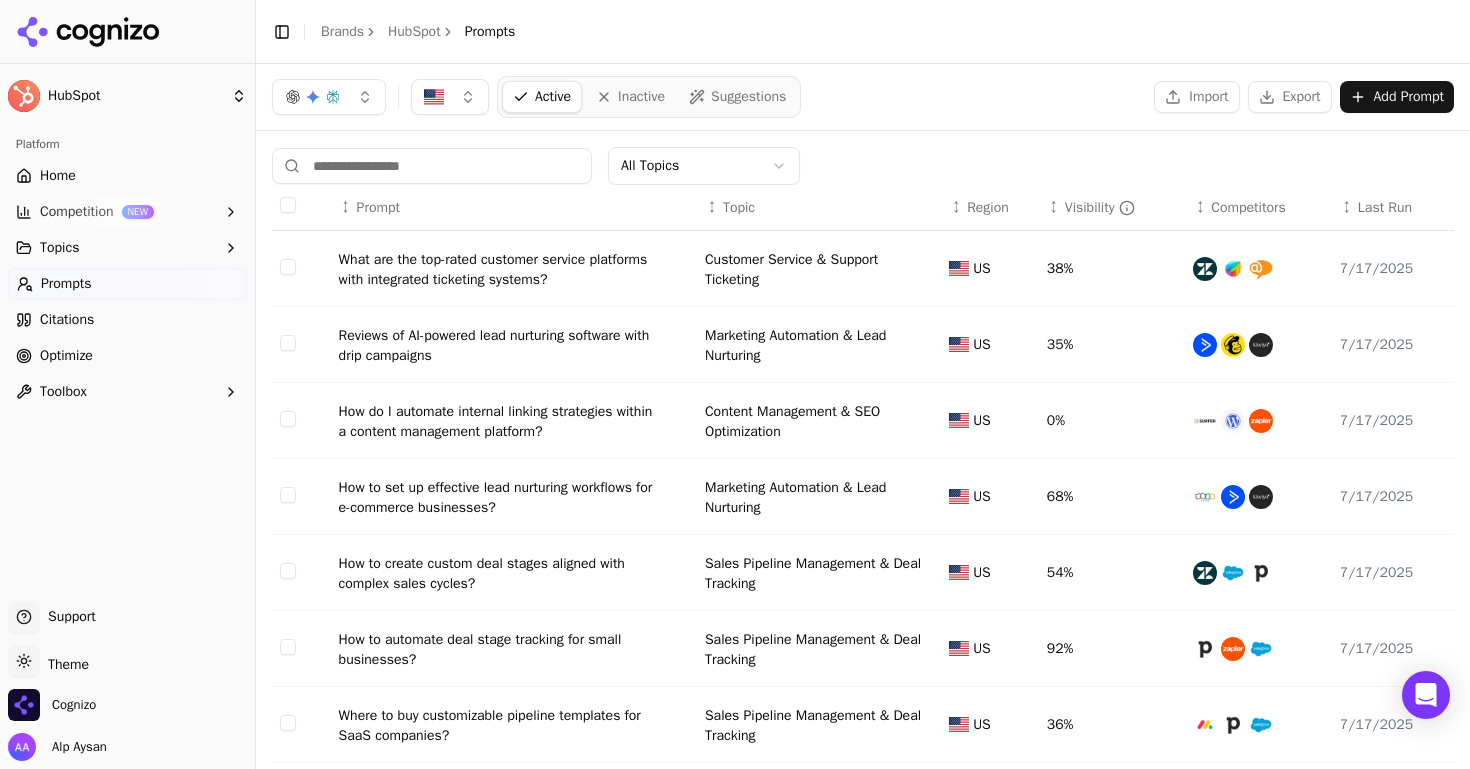 click on "Reviews of AI-powered lead nurturing software with drip campaigns" at bounding box center (499, 346) 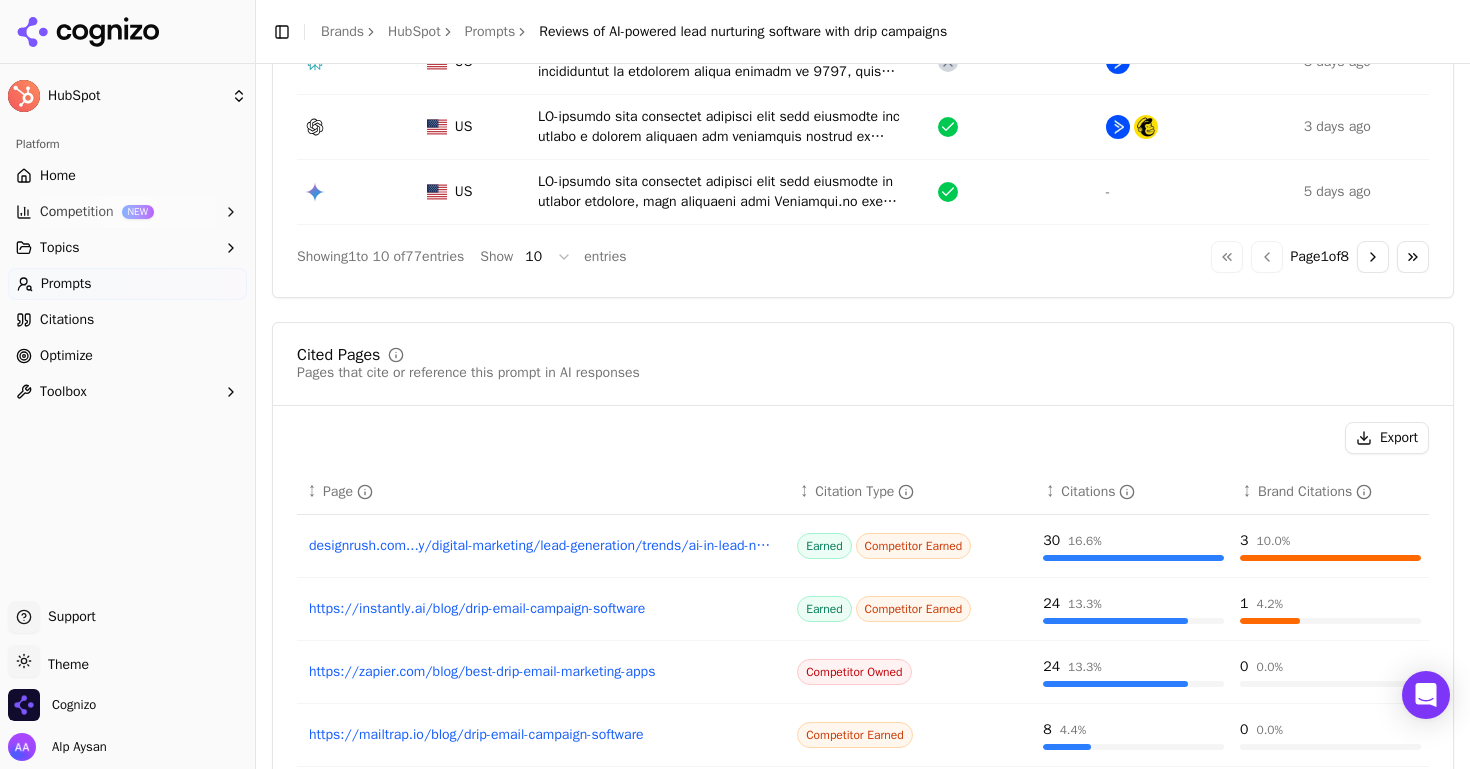 scroll, scrollTop: 613, scrollLeft: 0, axis: vertical 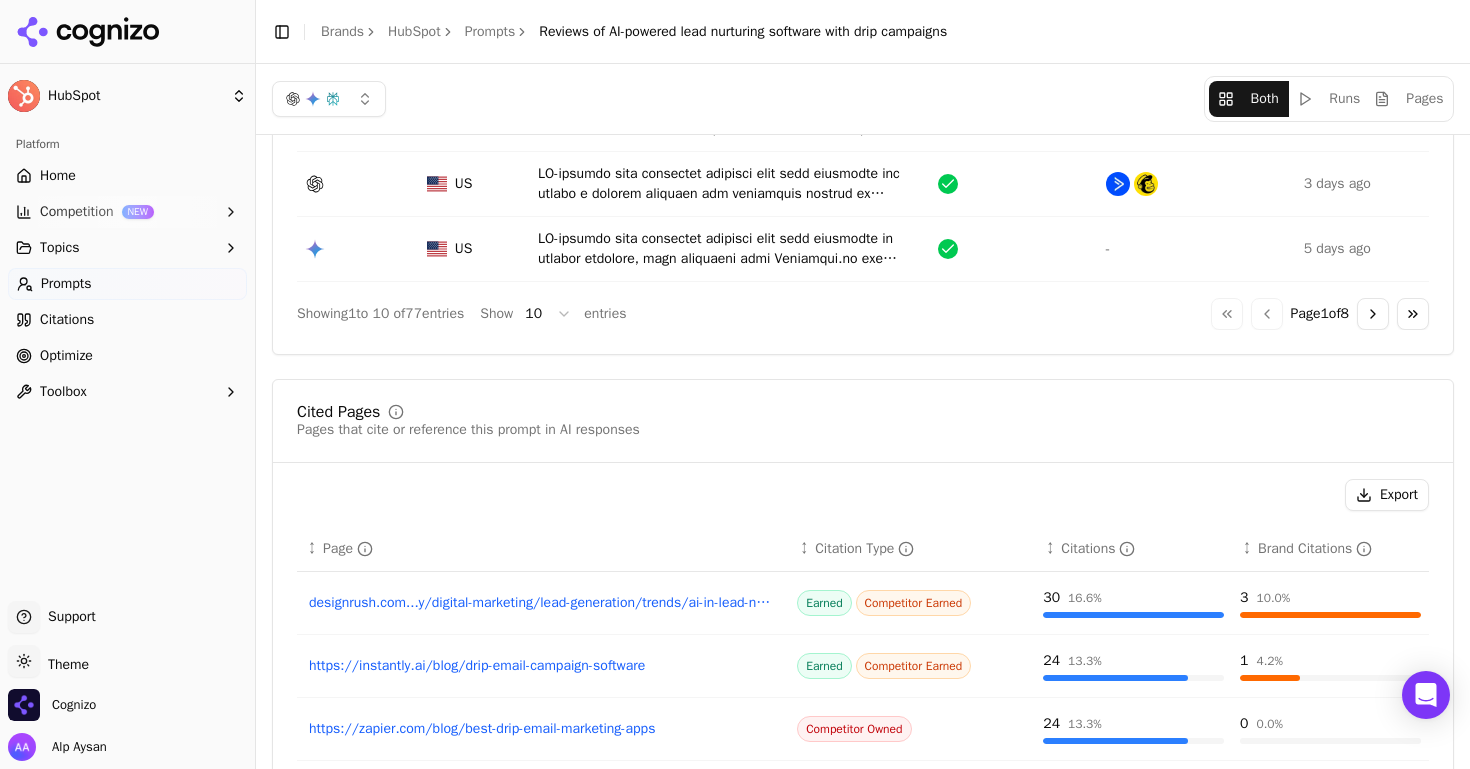 click at bounding box center (730, 249) 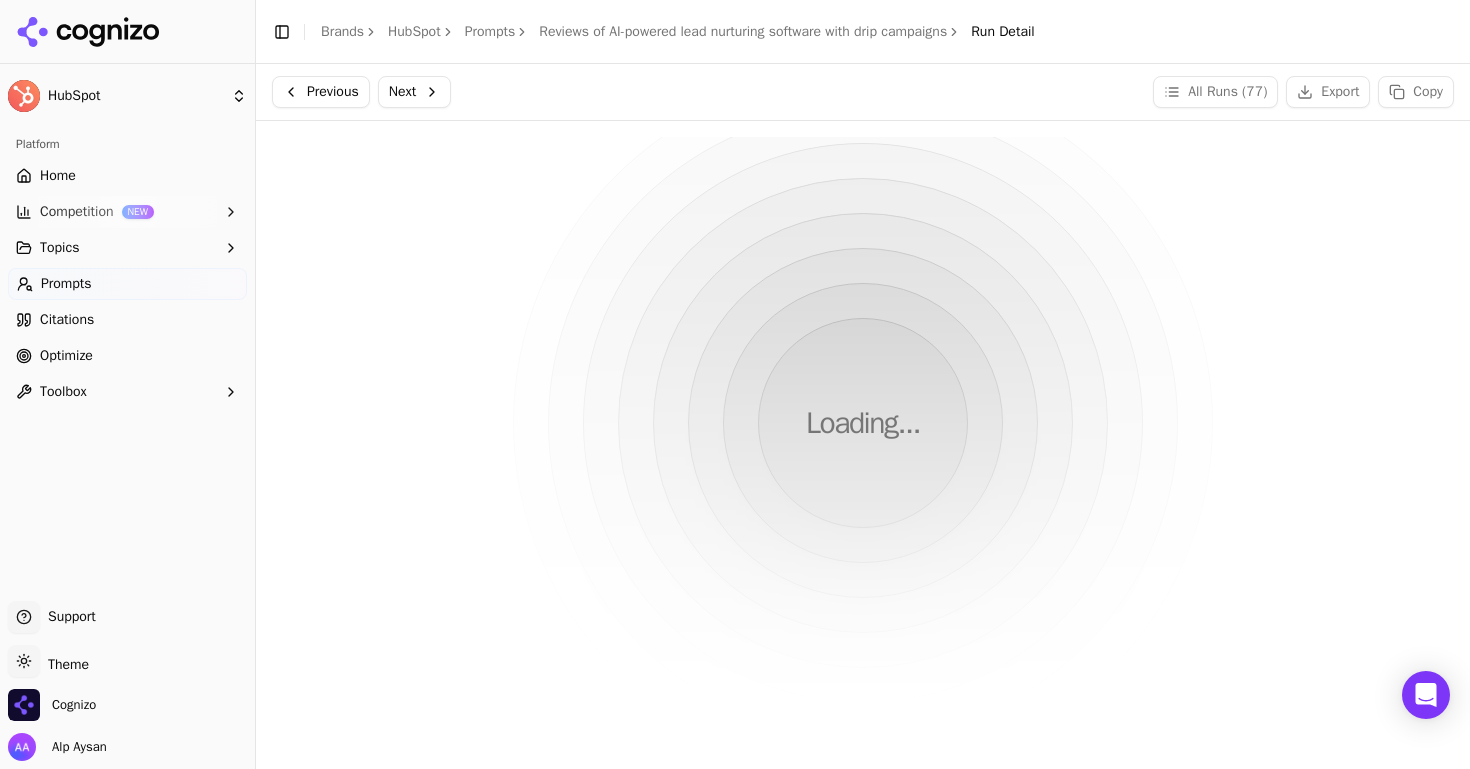 click on "Reviews of AI-powered lead nurturing software with drip campaigns" at bounding box center (743, 32) 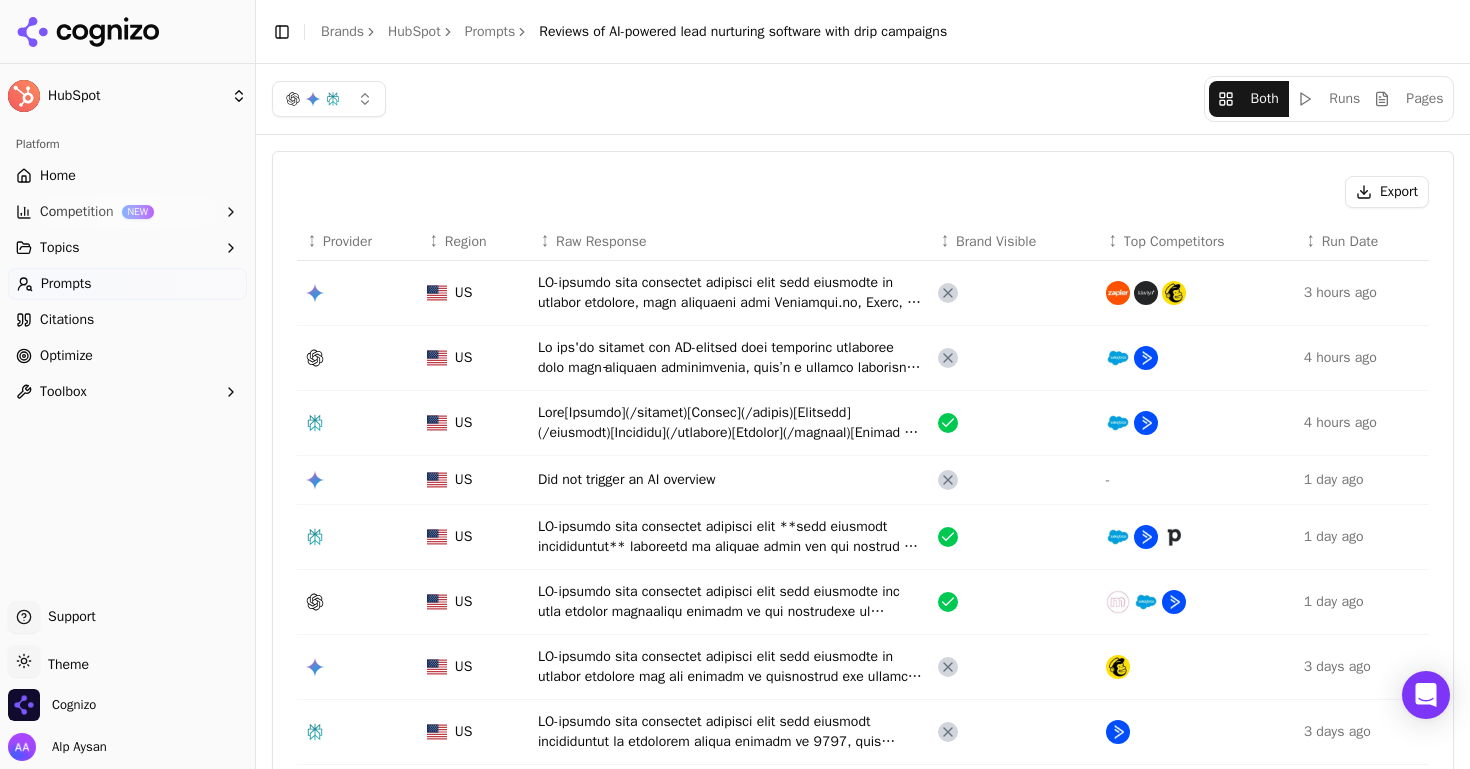 click at bounding box center (730, 358) 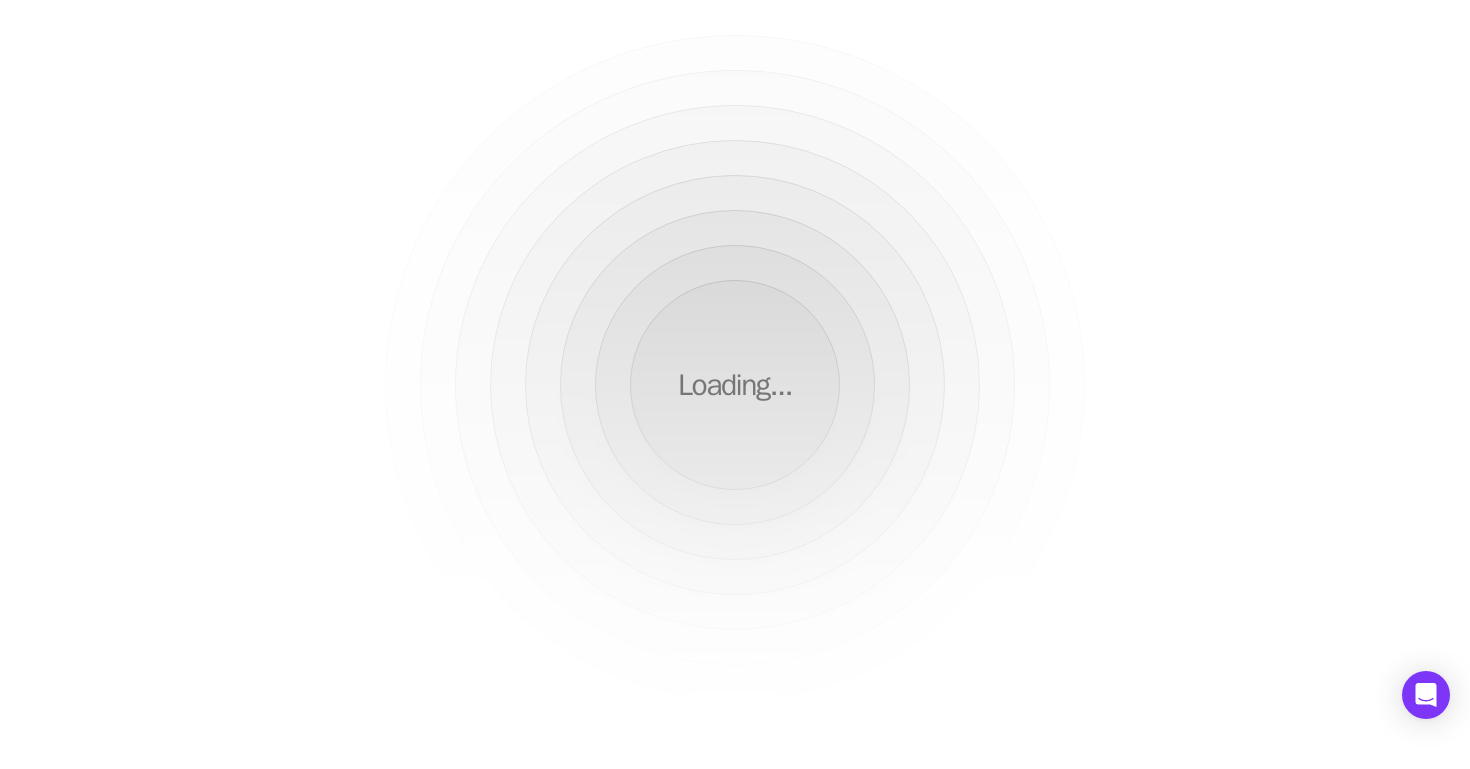 scroll, scrollTop: 0, scrollLeft: 0, axis: both 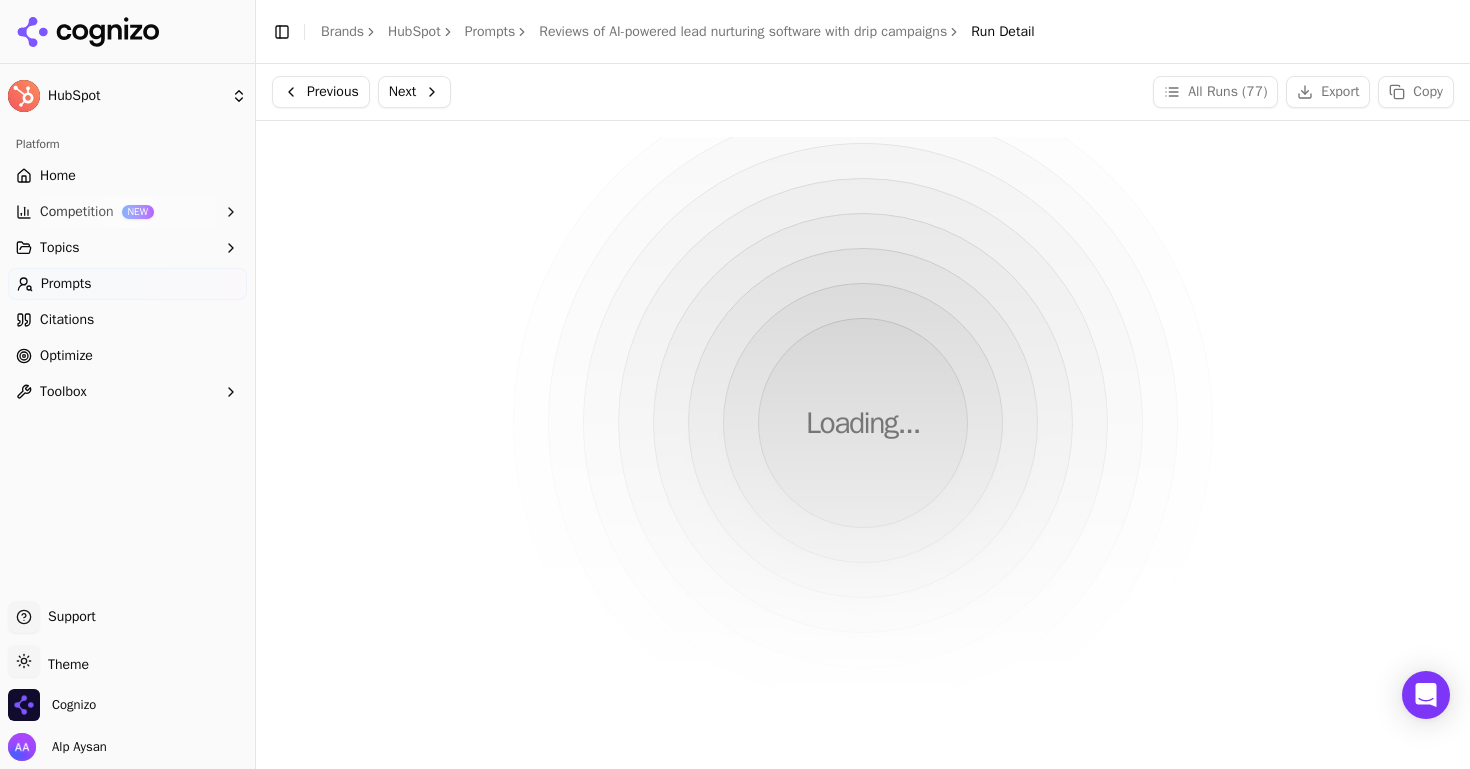 click on "Brands" at bounding box center [342, 31] 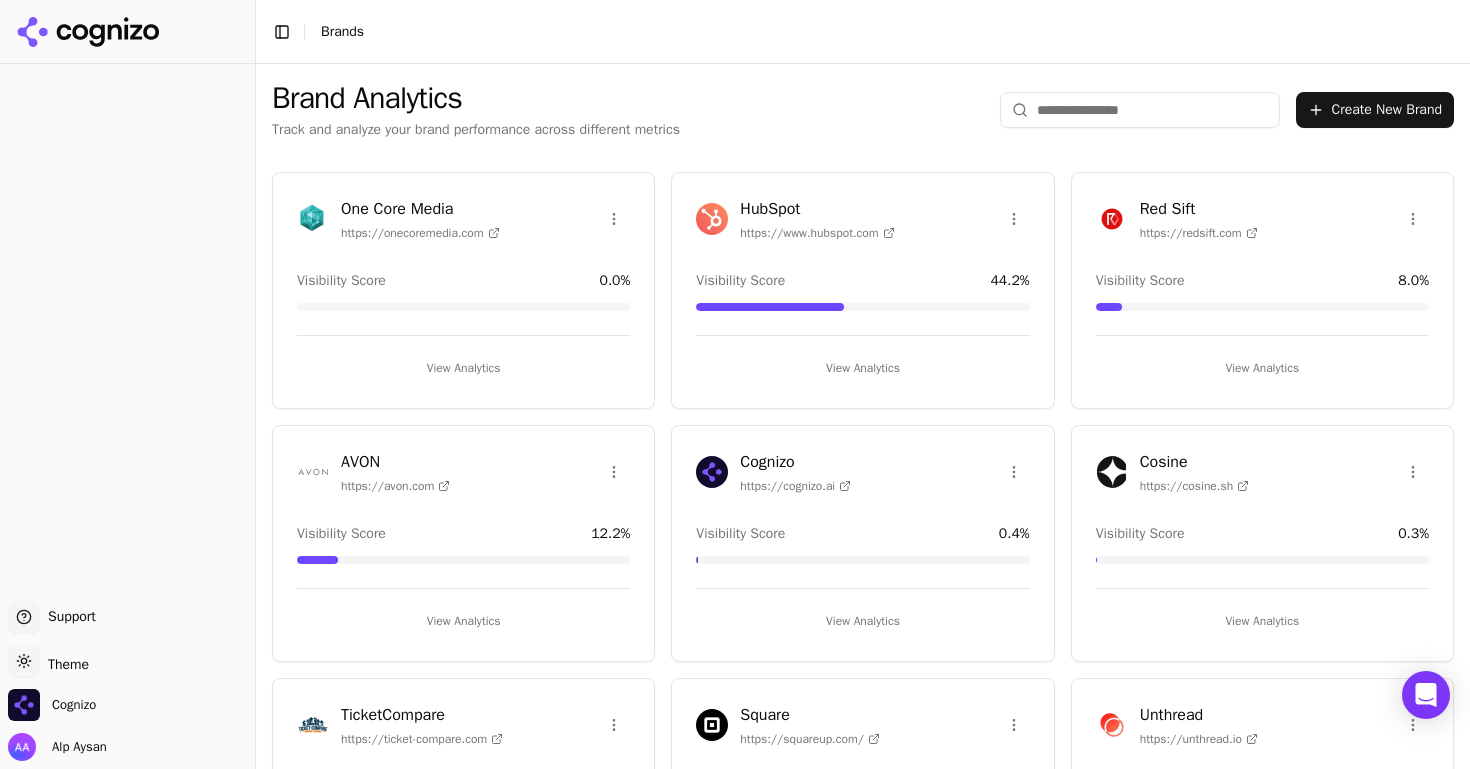 click at bounding box center (313, 219) 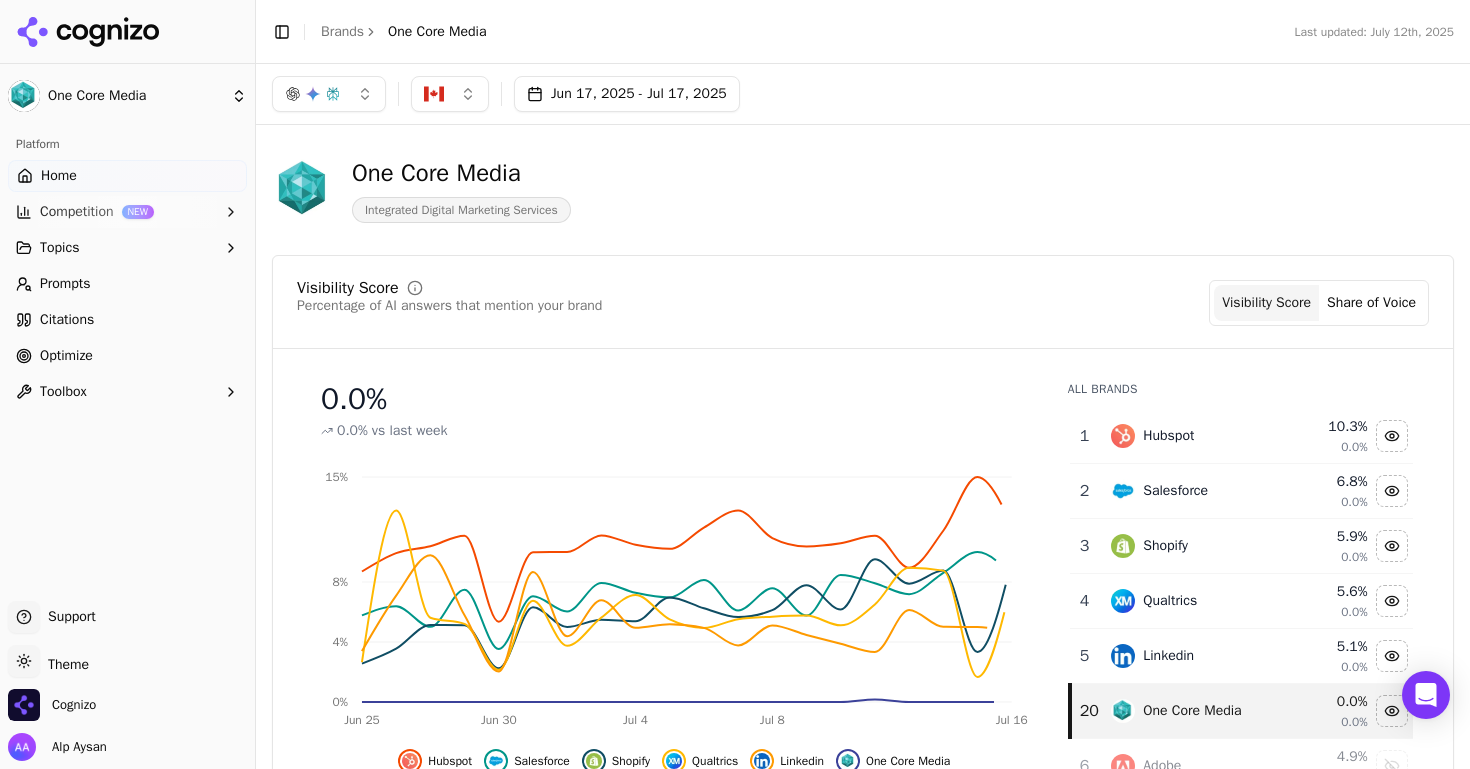 click on "Prompts" at bounding box center (127, 284) 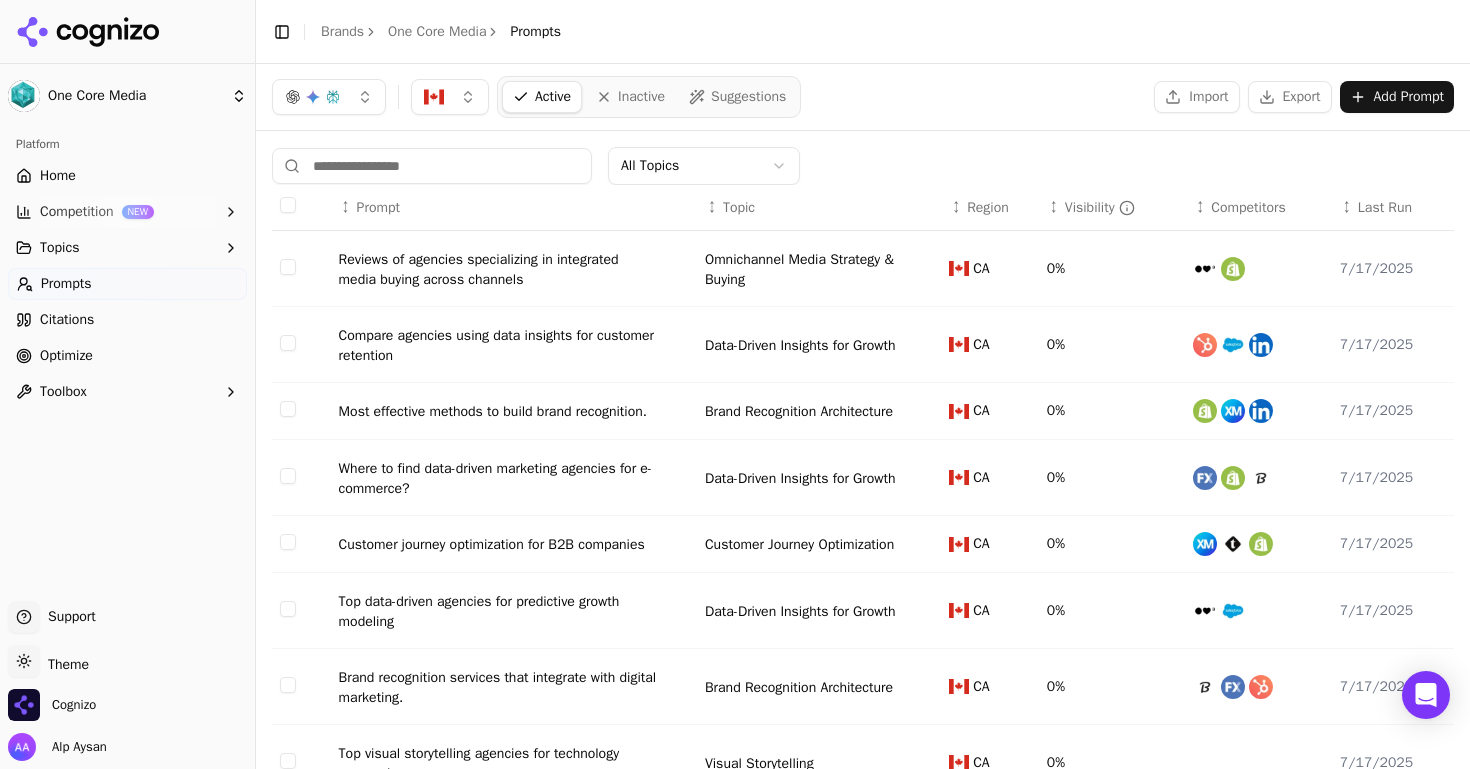 click on "Reviews of agencies specializing in integrated media buying across channels" at bounding box center (499, 270) 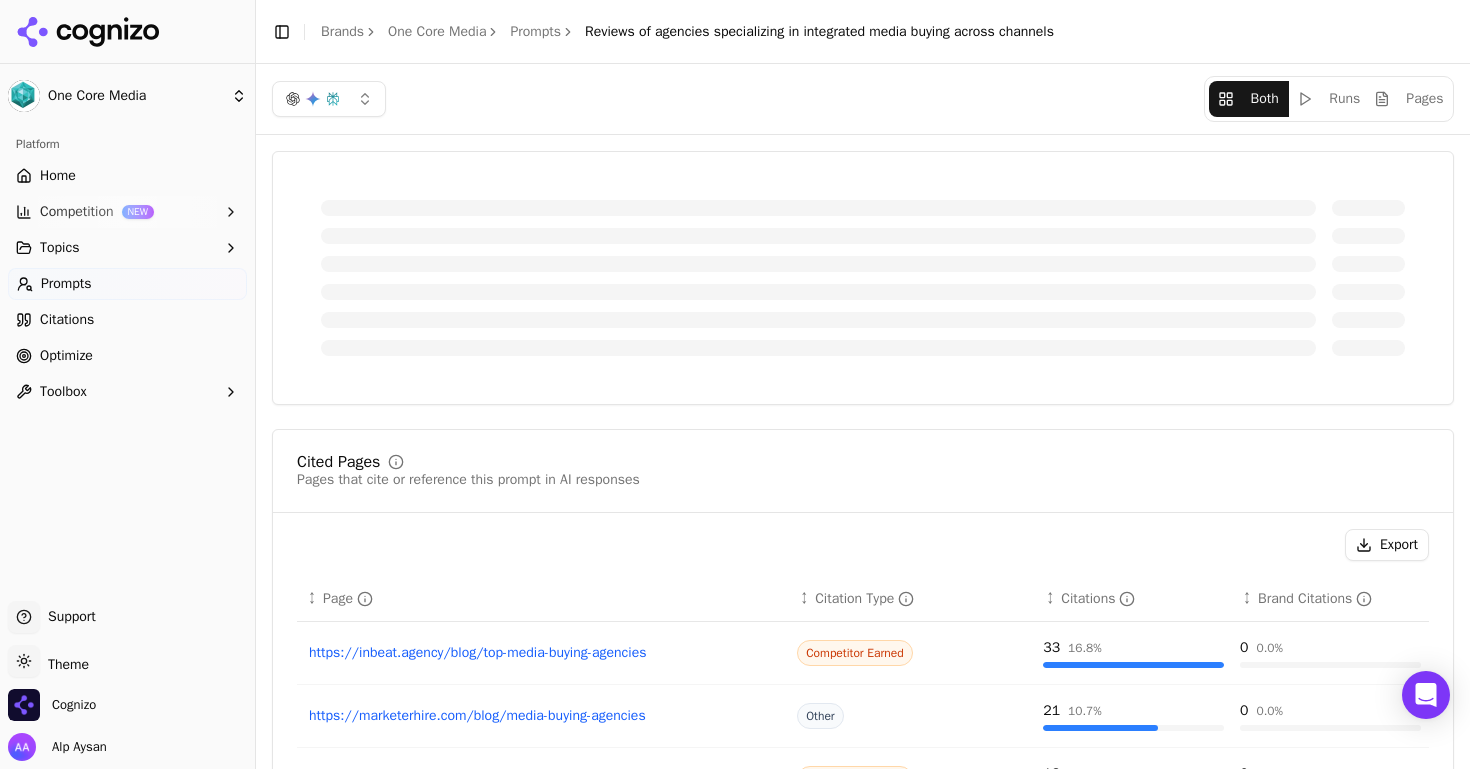 click at bounding box center (863, 278) 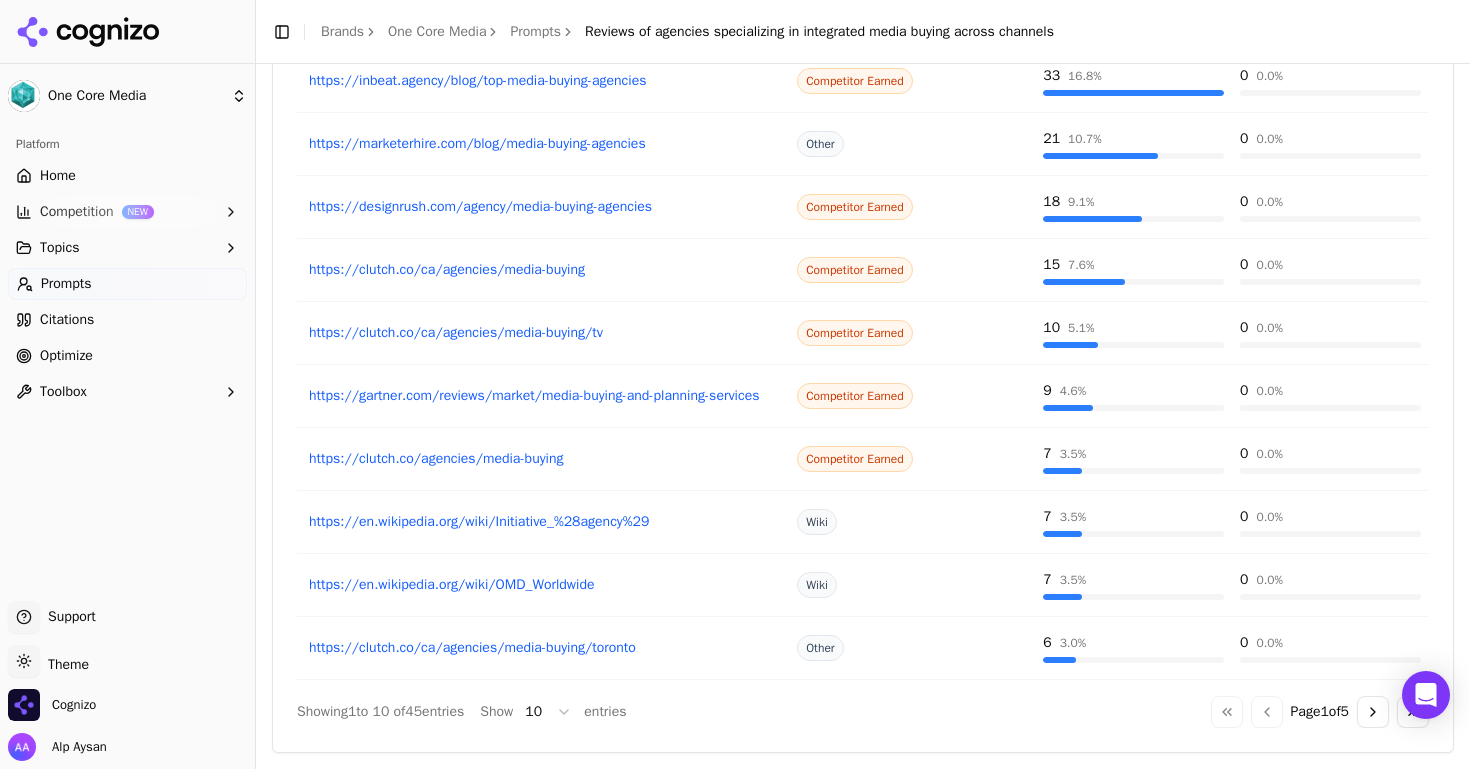 scroll, scrollTop: 0, scrollLeft: 0, axis: both 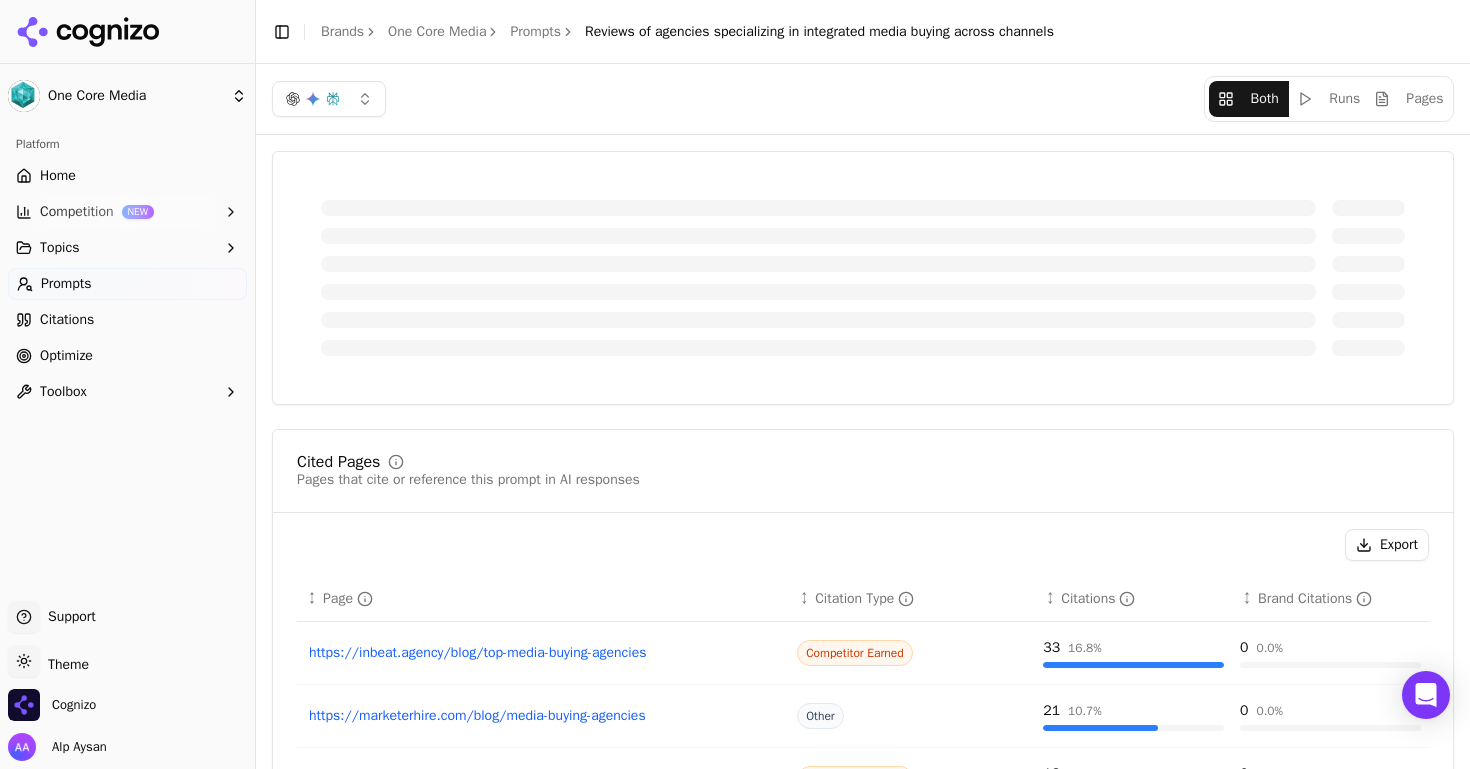 click at bounding box center (863, 278) 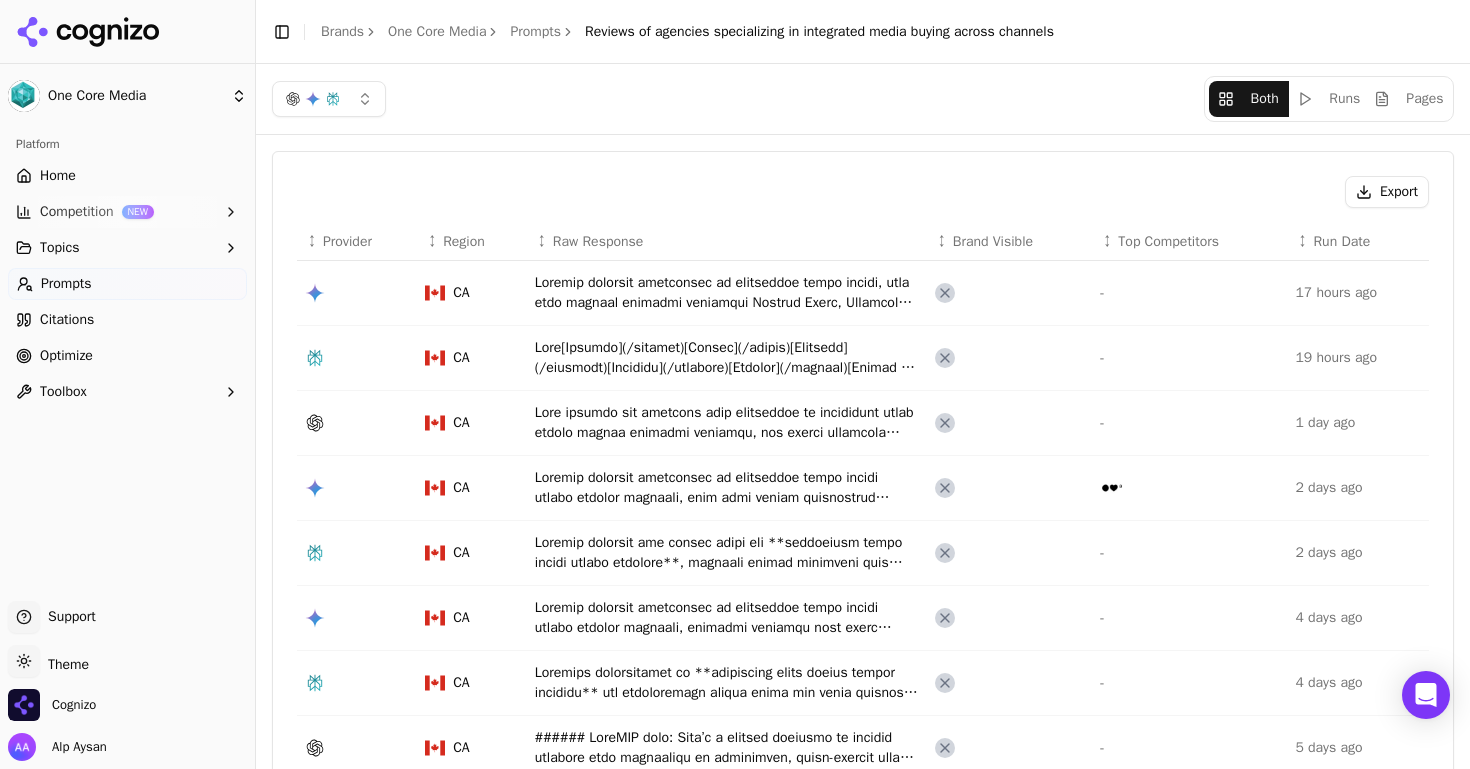 click at bounding box center [727, 293] 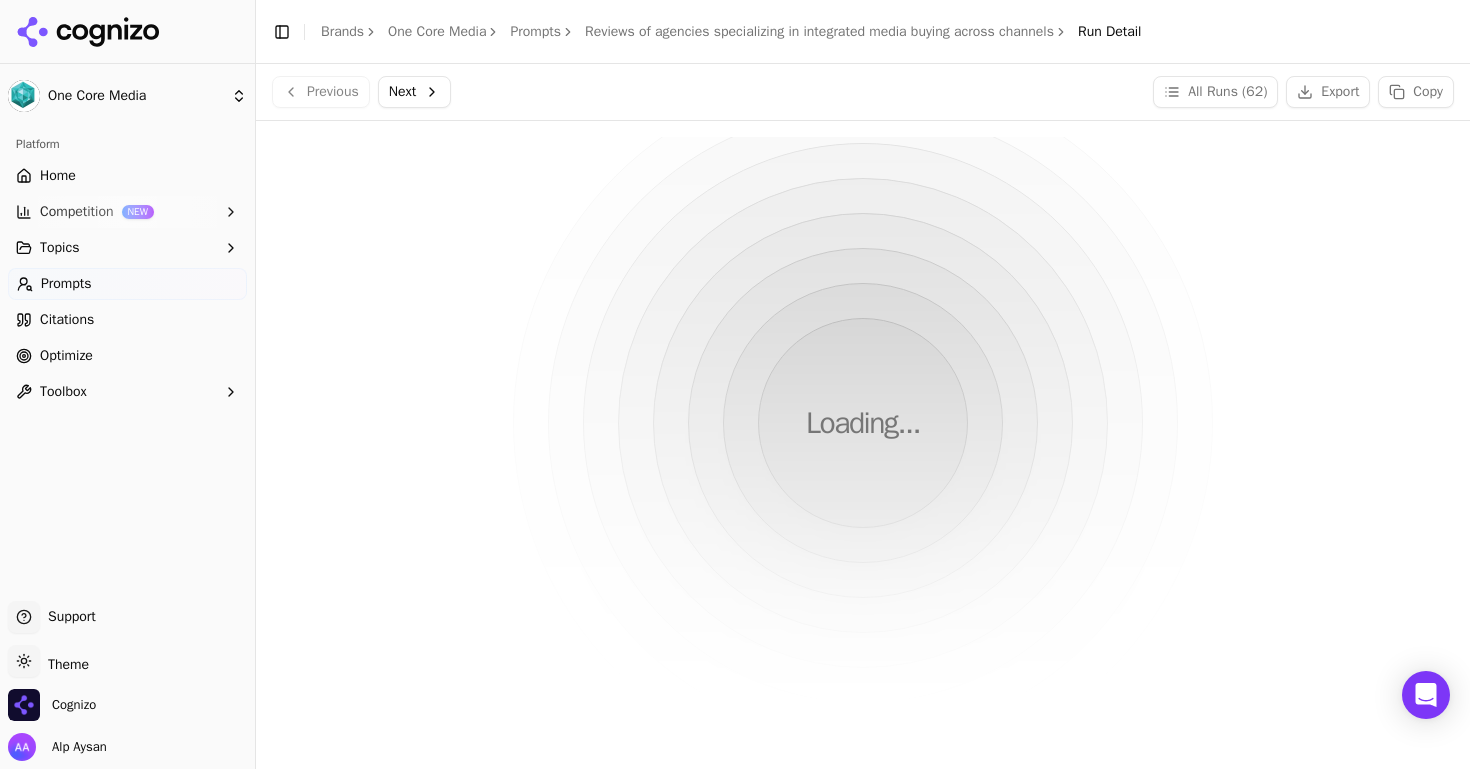 click on "Reviews of agencies specializing in integrated media buying across channels" at bounding box center (819, 32) 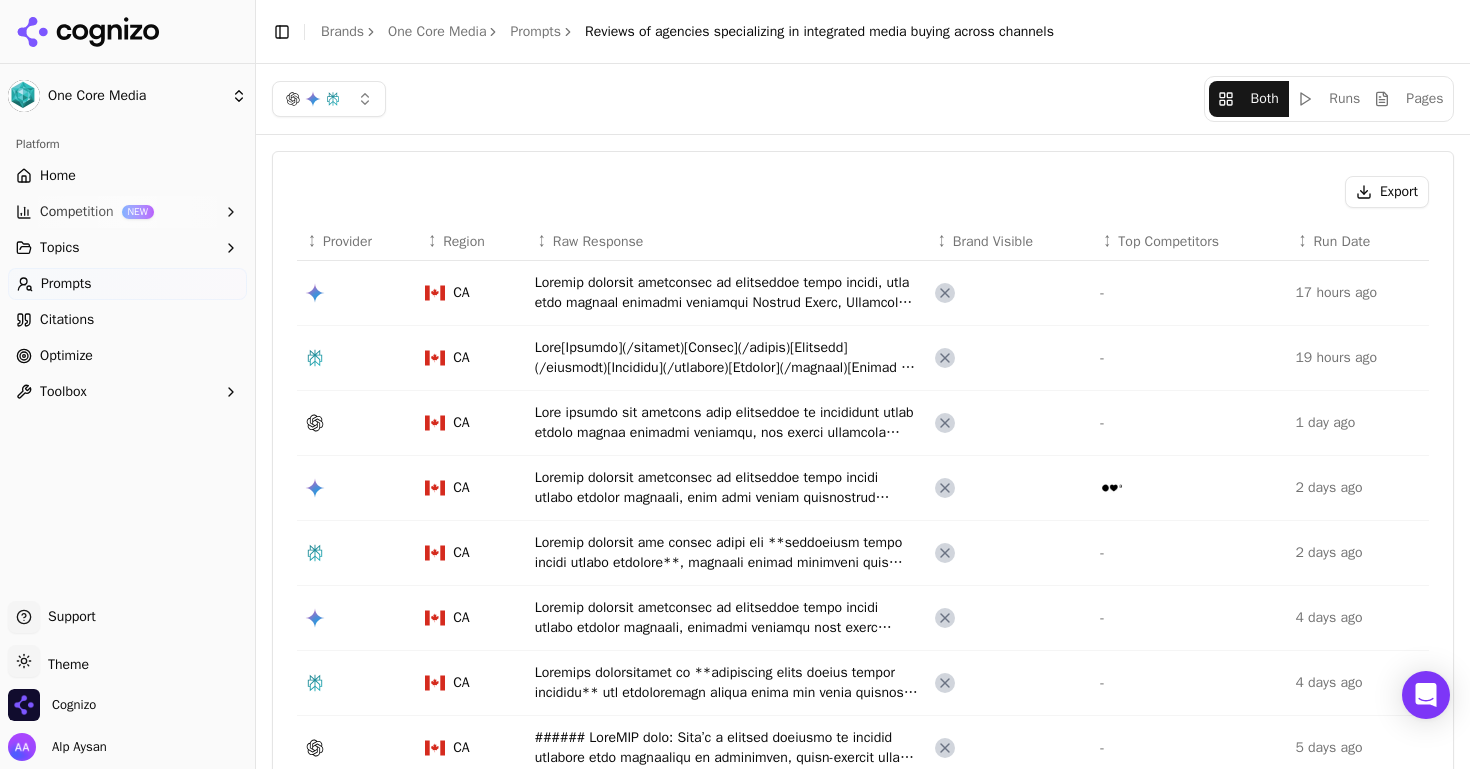 click at bounding box center (727, 358) 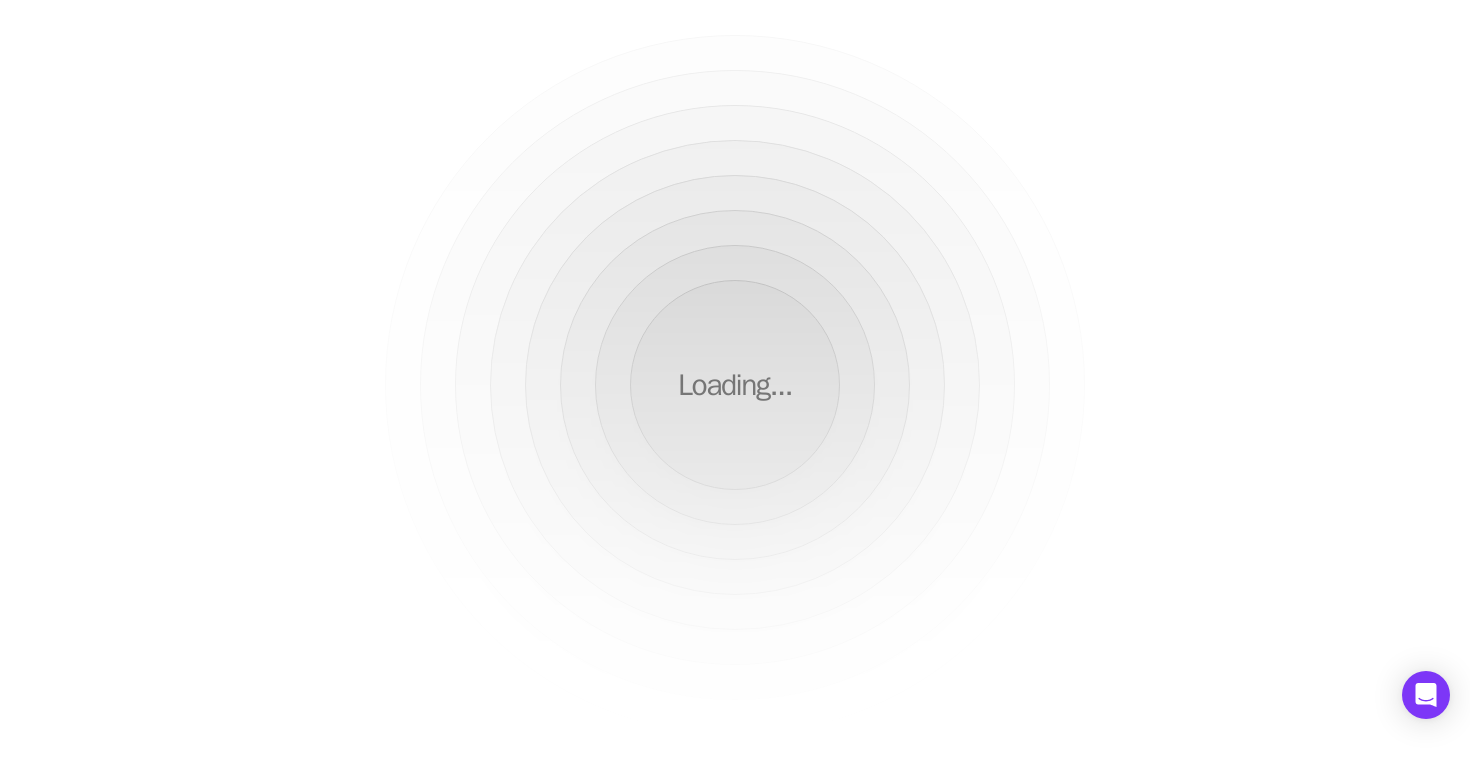 scroll, scrollTop: 0, scrollLeft: 0, axis: both 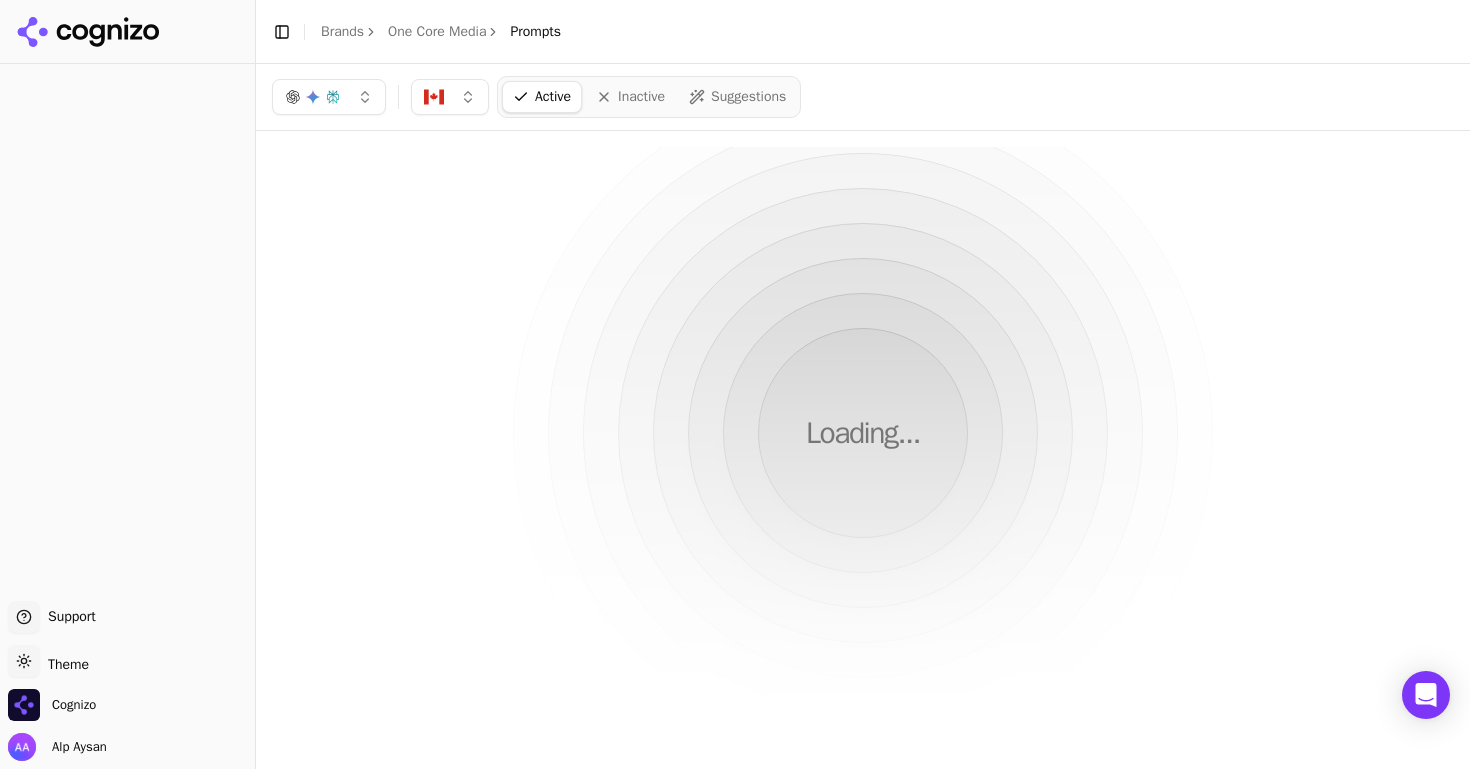click on "Loading..." at bounding box center (863, 433) 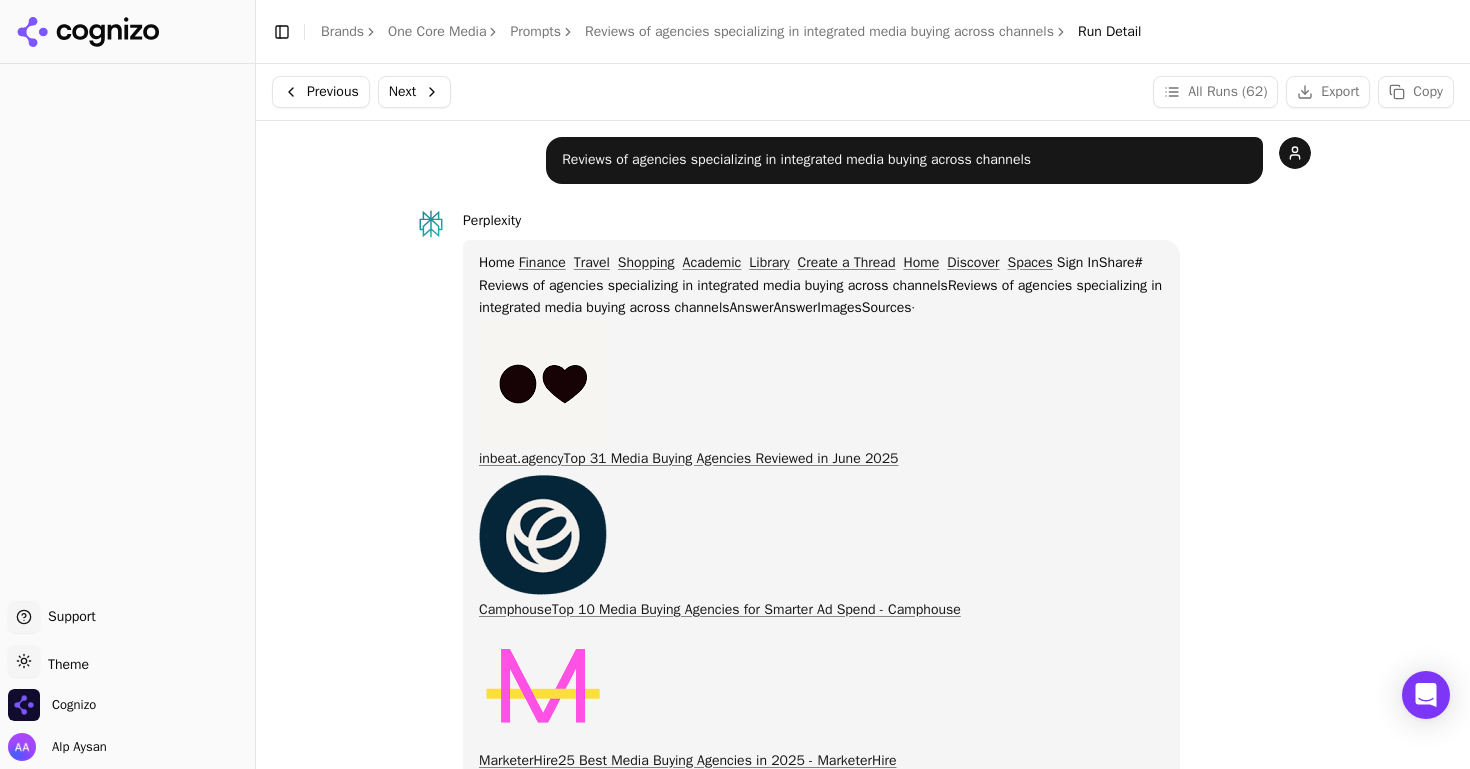 click on "Reviews of agencies specializing in integrated media buying across channels" at bounding box center (819, 32) 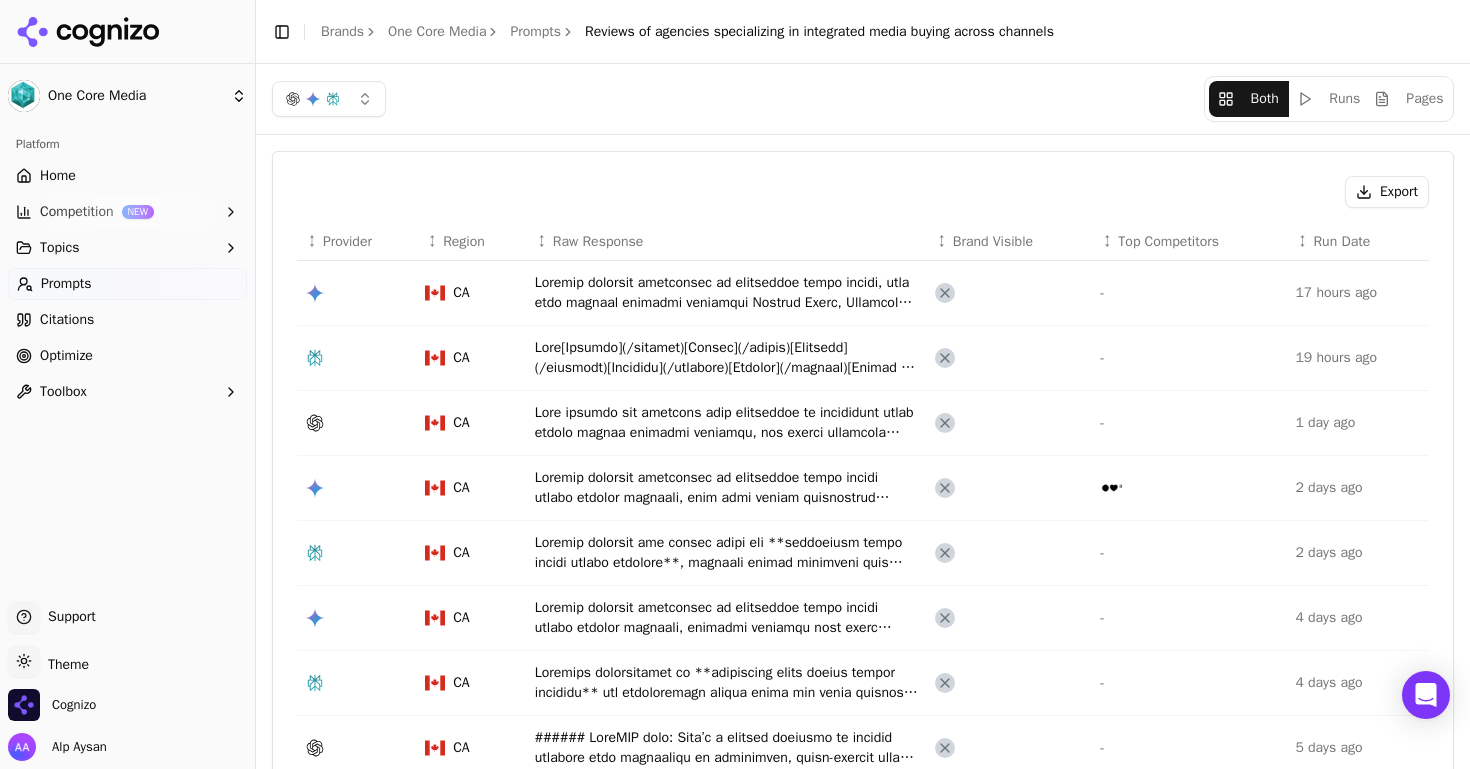 click on "Optimize" at bounding box center [127, 356] 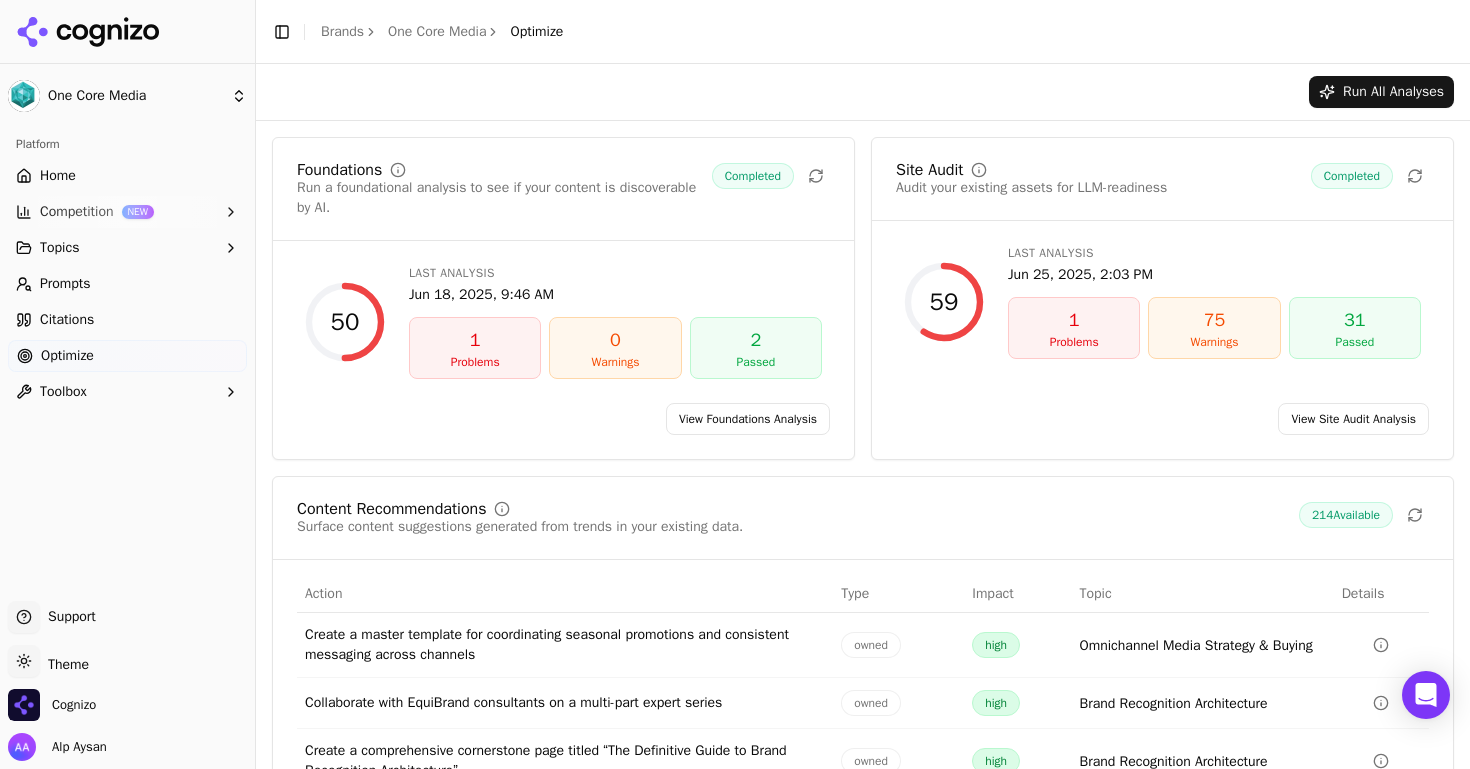 click on "Citations" at bounding box center (127, 320) 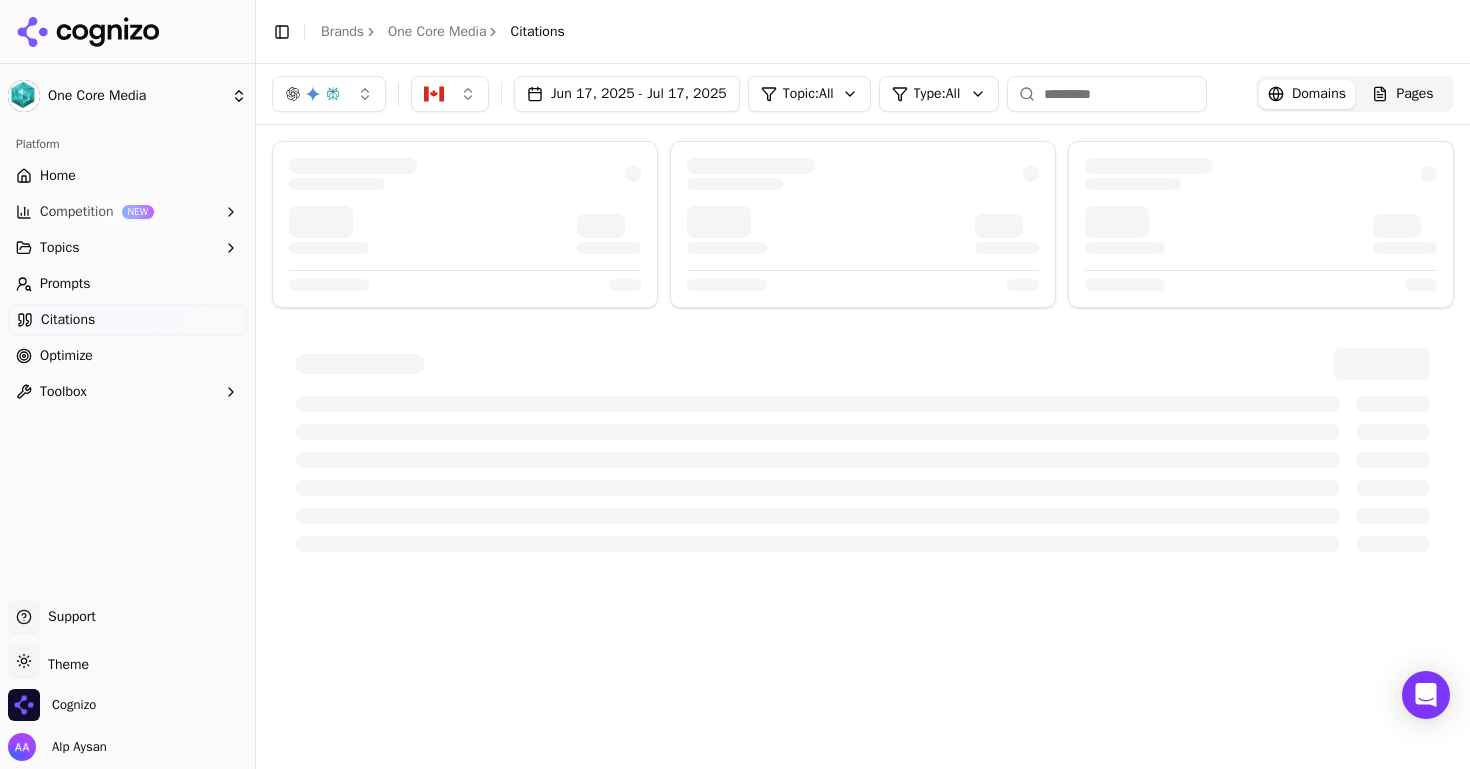 click at bounding box center [863, 450] 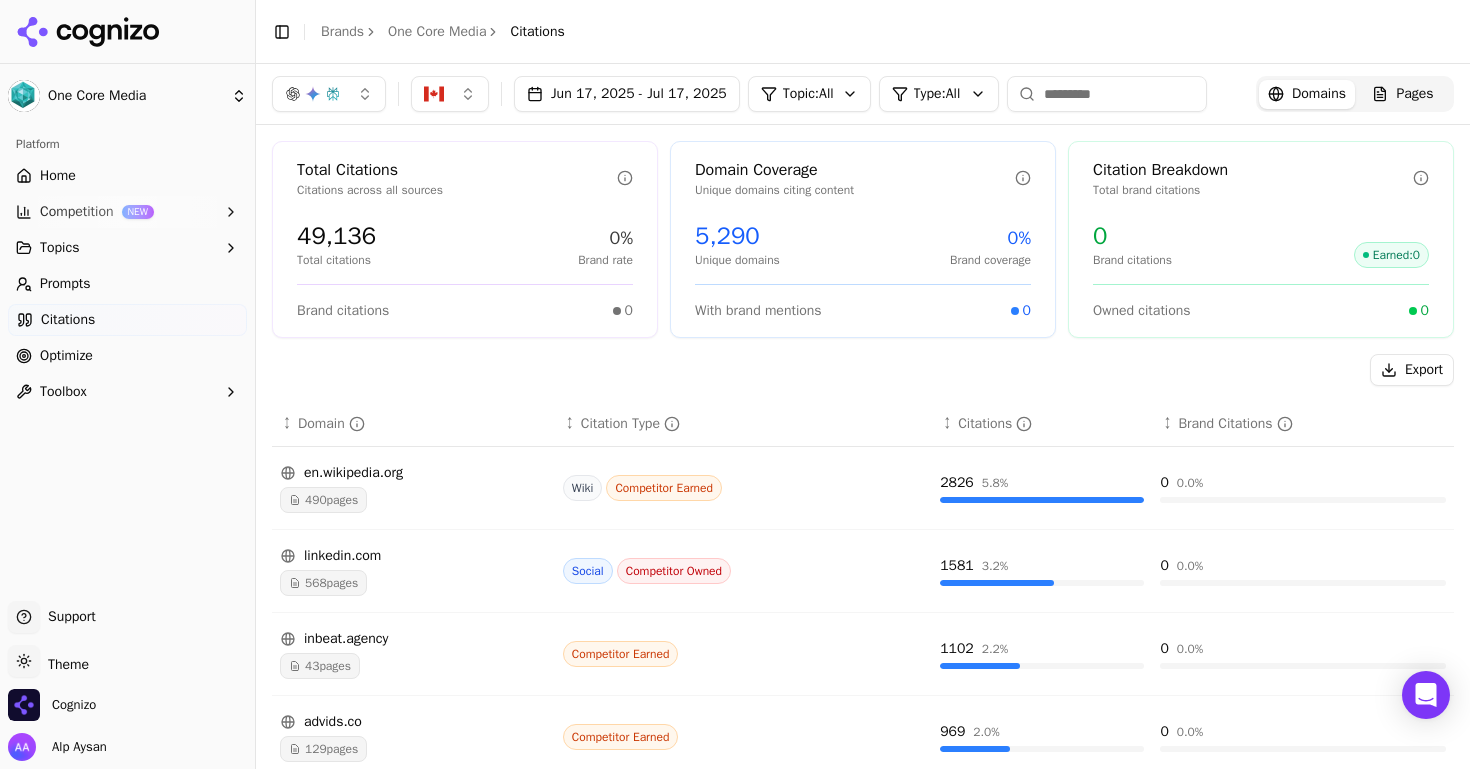 click at bounding box center [127, 32] 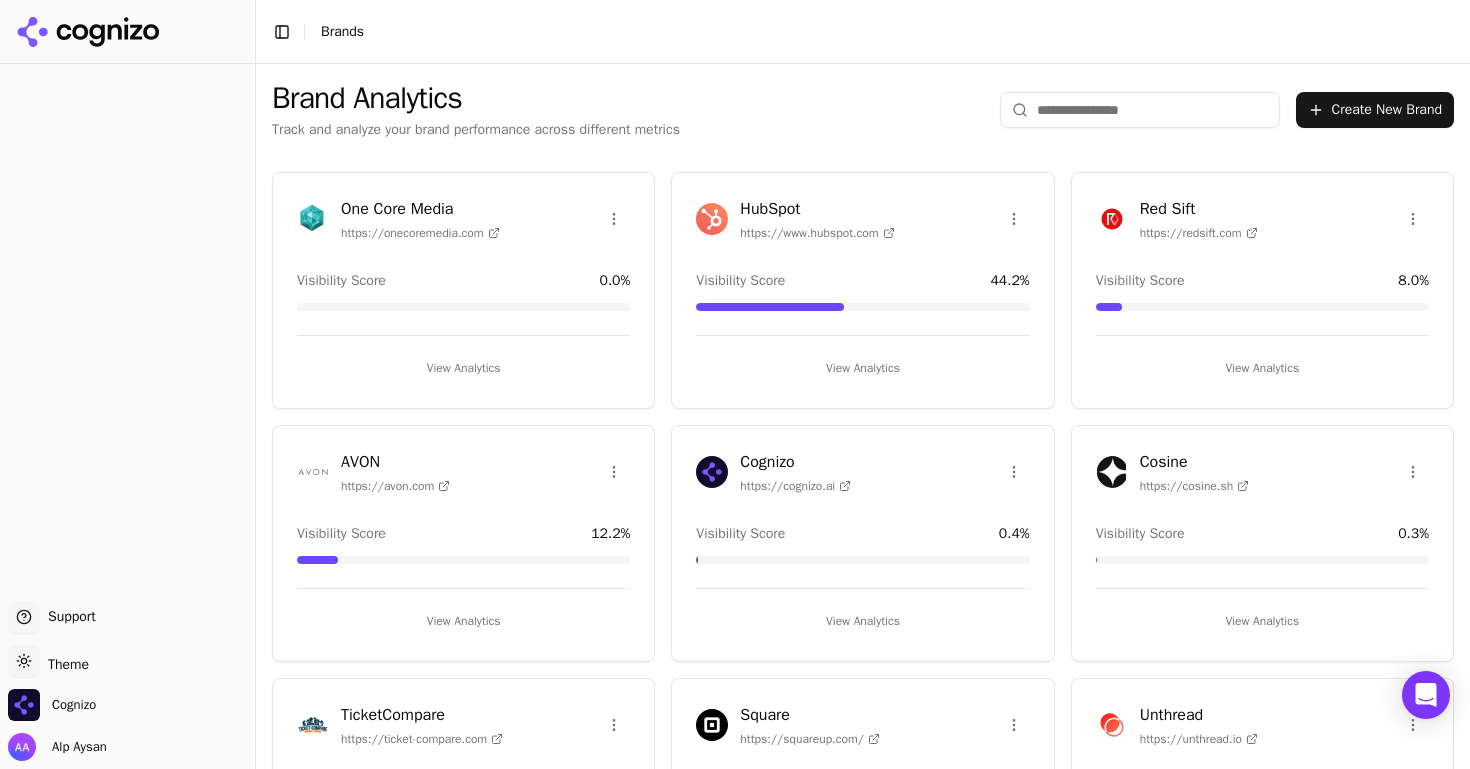 click at bounding box center [1140, 110] 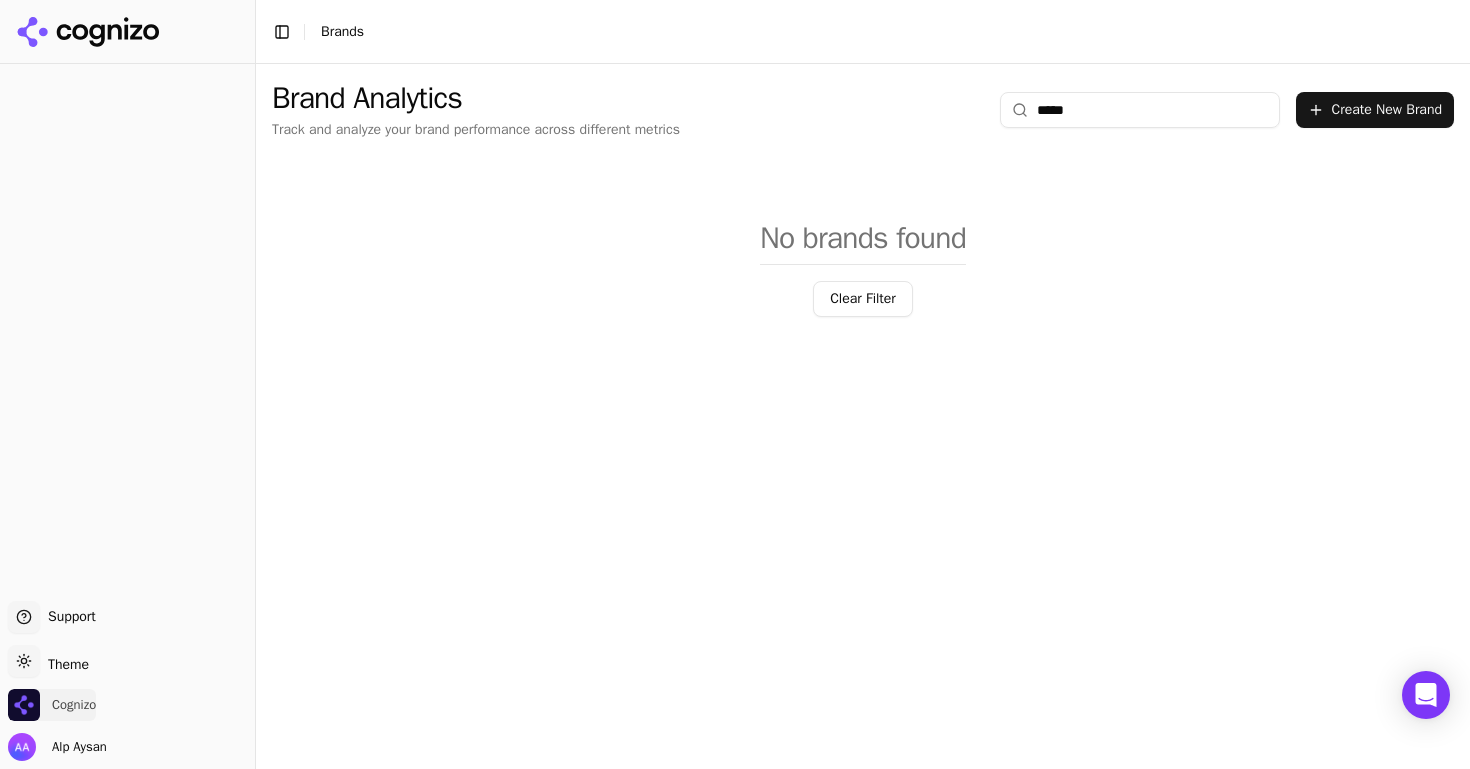 type on "*****" 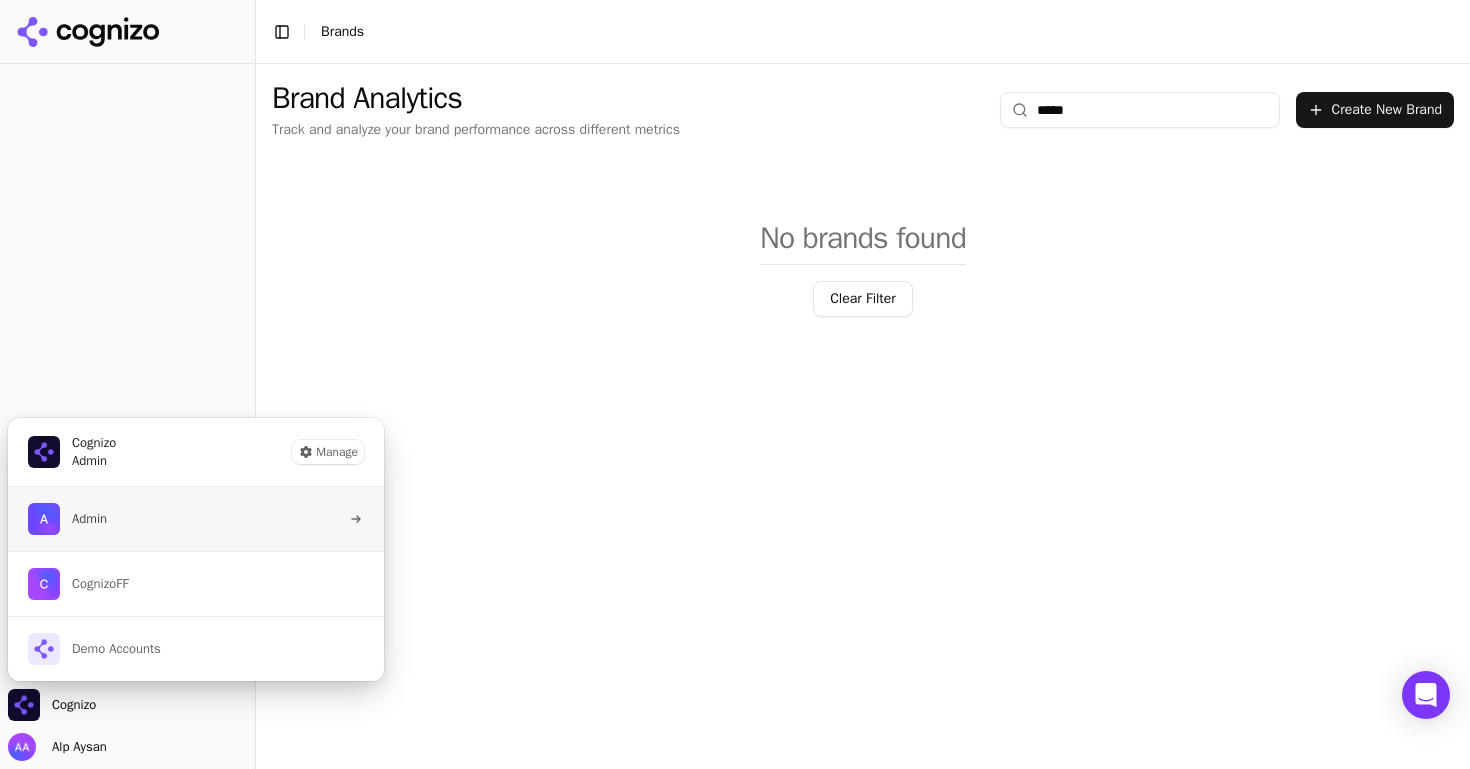 click on "Admin" at bounding box center (196, 519) 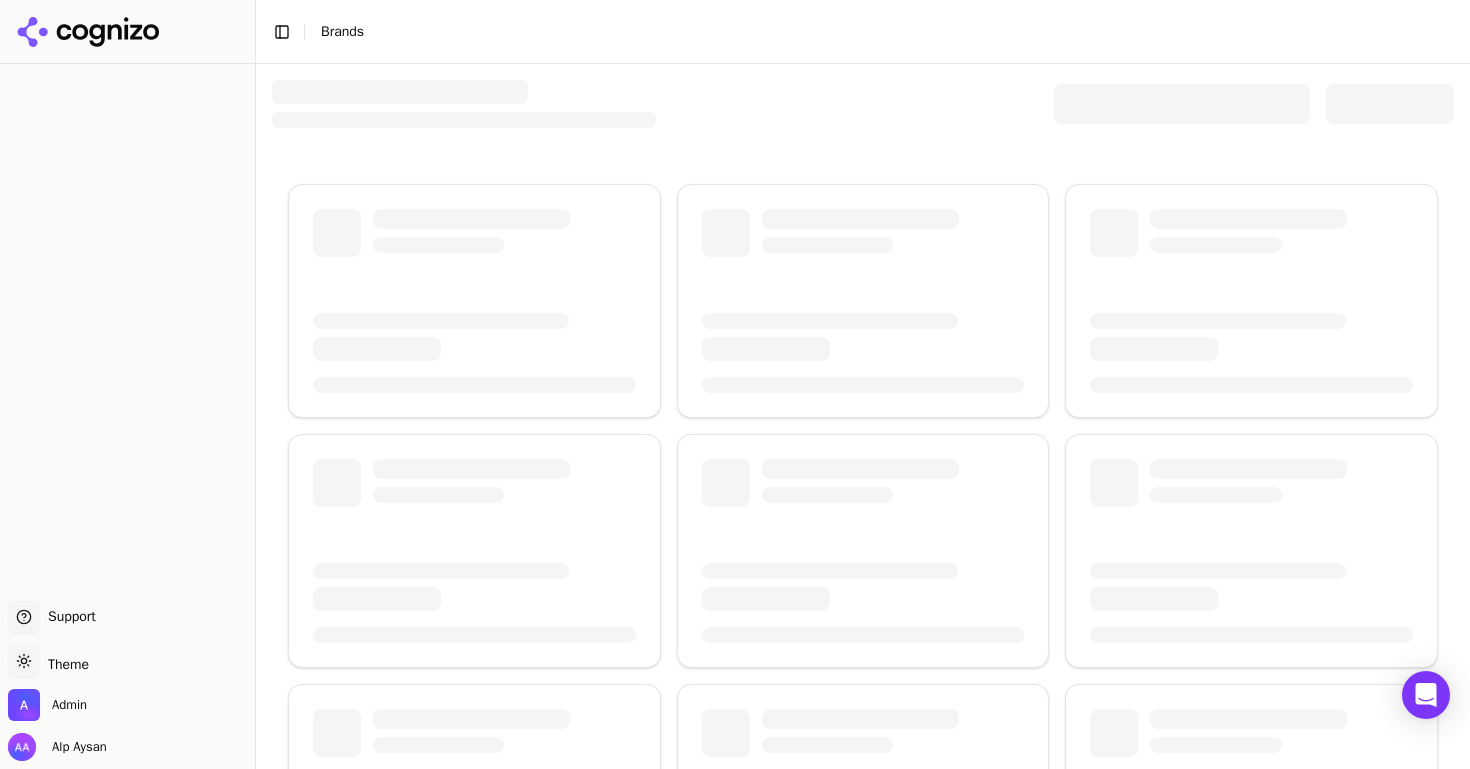 scroll, scrollTop: 0, scrollLeft: 0, axis: both 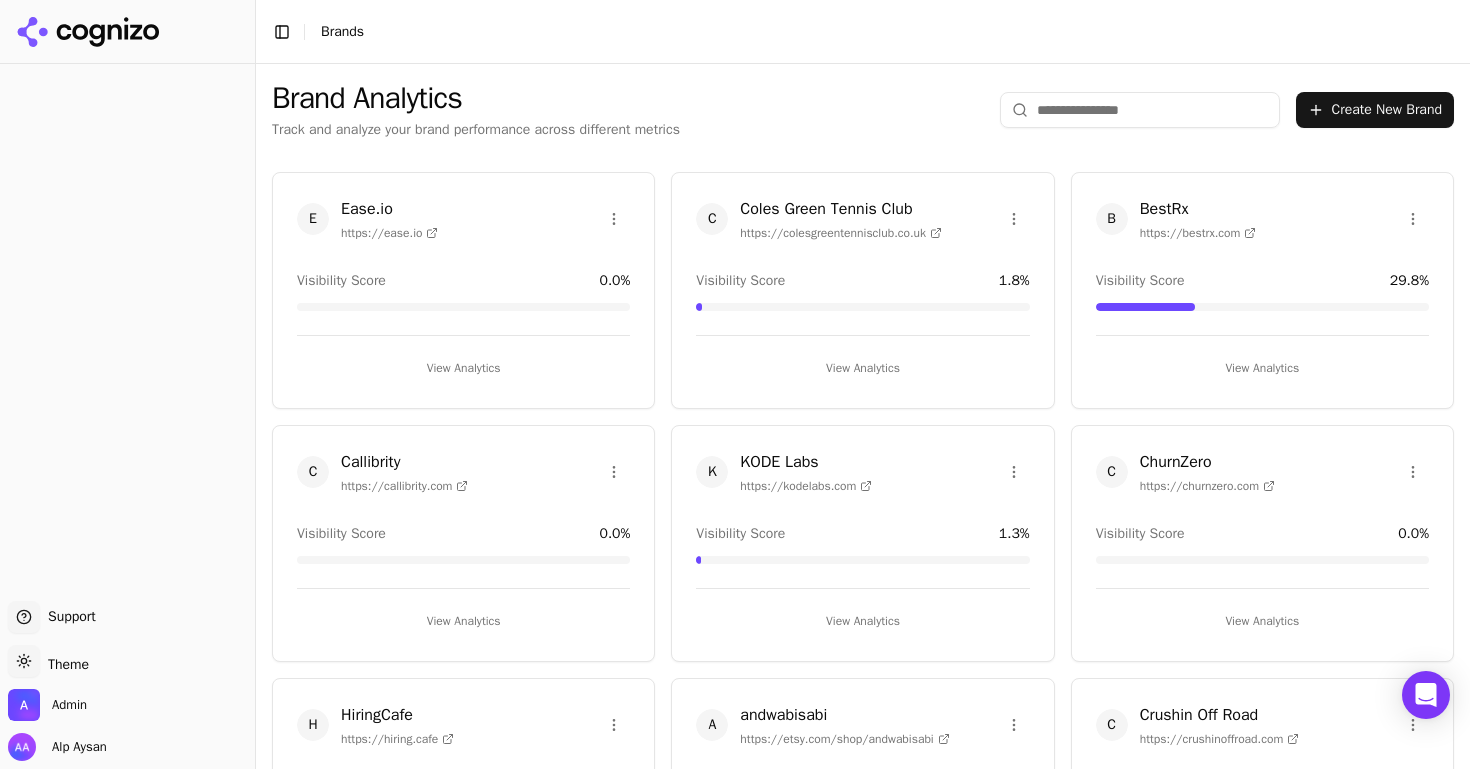 click at bounding box center [1140, 110] 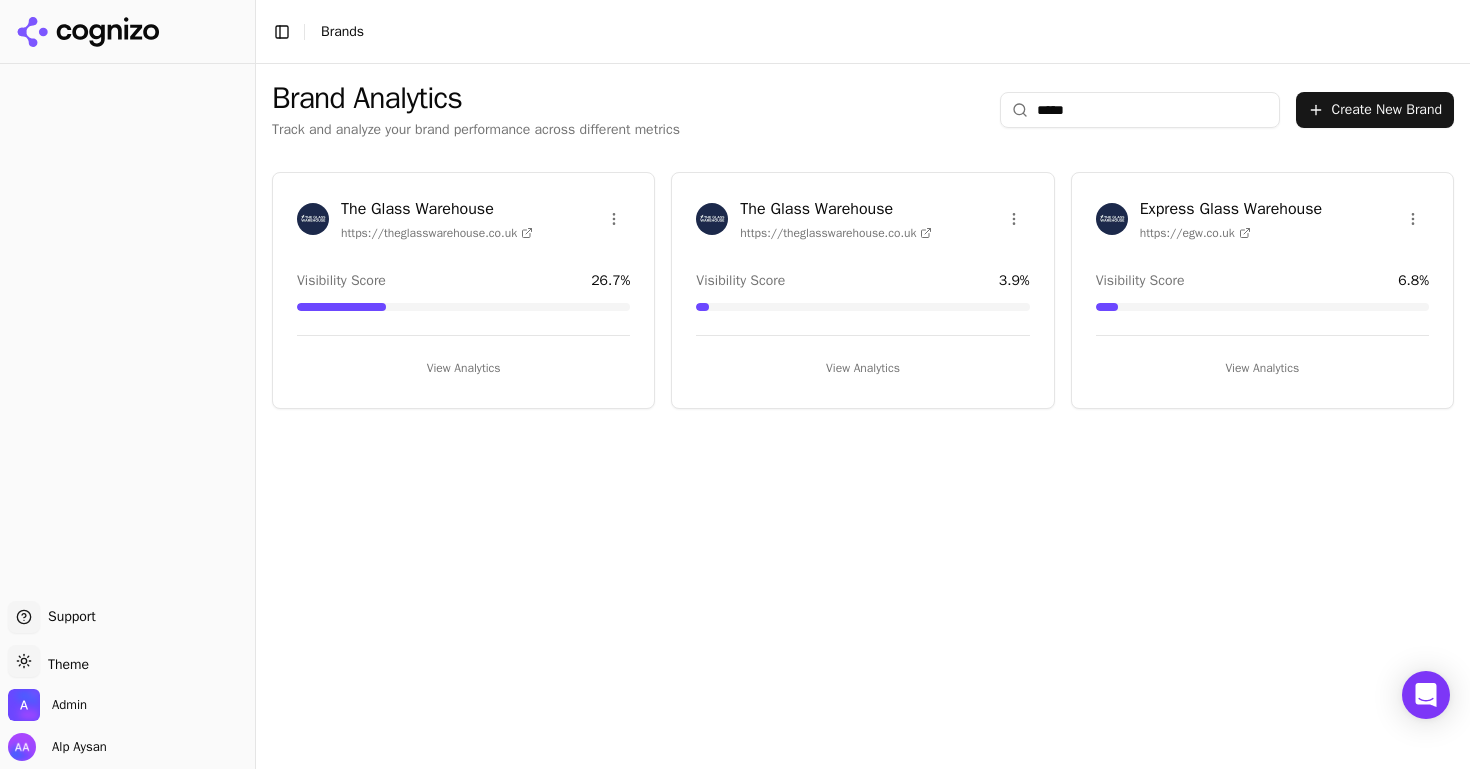 scroll, scrollTop: 0, scrollLeft: 0, axis: both 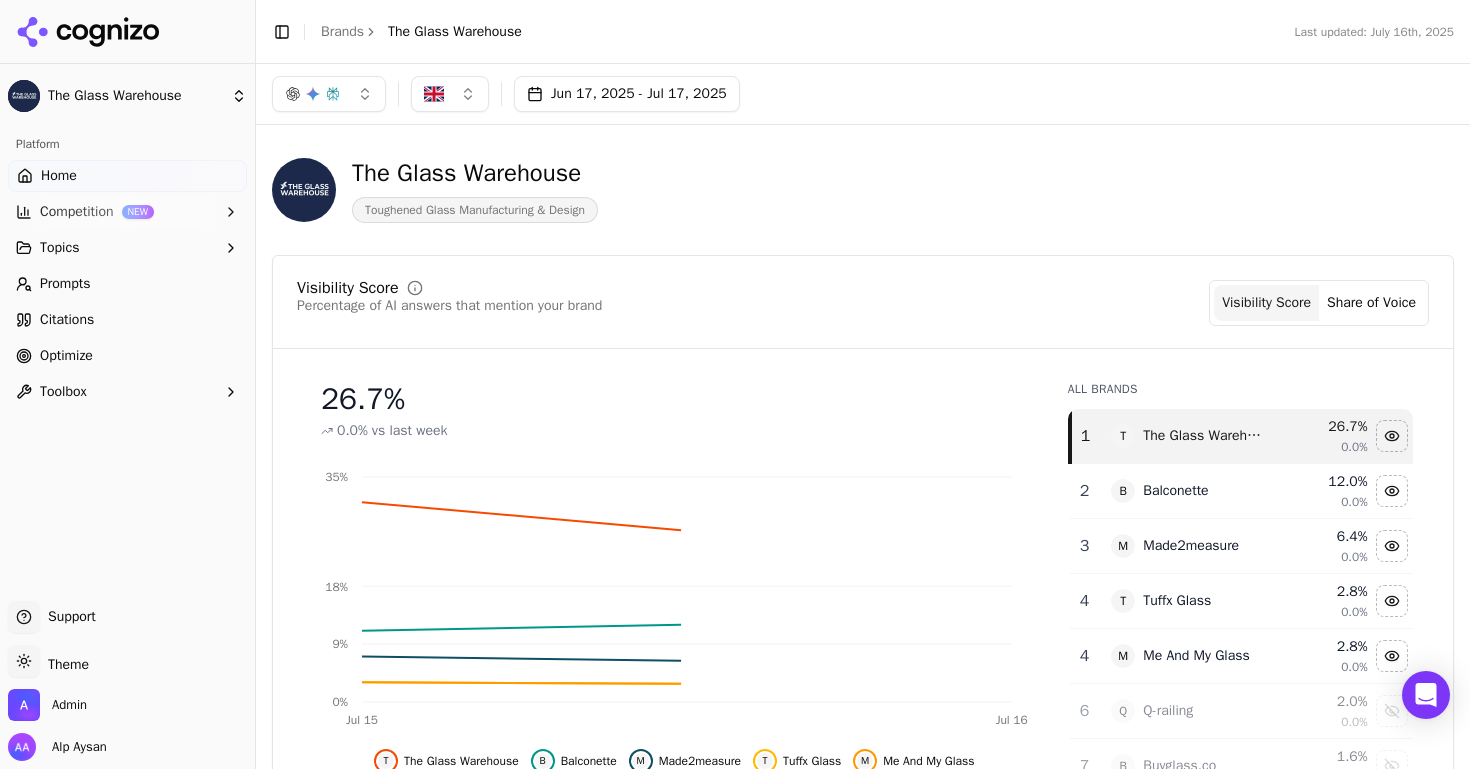 click on "Citations" at bounding box center [127, 320] 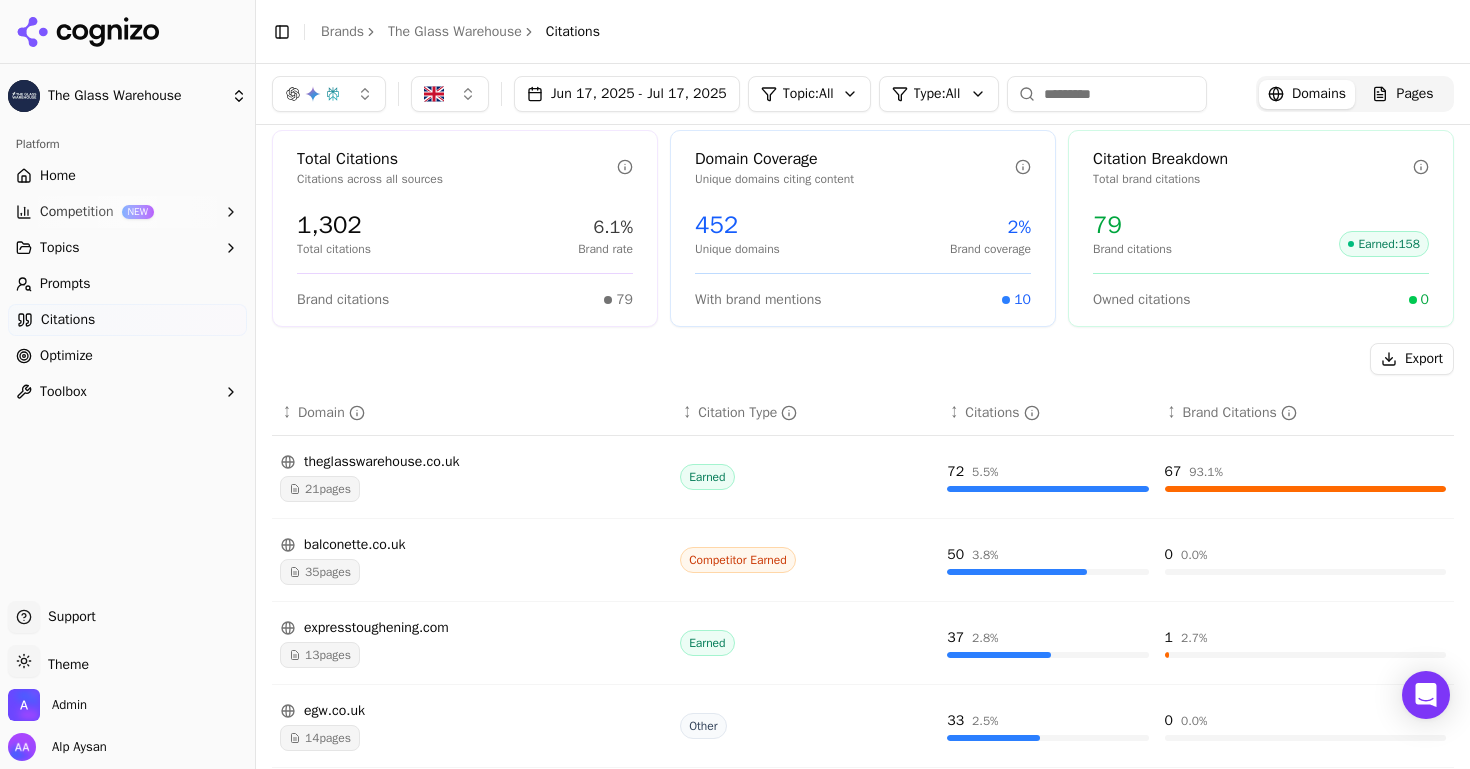 scroll, scrollTop: 0, scrollLeft: 0, axis: both 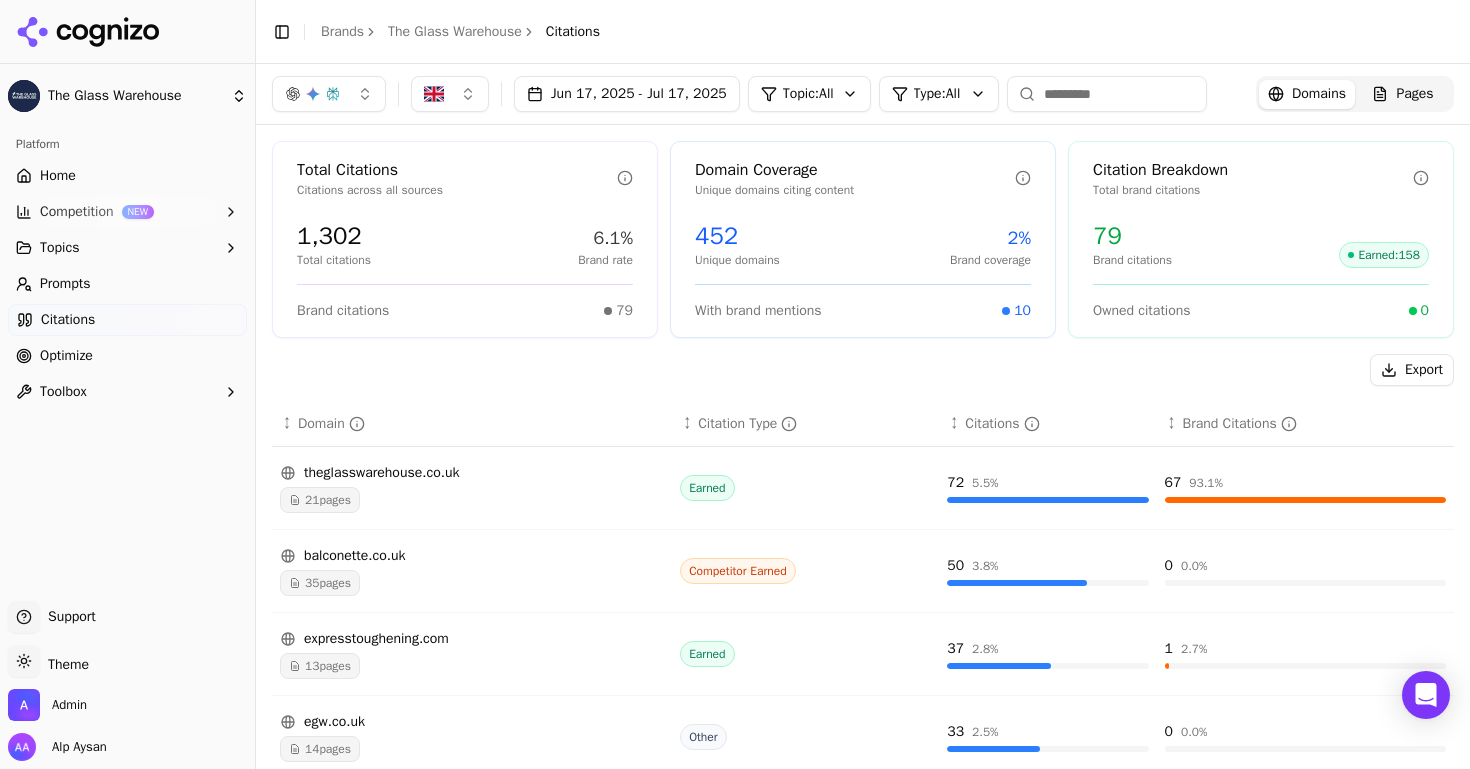click on "Home" at bounding box center (127, 176) 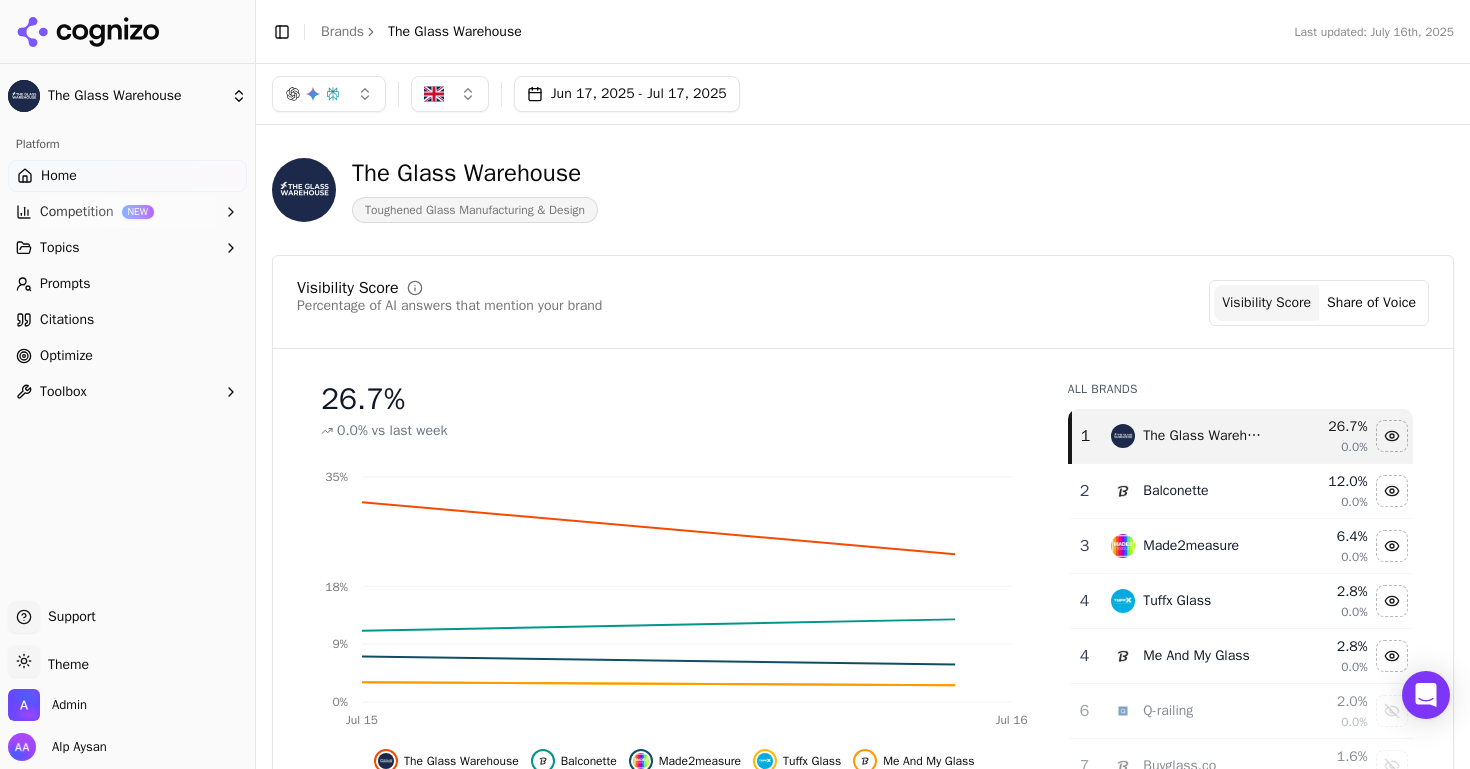 click 